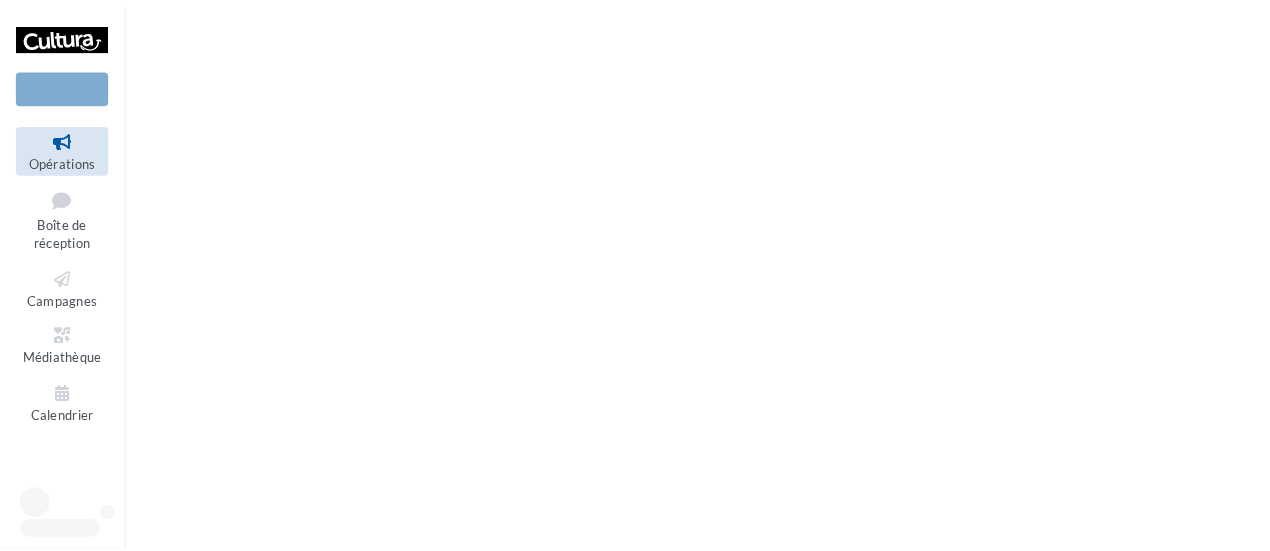 scroll, scrollTop: 0, scrollLeft: 0, axis: both 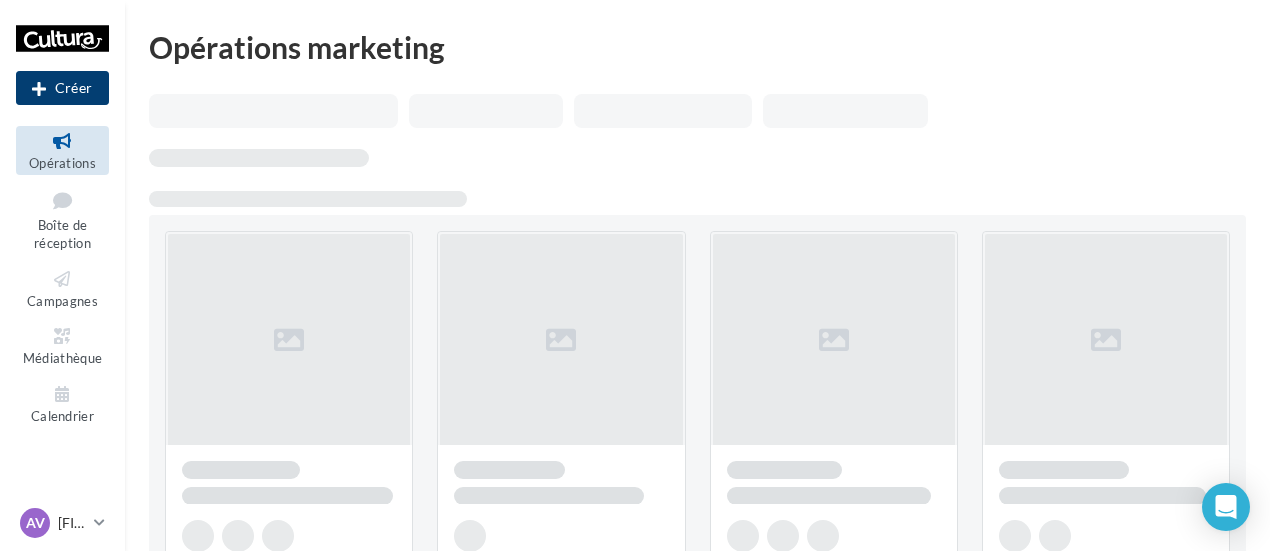 click on "Créer" at bounding box center [62, 88] 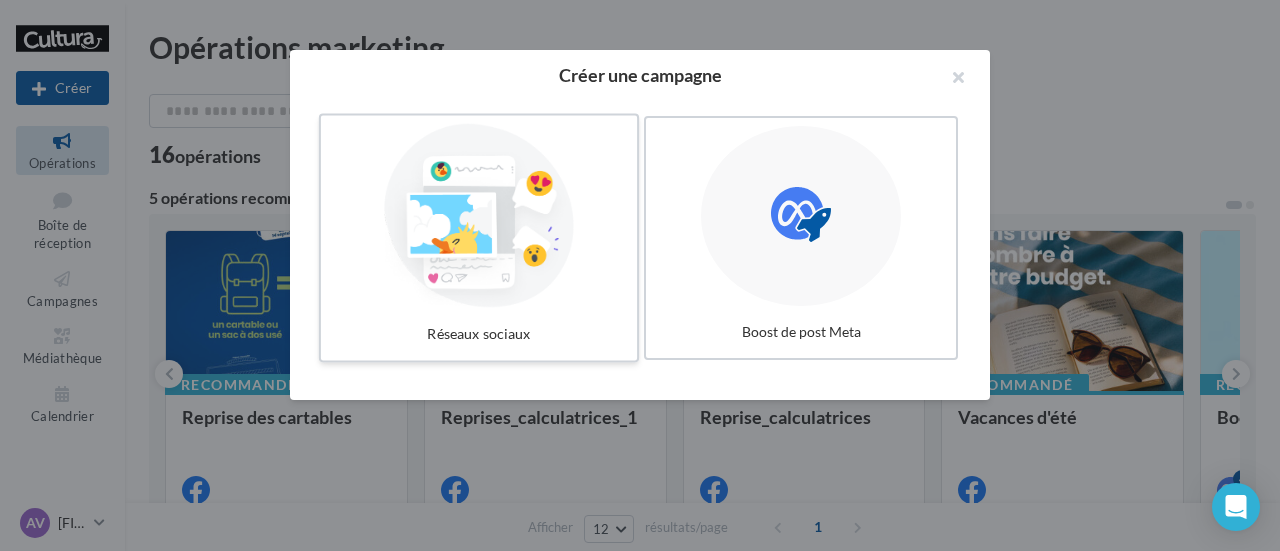 click at bounding box center (479, 216) 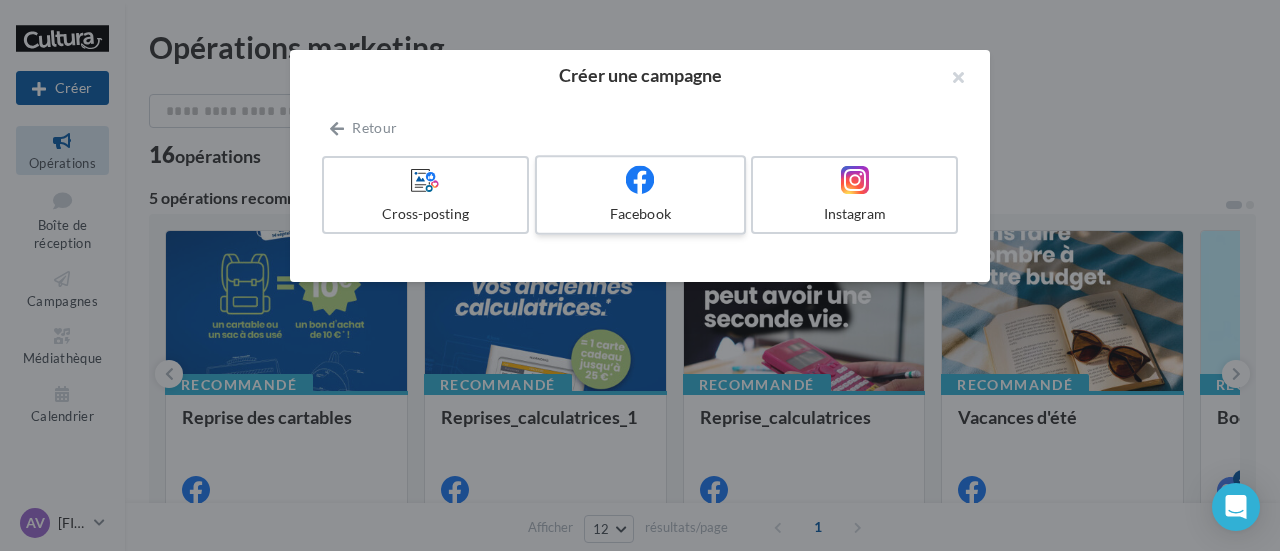 click on "Facebook" at bounding box center (640, 214) 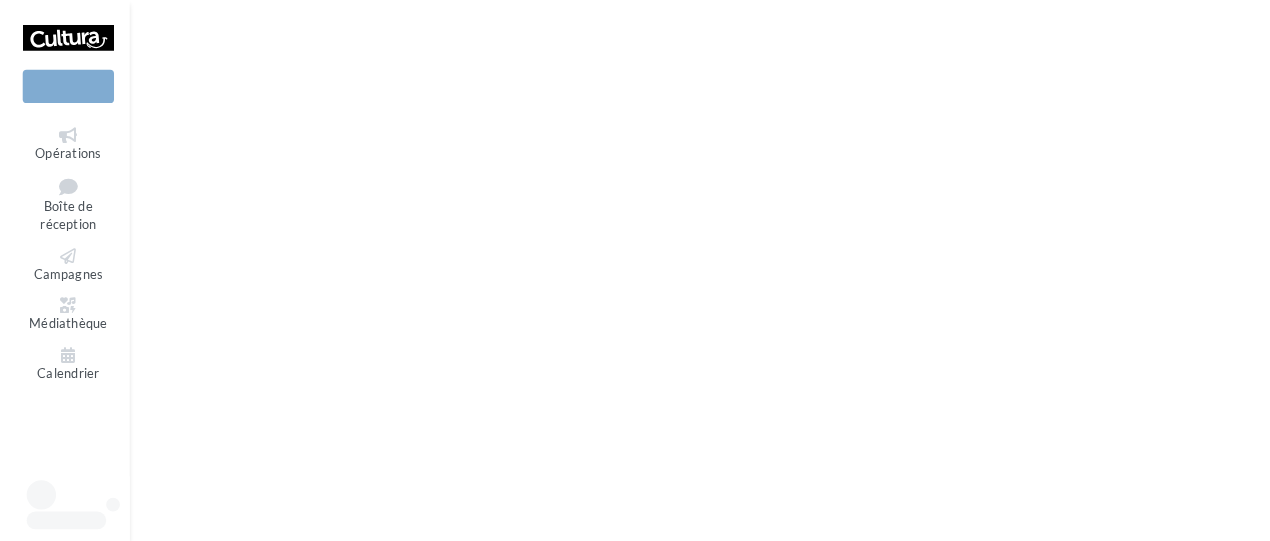 scroll, scrollTop: 0, scrollLeft: 0, axis: both 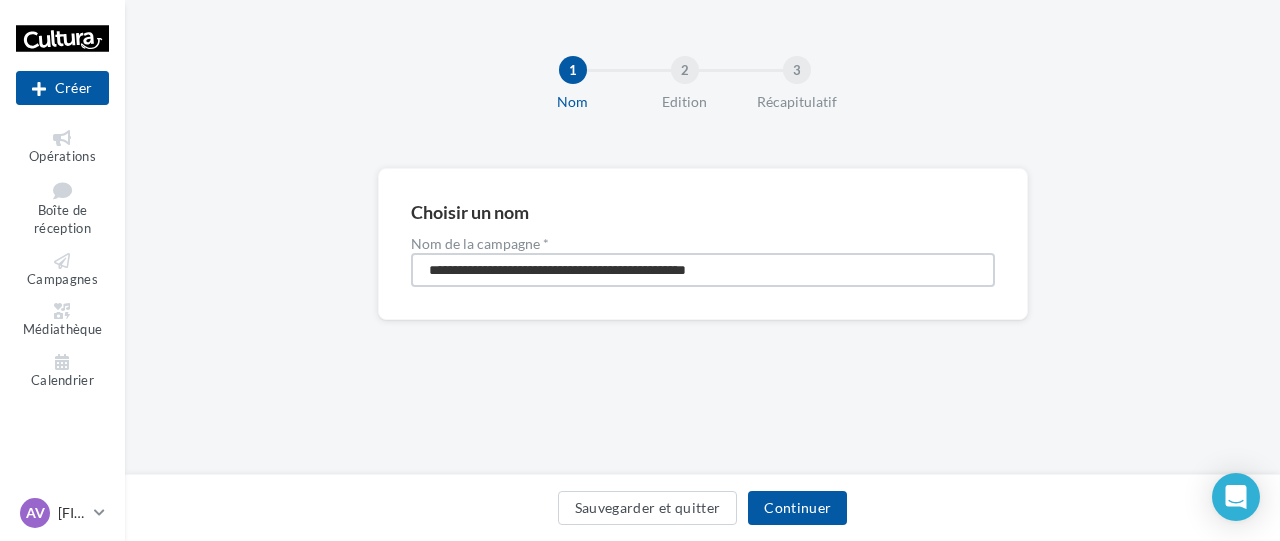 click on "**********" at bounding box center (703, 270) 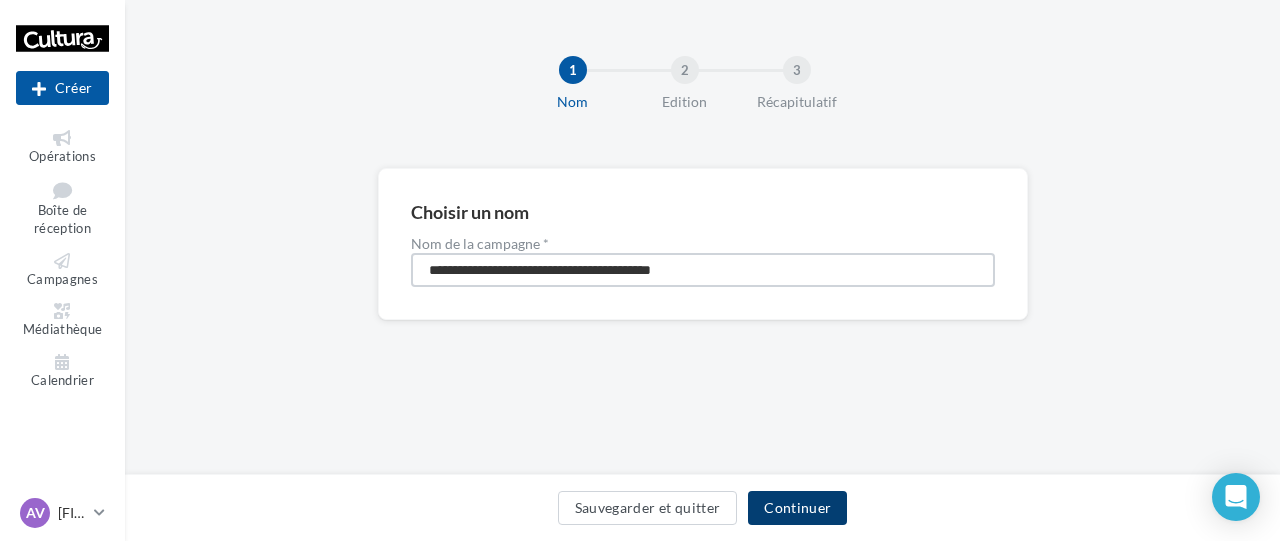 type on "**********" 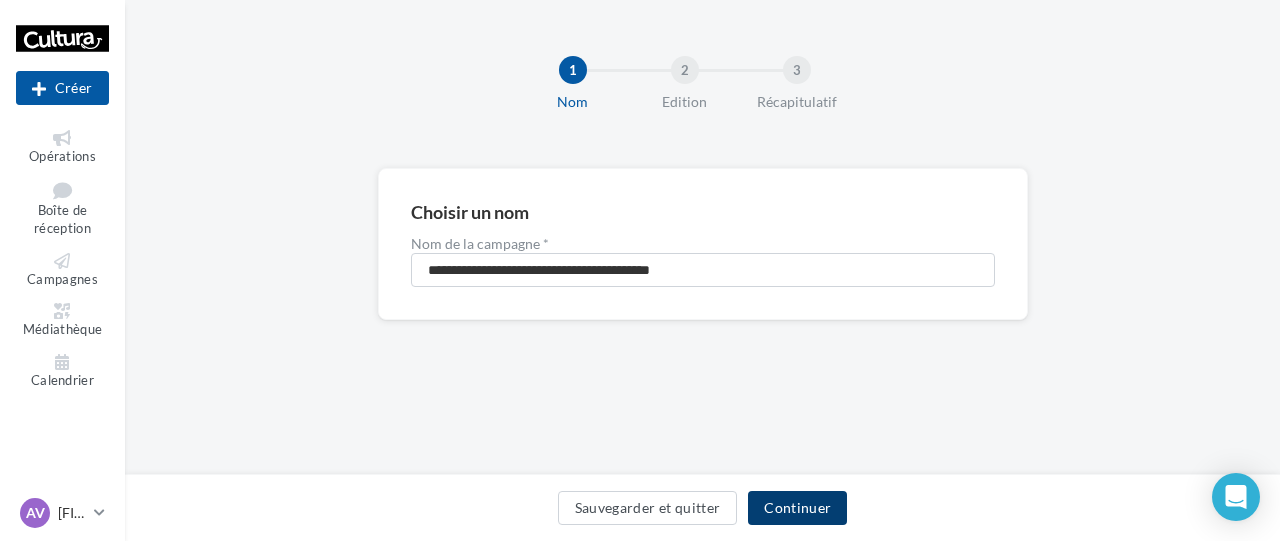 click on "Continuer" at bounding box center (797, 508) 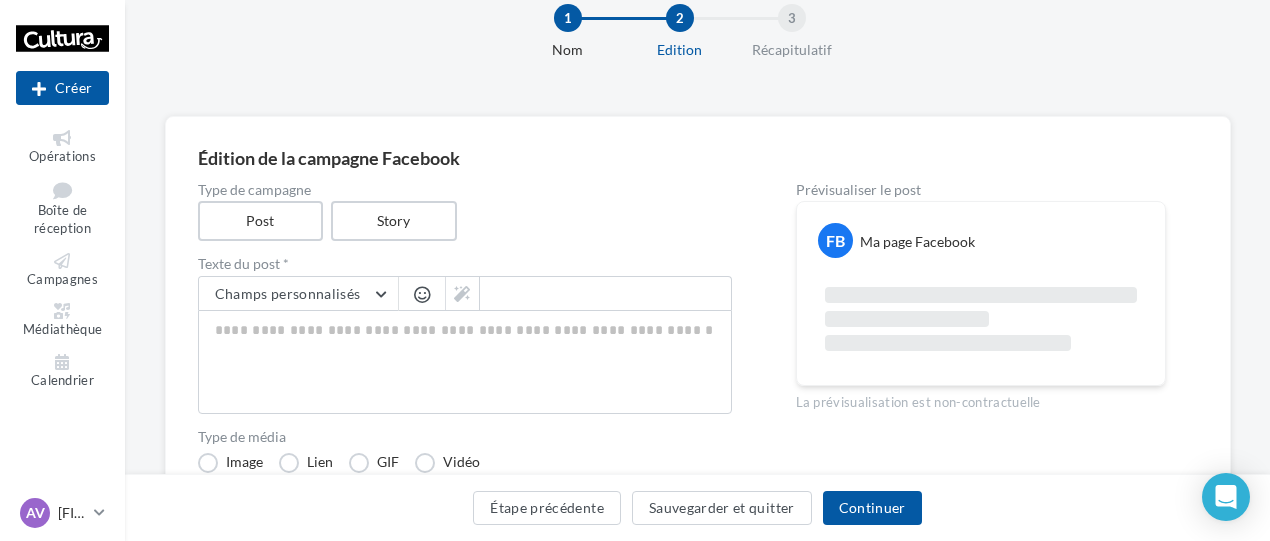 scroll, scrollTop: 60, scrollLeft: 0, axis: vertical 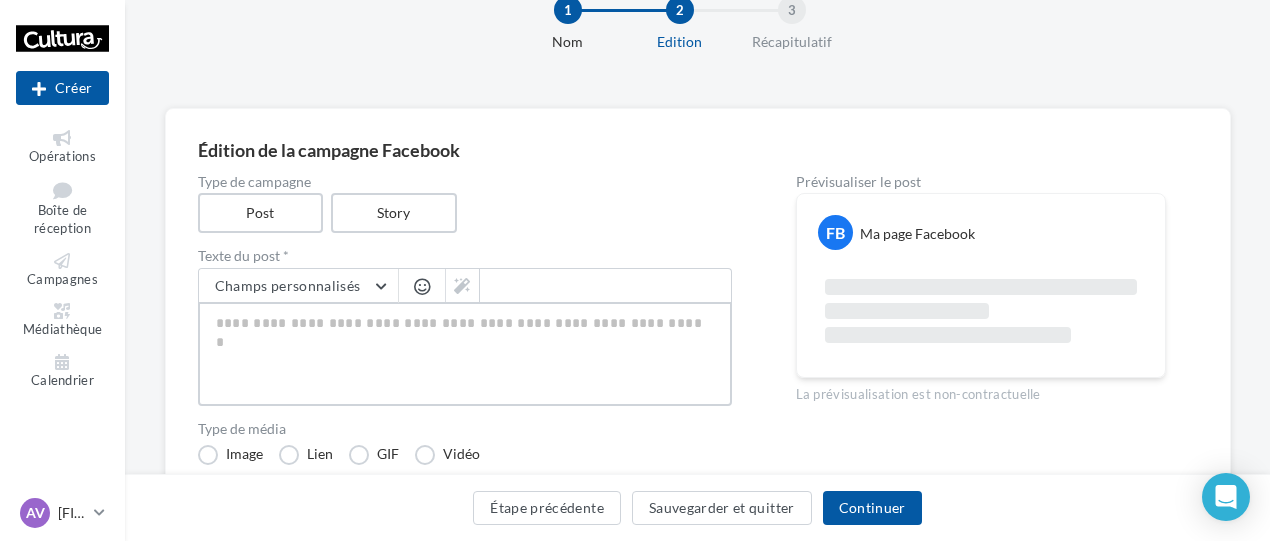 click at bounding box center (465, 354) 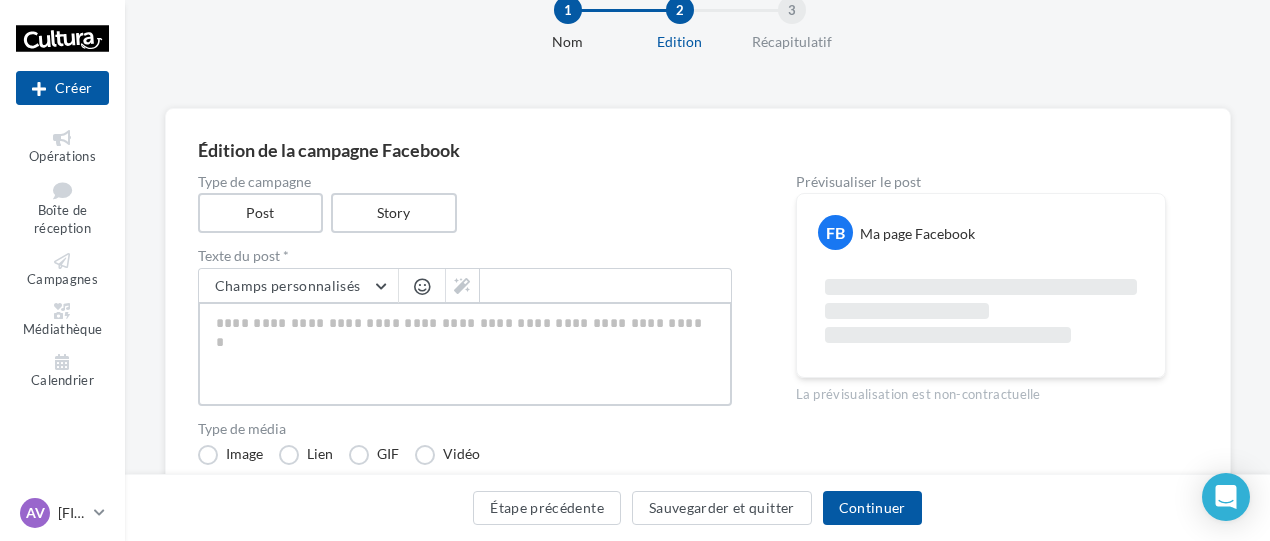 type on "*" 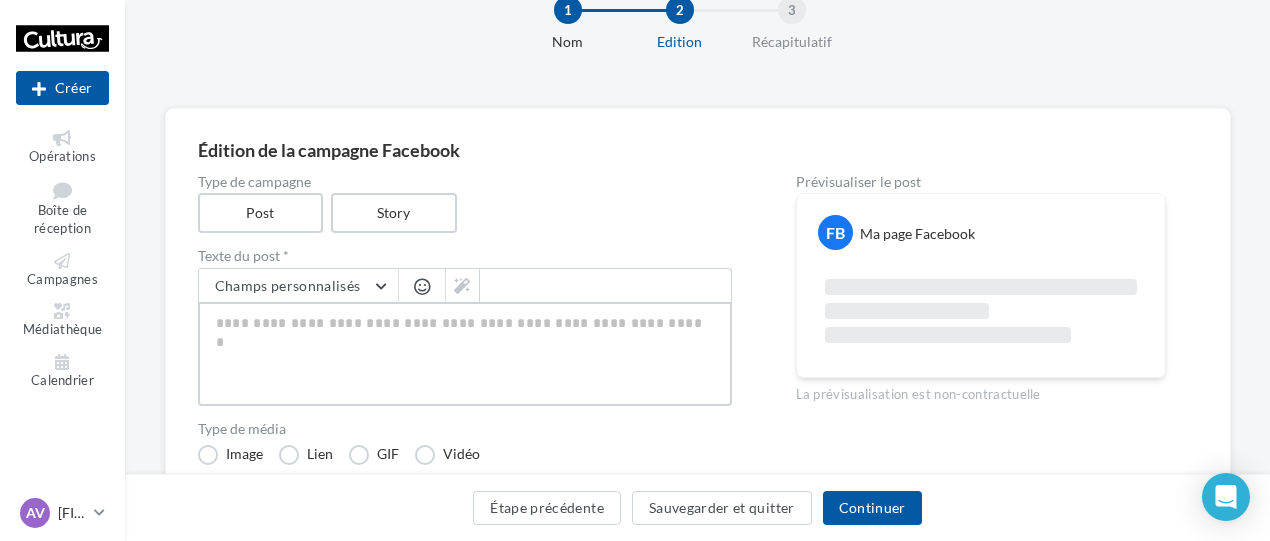 type on "*" 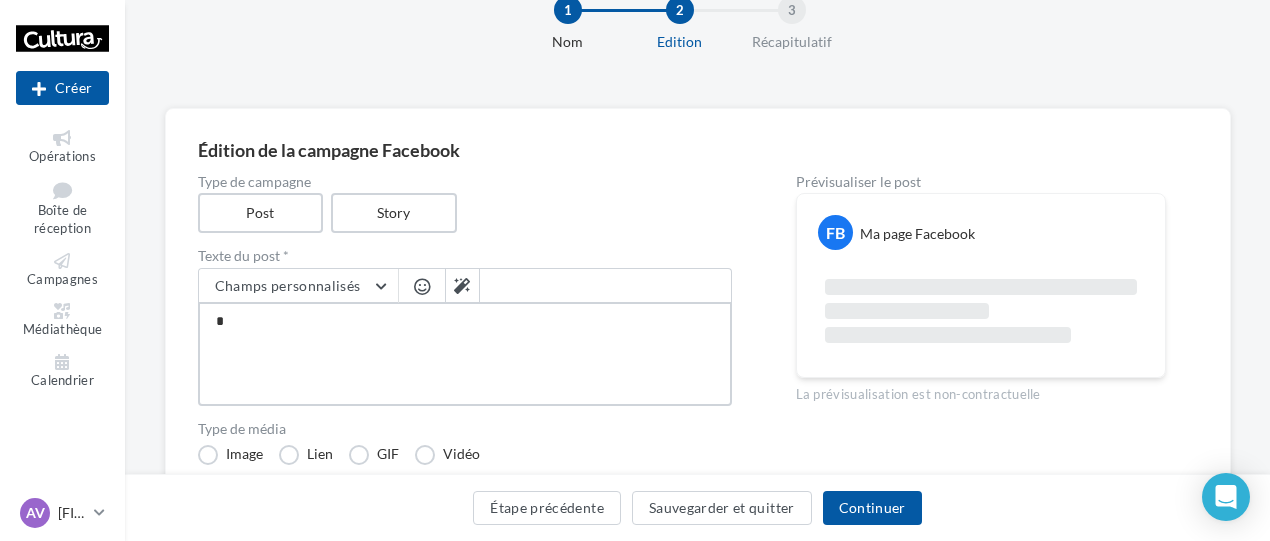 type on "**" 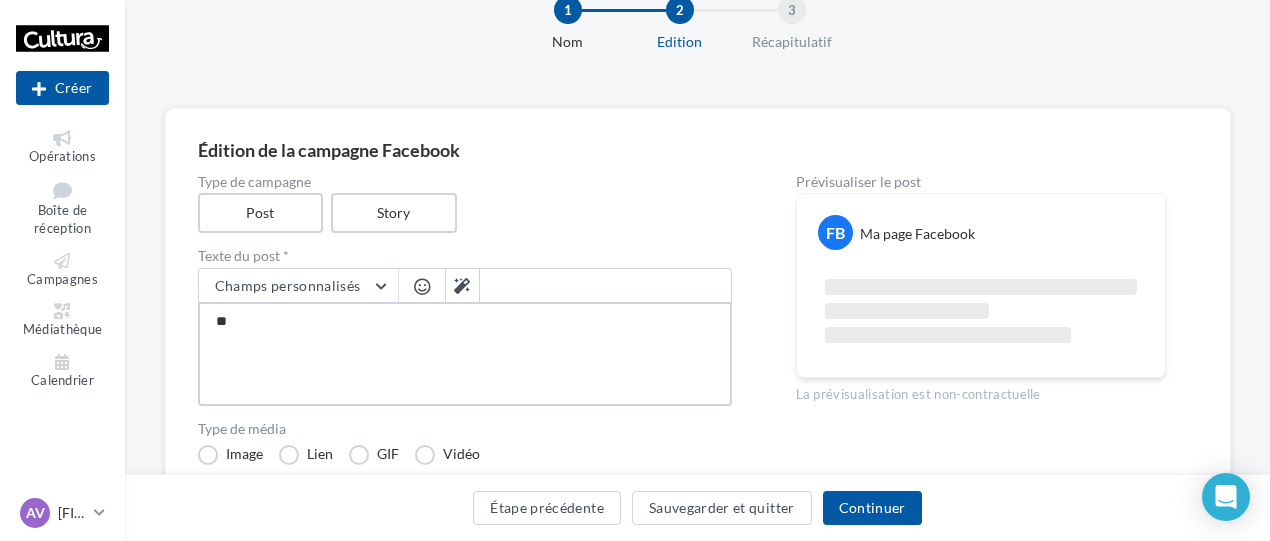 type on "***" 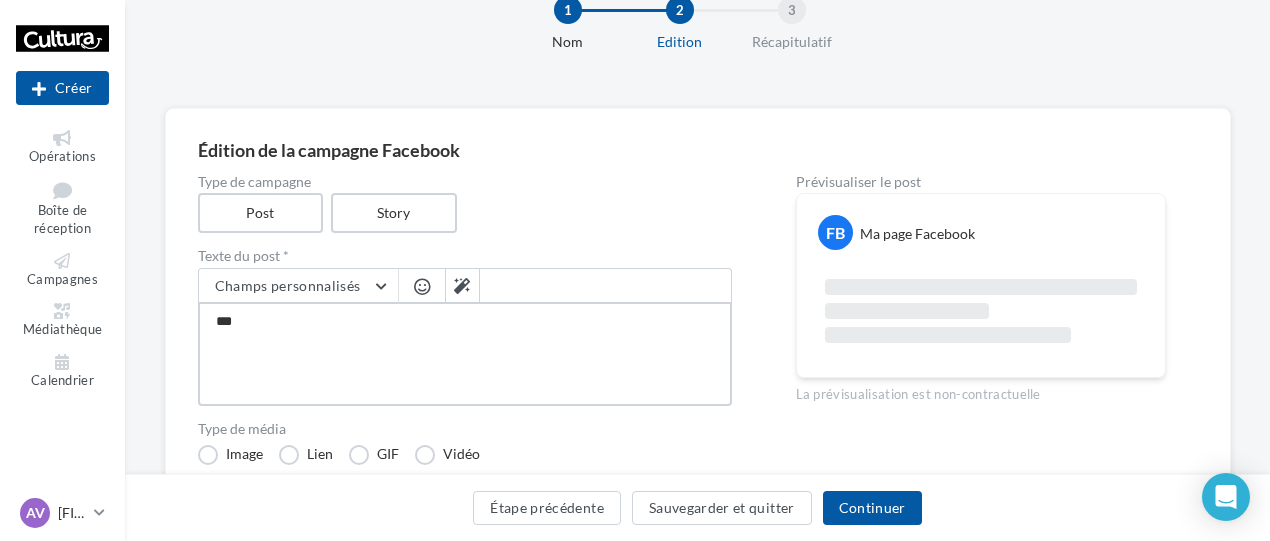 type on "****" 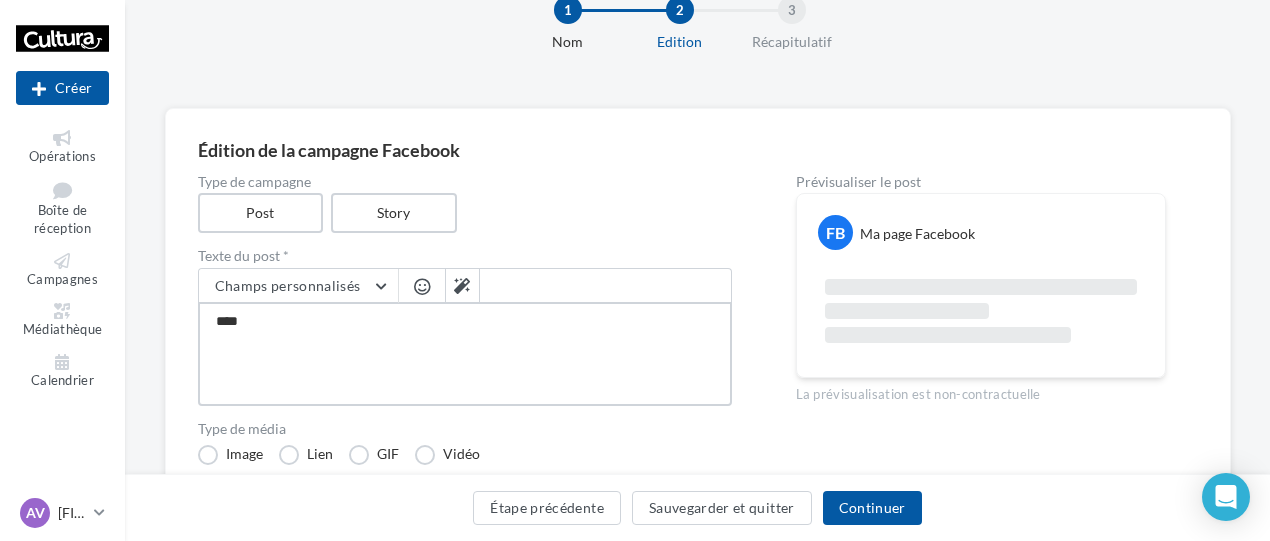 type on "*****" 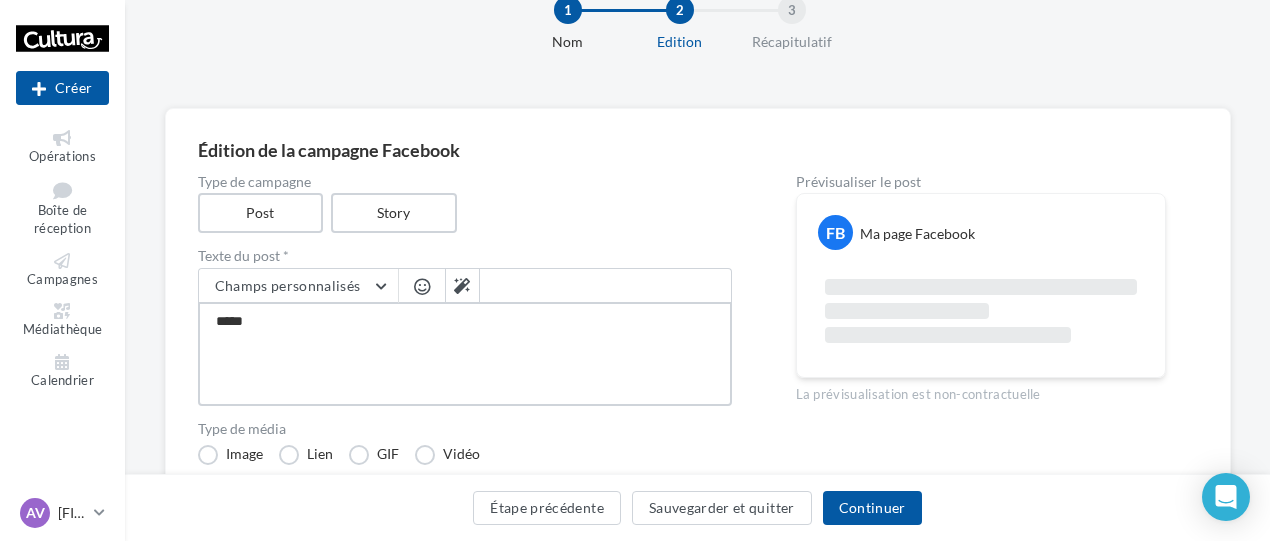 type on "*****" 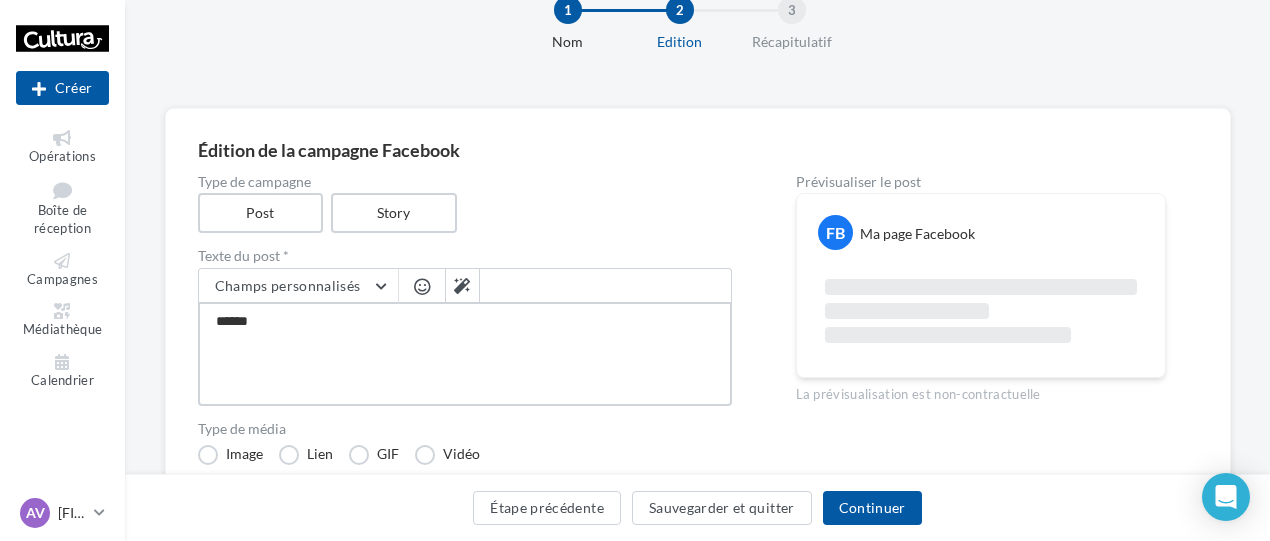 type on "*******" 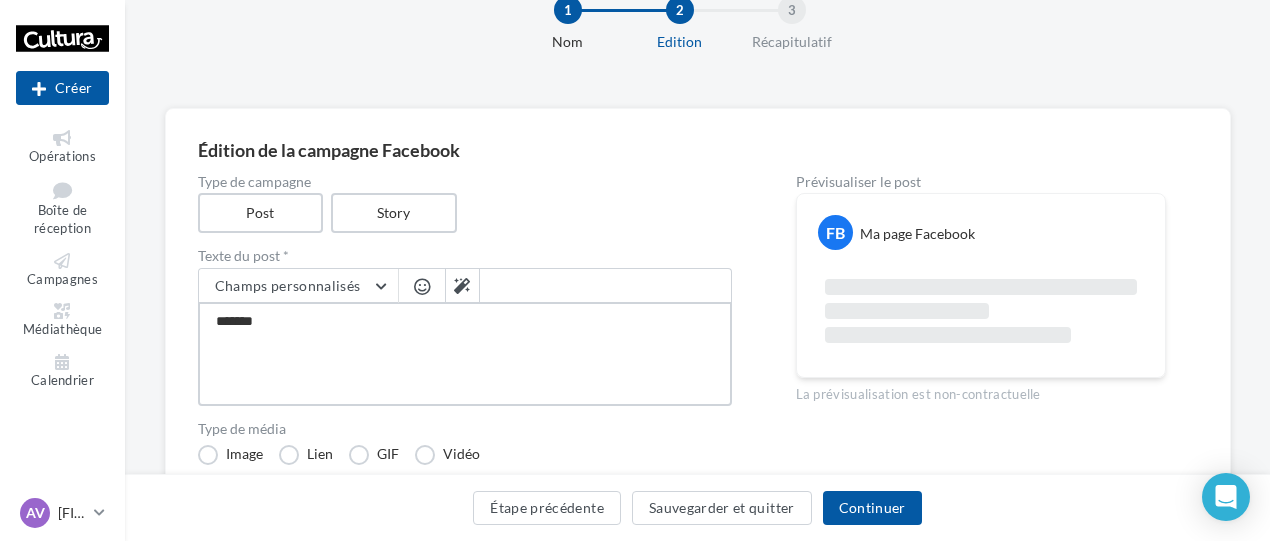 type on "********" 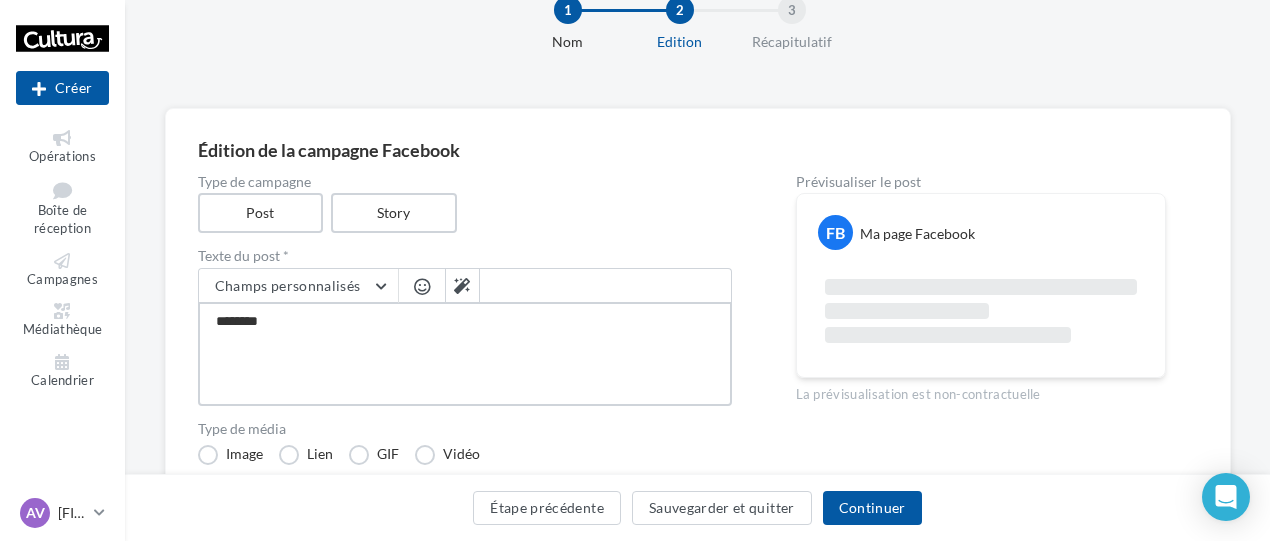 type on "*********" 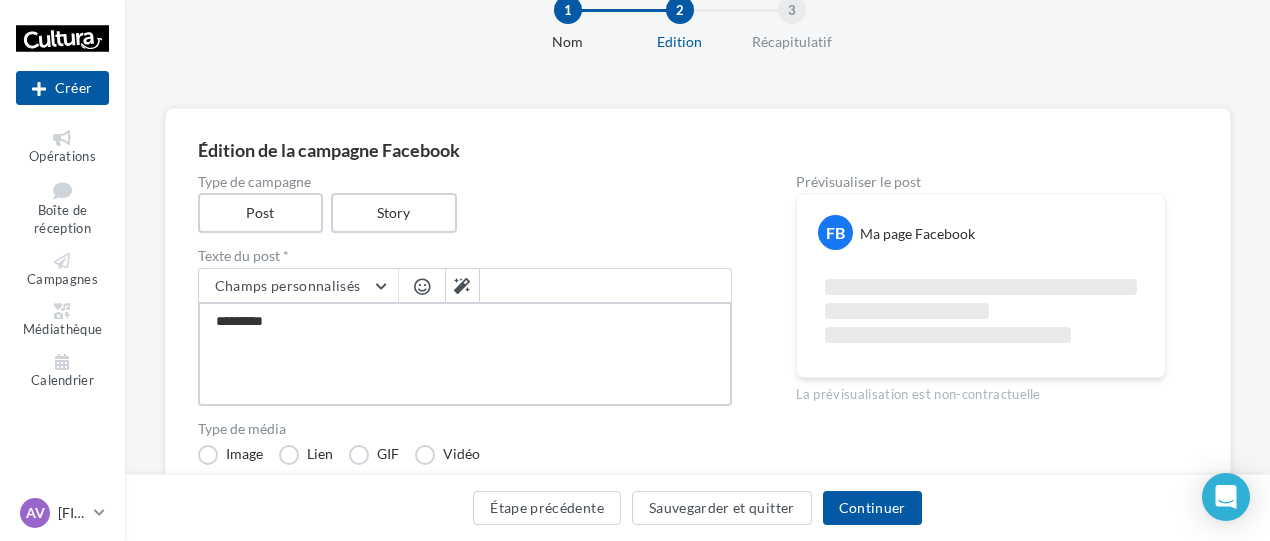 type on "**********" 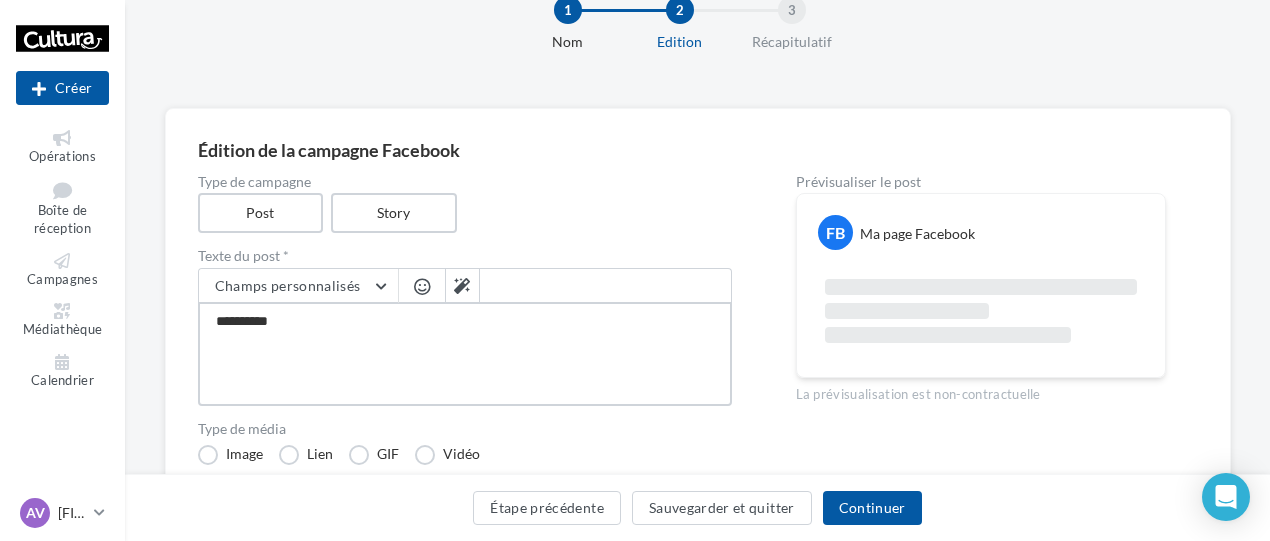 type on "**********" 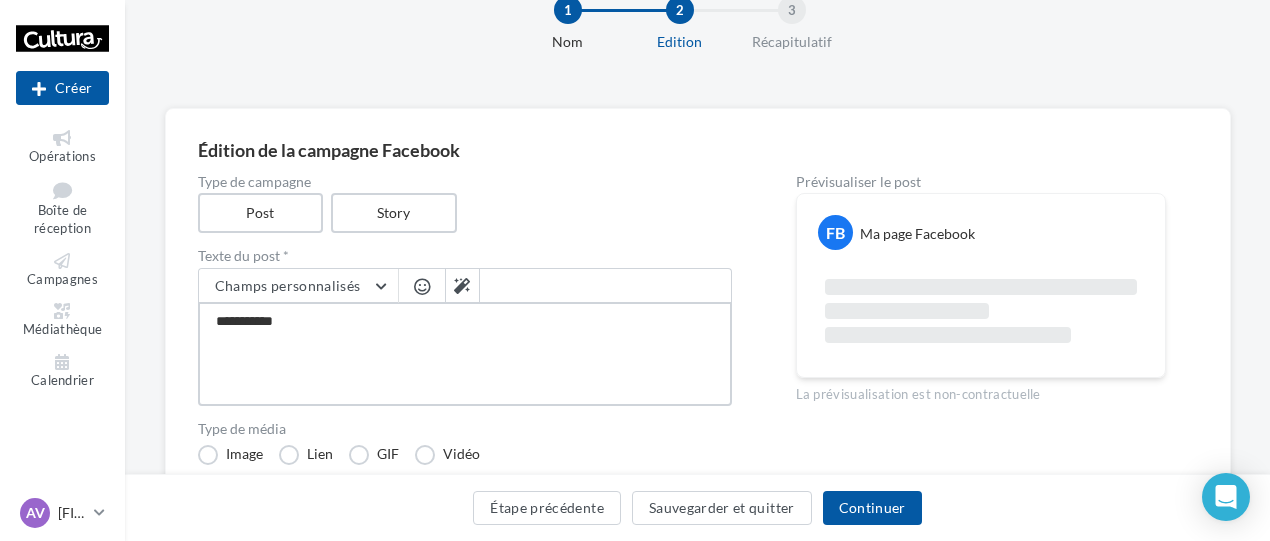 type on "**********" 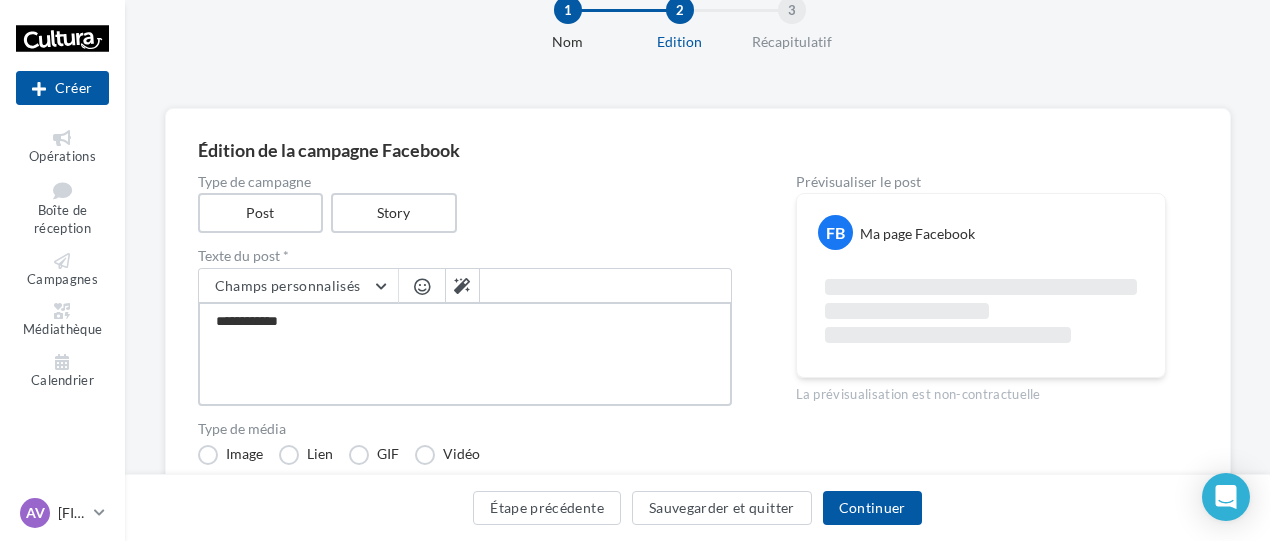 type on "**********" 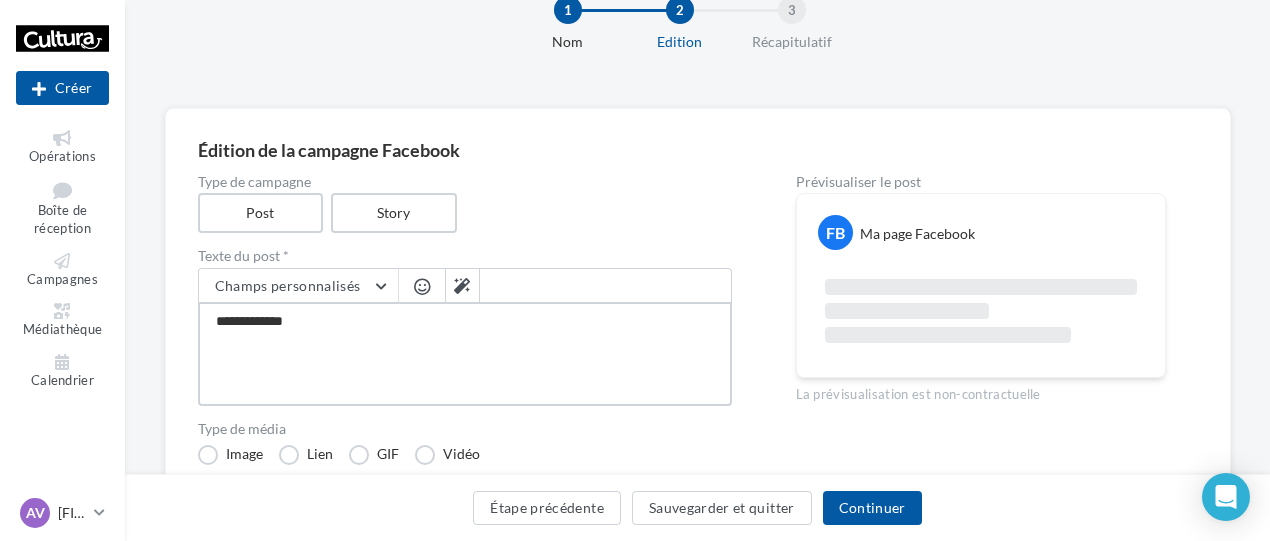 type on "**********" 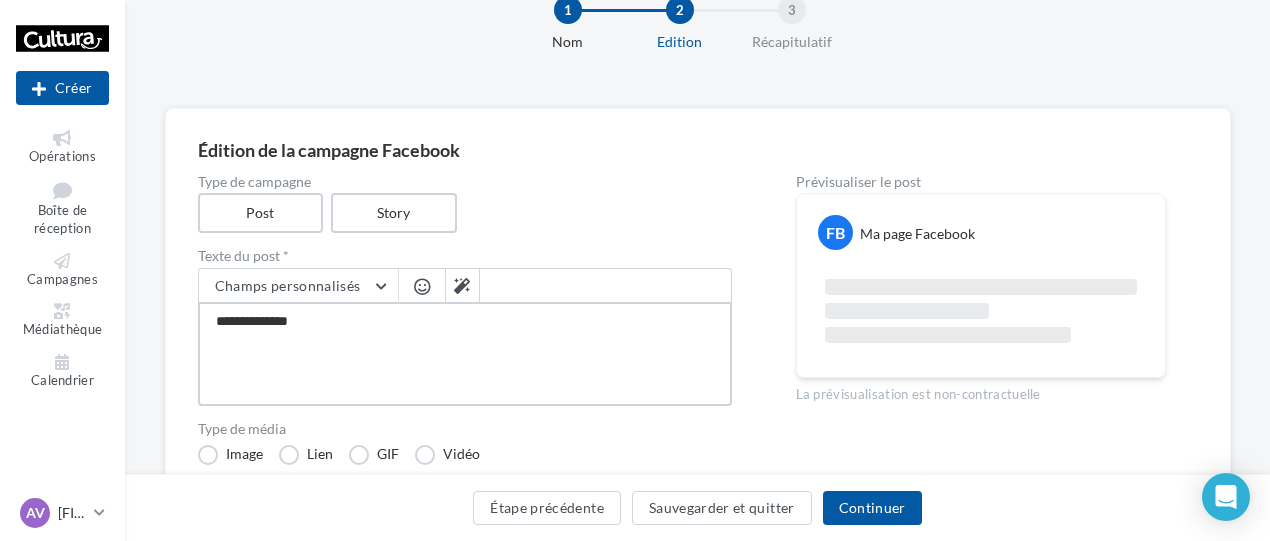 type on "**********" 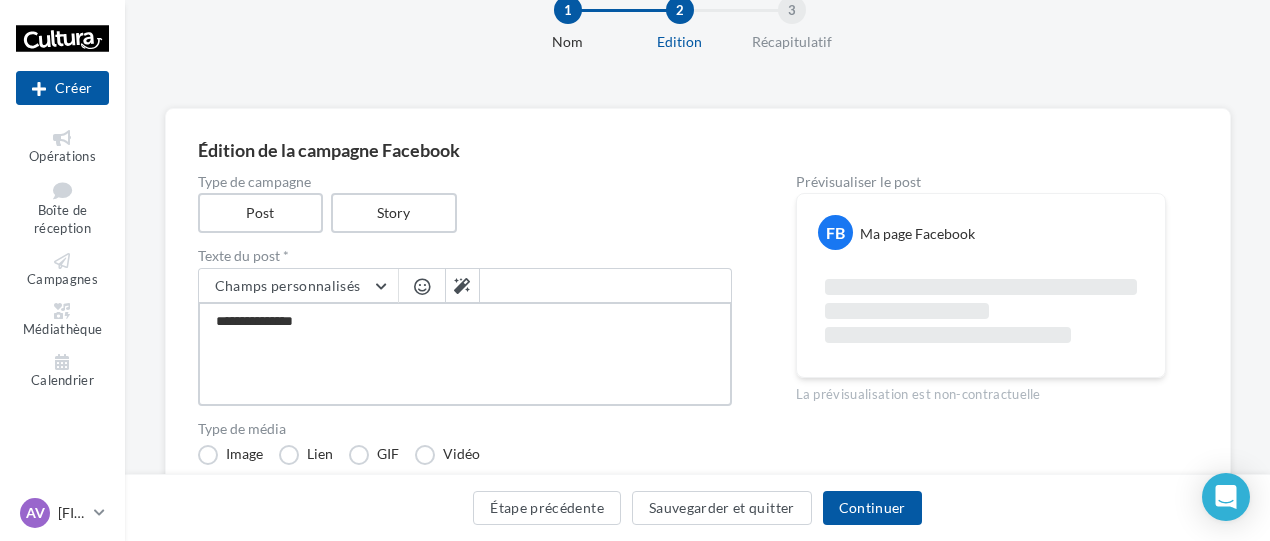 type on "**********" 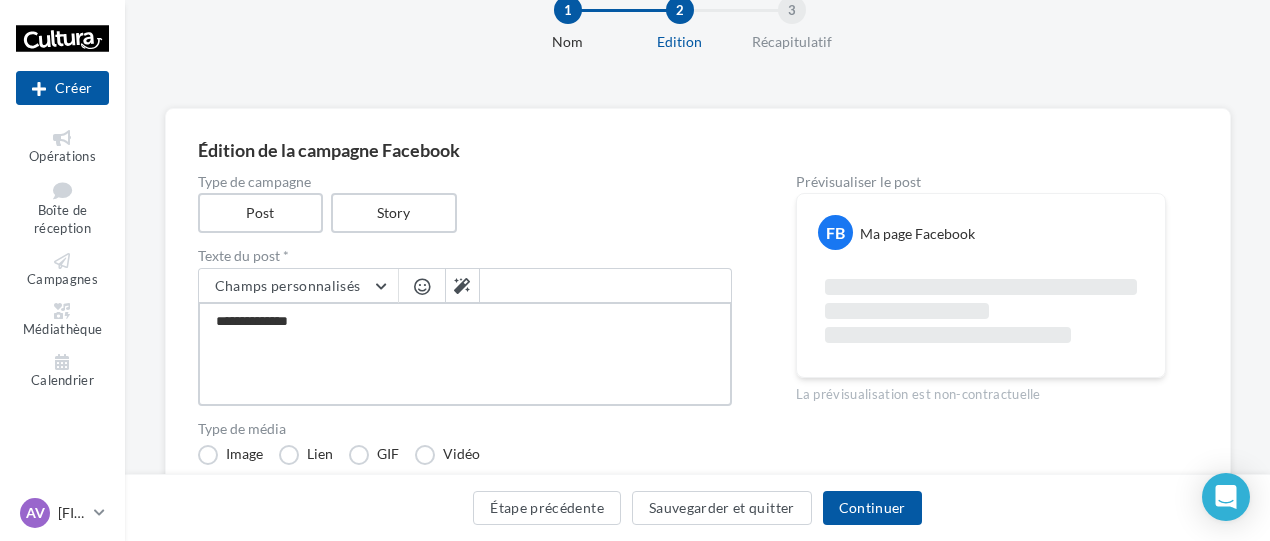 type on "**********" 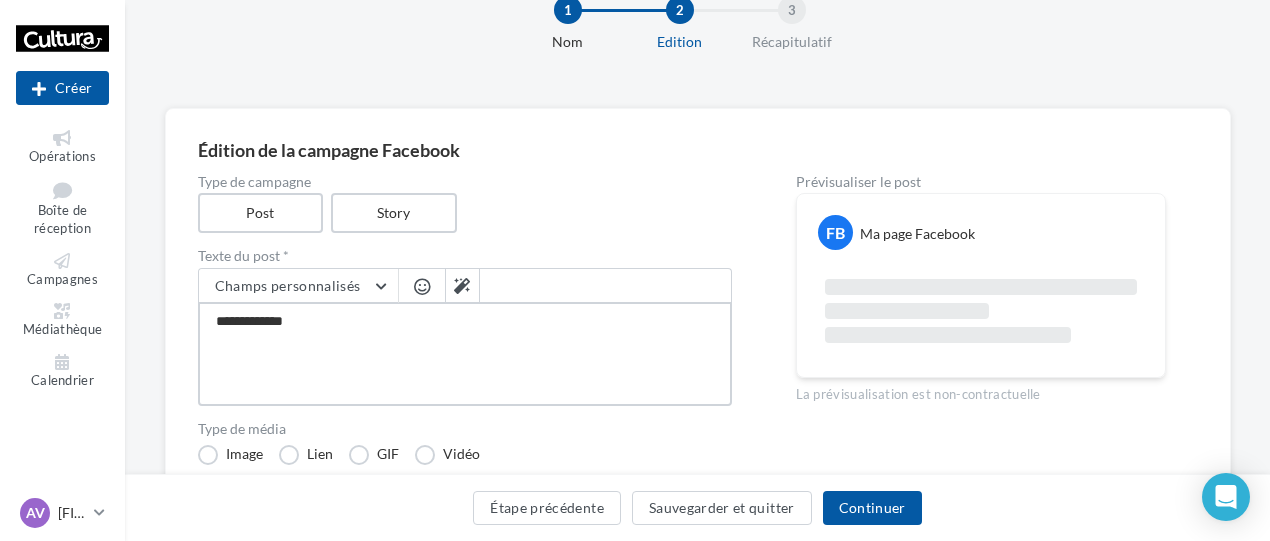 type on "**********" 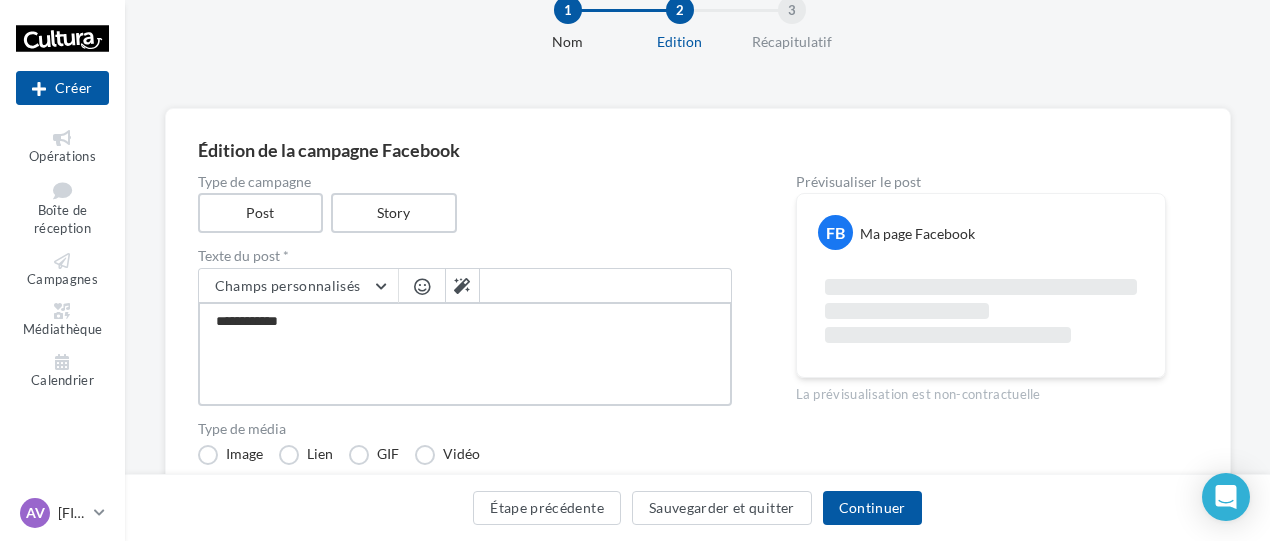 type on "**********" 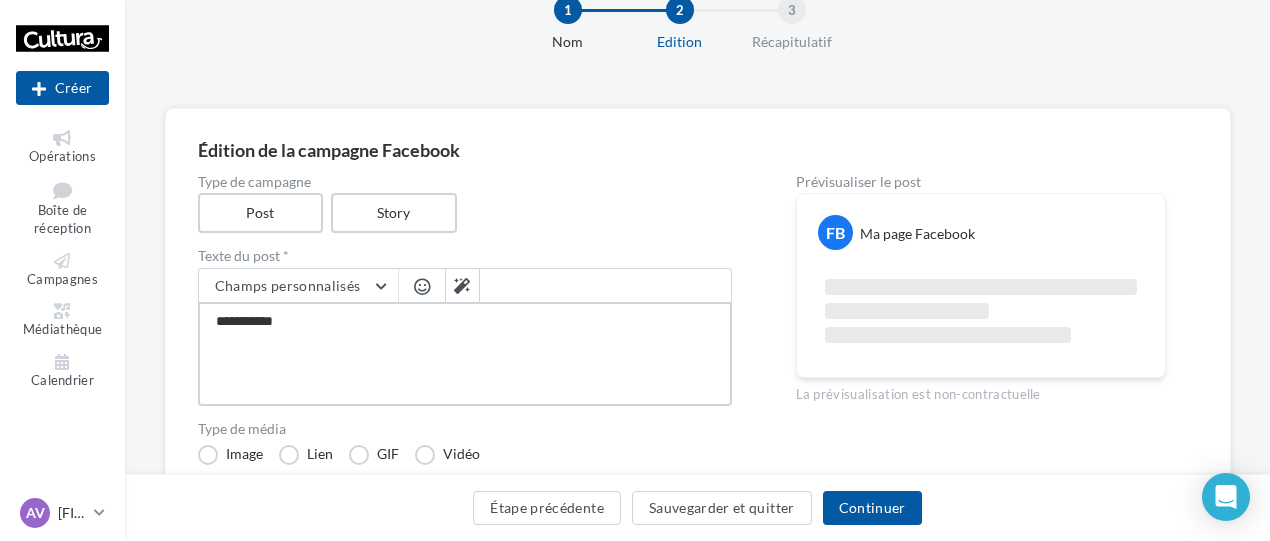 type on "**********" 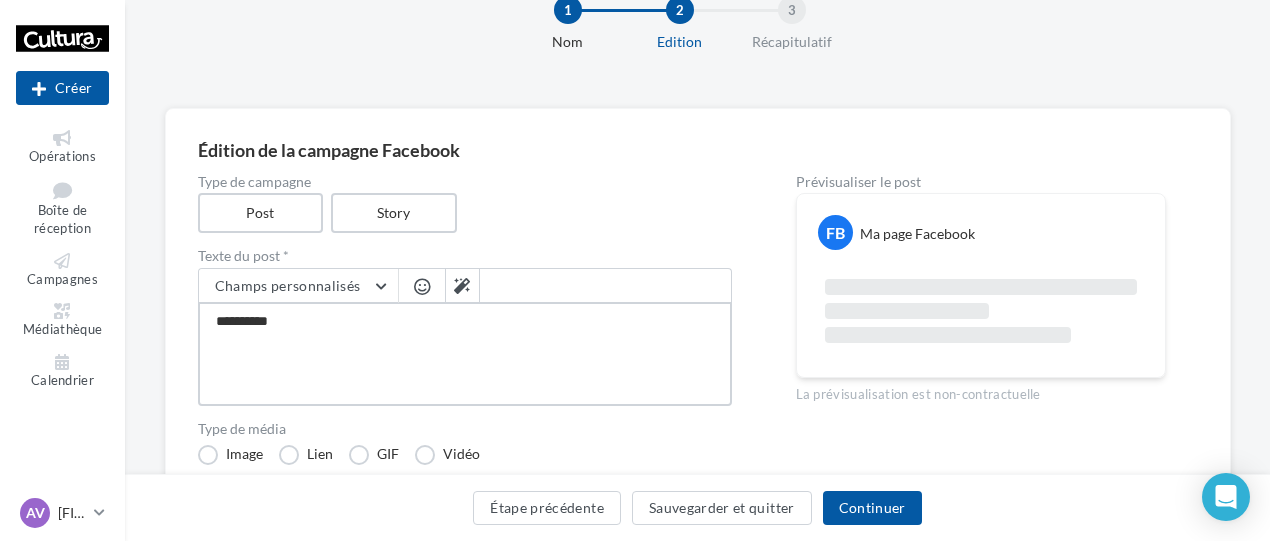 type on "**********" 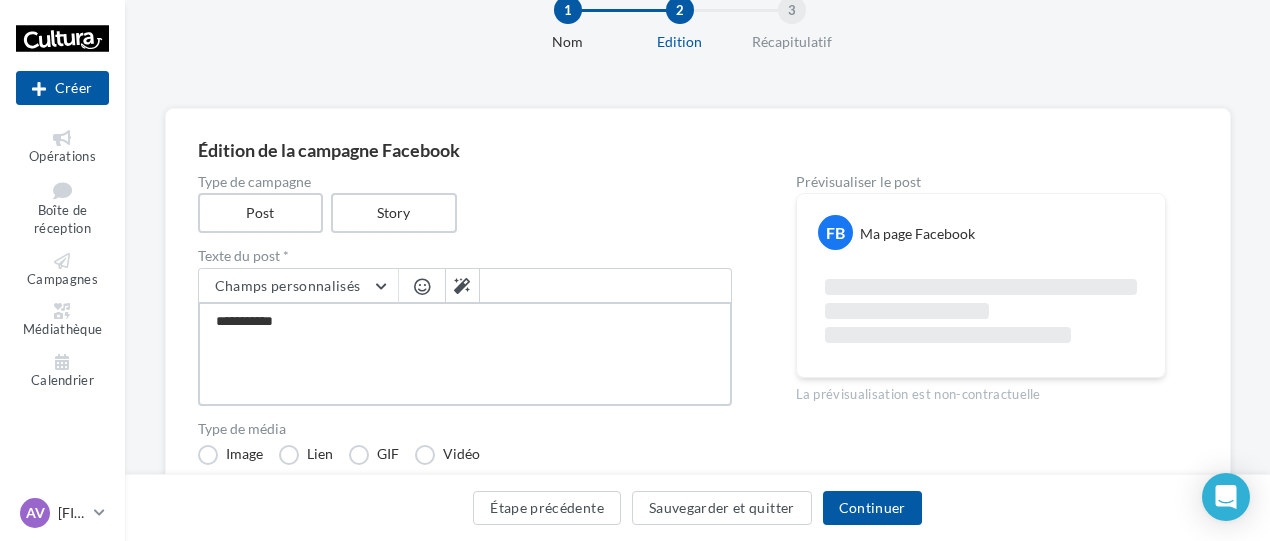 type on "**********" 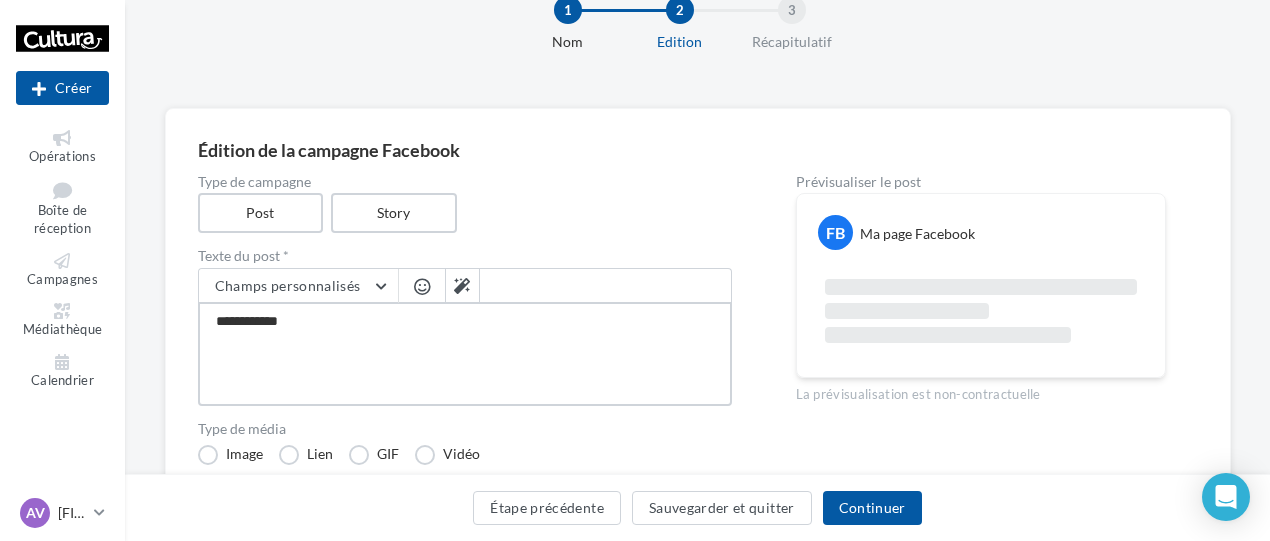 type on "**********" 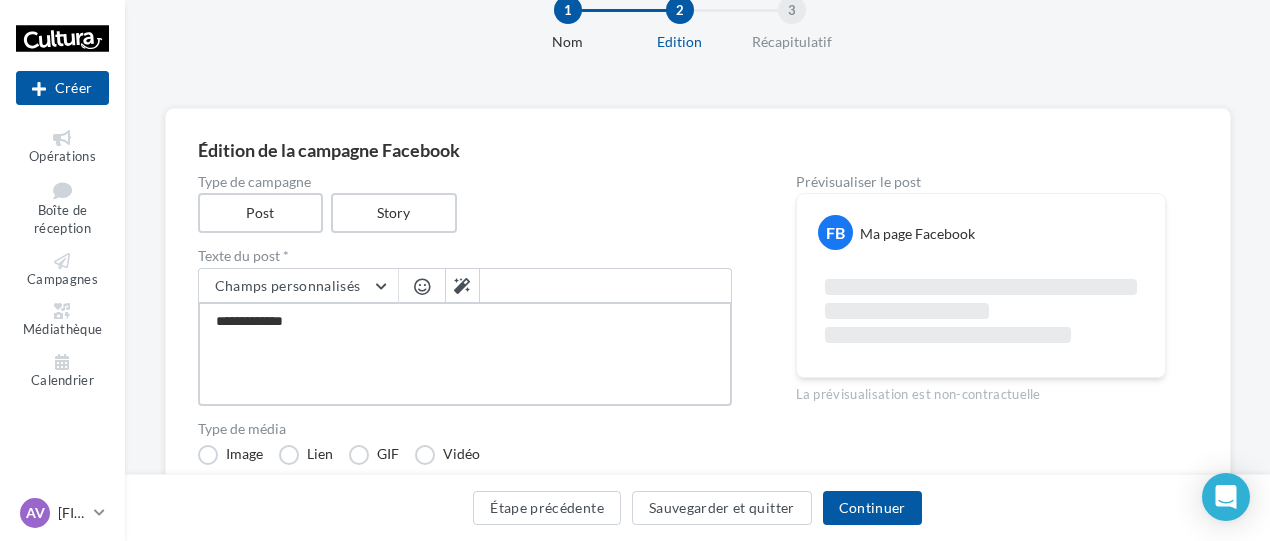 type on "**********" 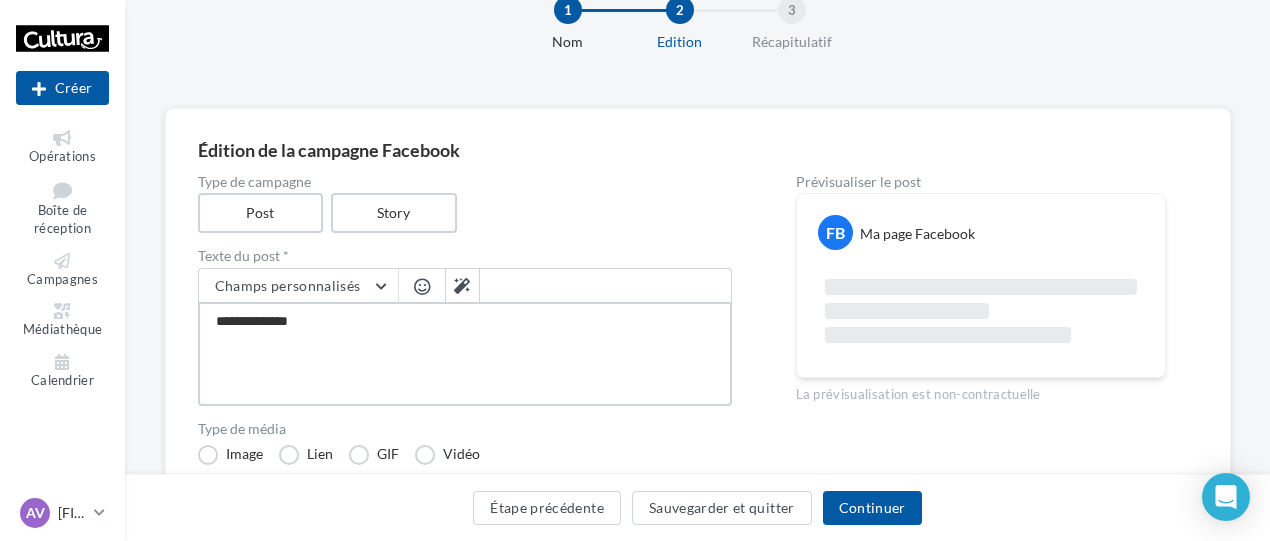 type on "**********" 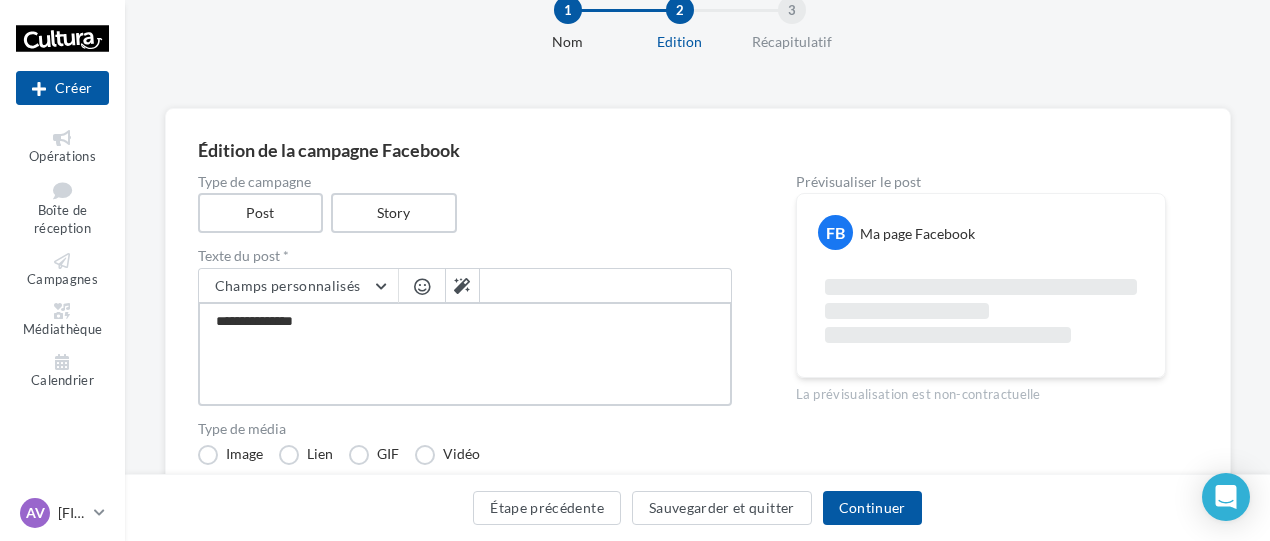 type on "**********" 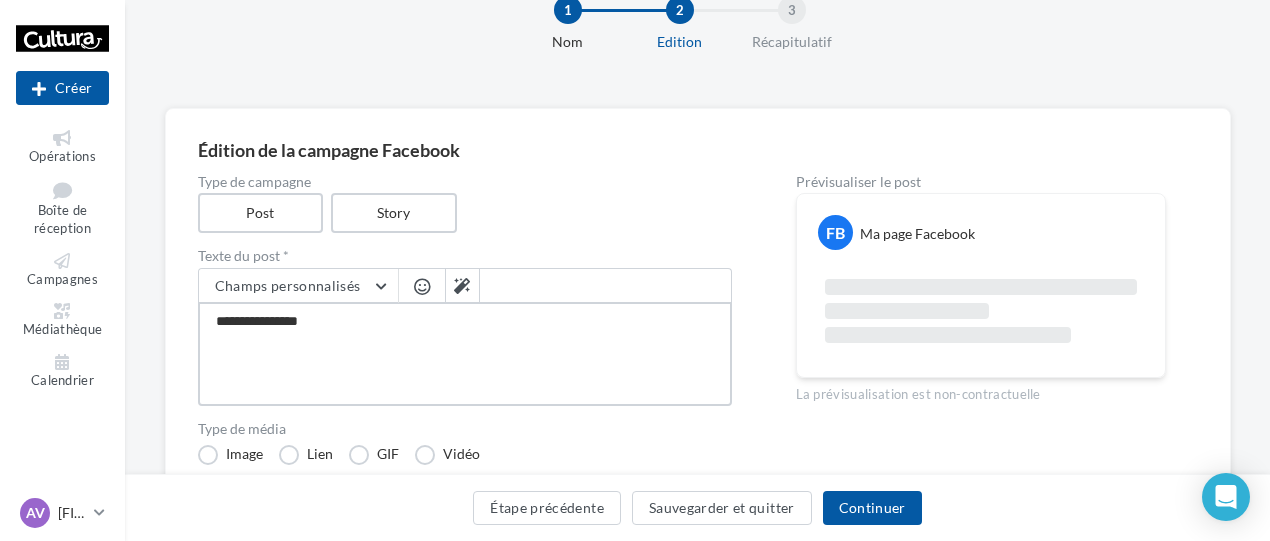 type on "**********" 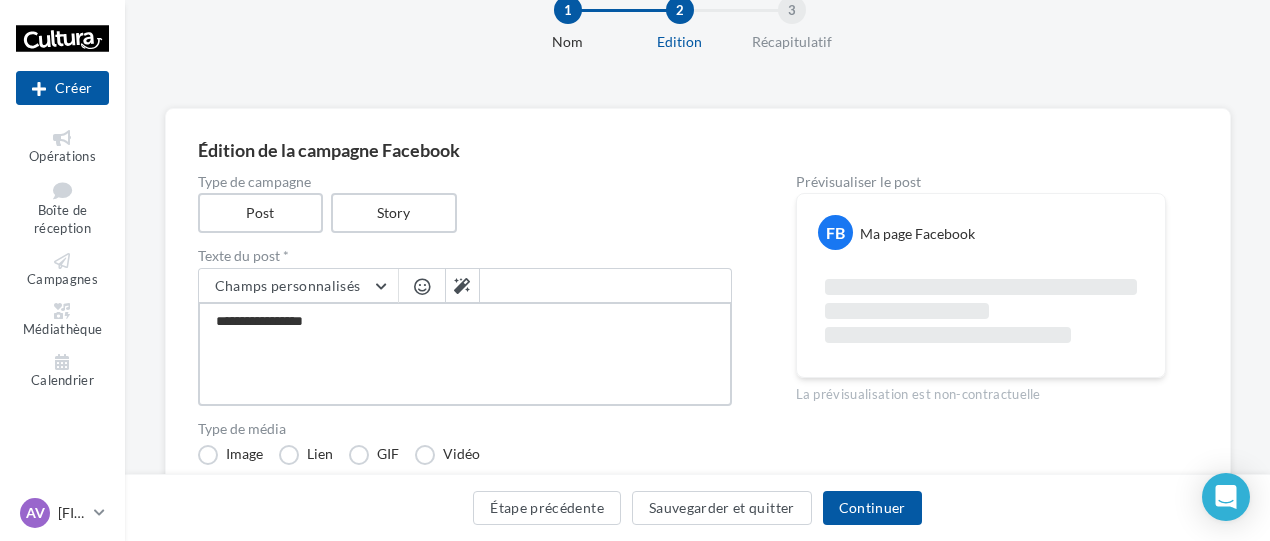 type on "**********" 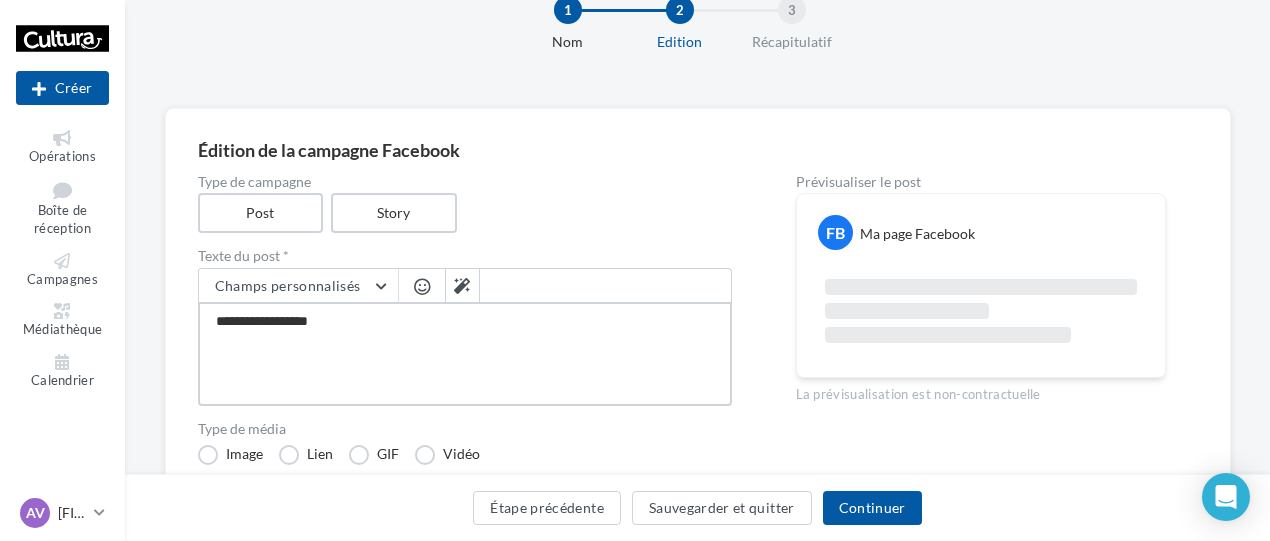 type on "**********" 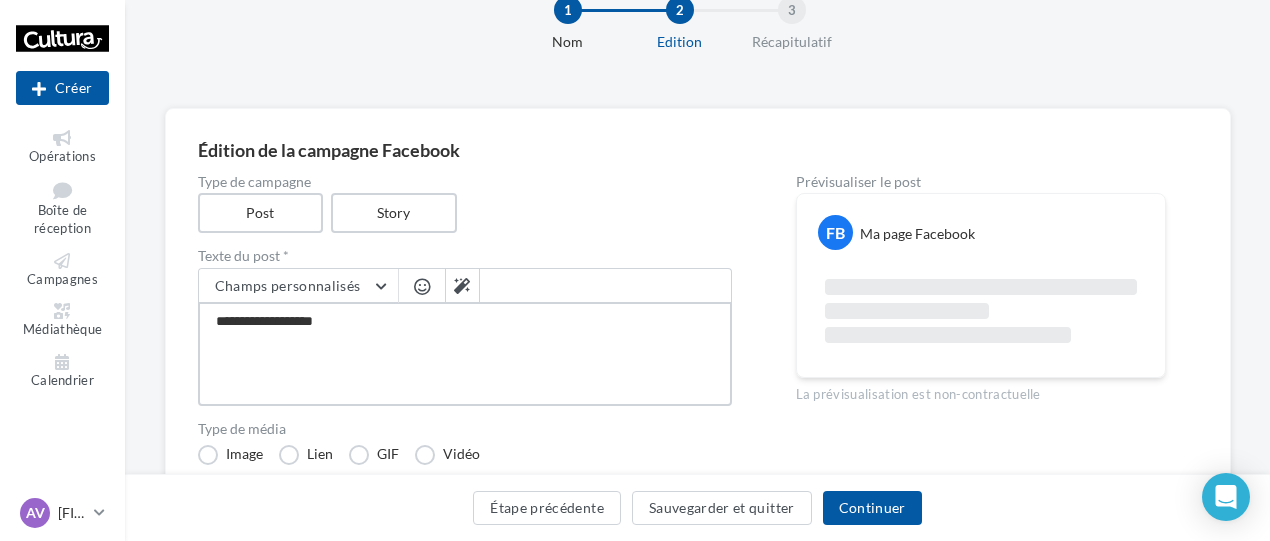 type on "**********" 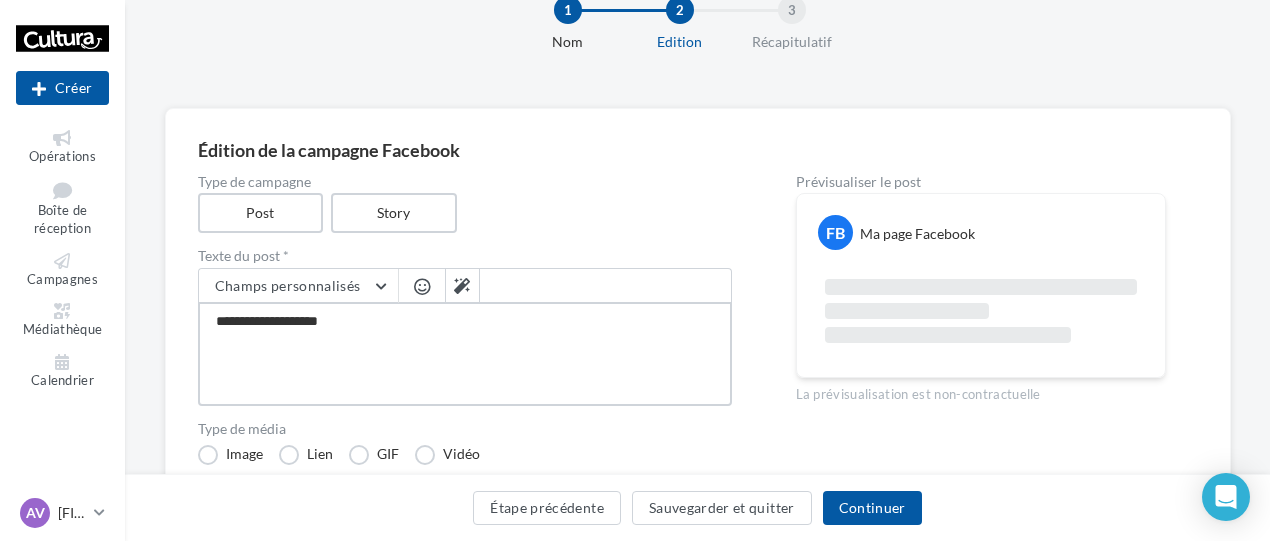 type on "**********" 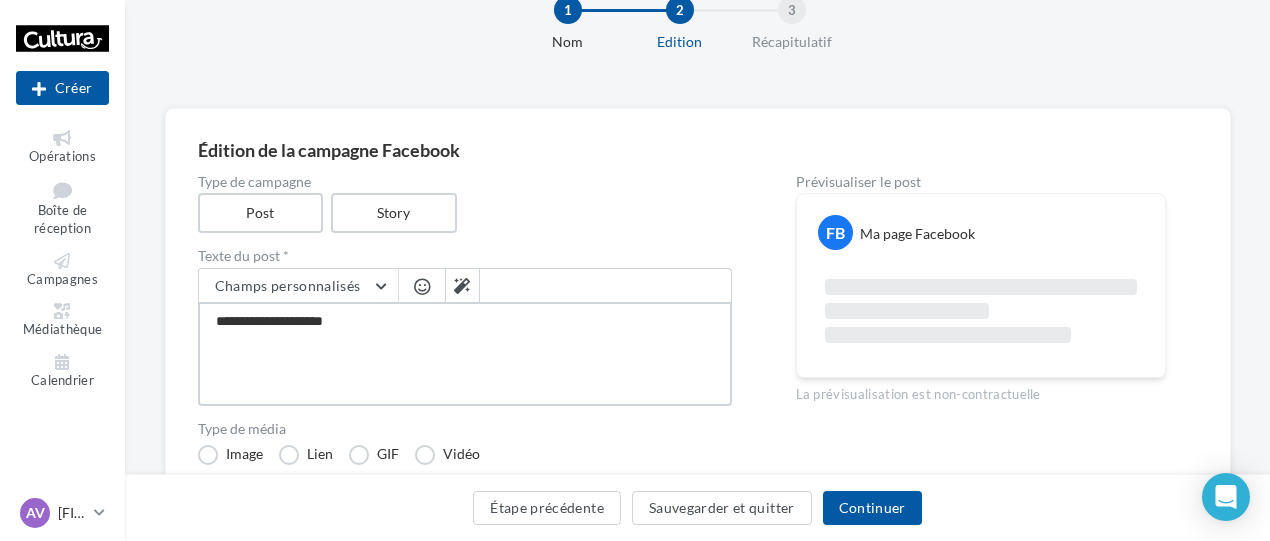 type on "**********" 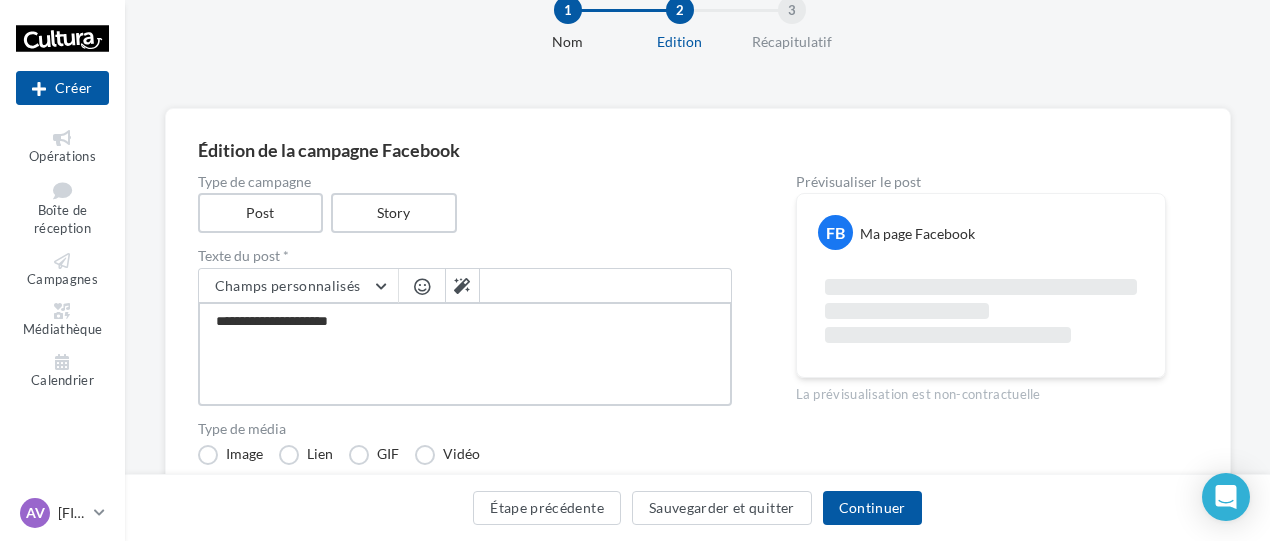 type on "**********" 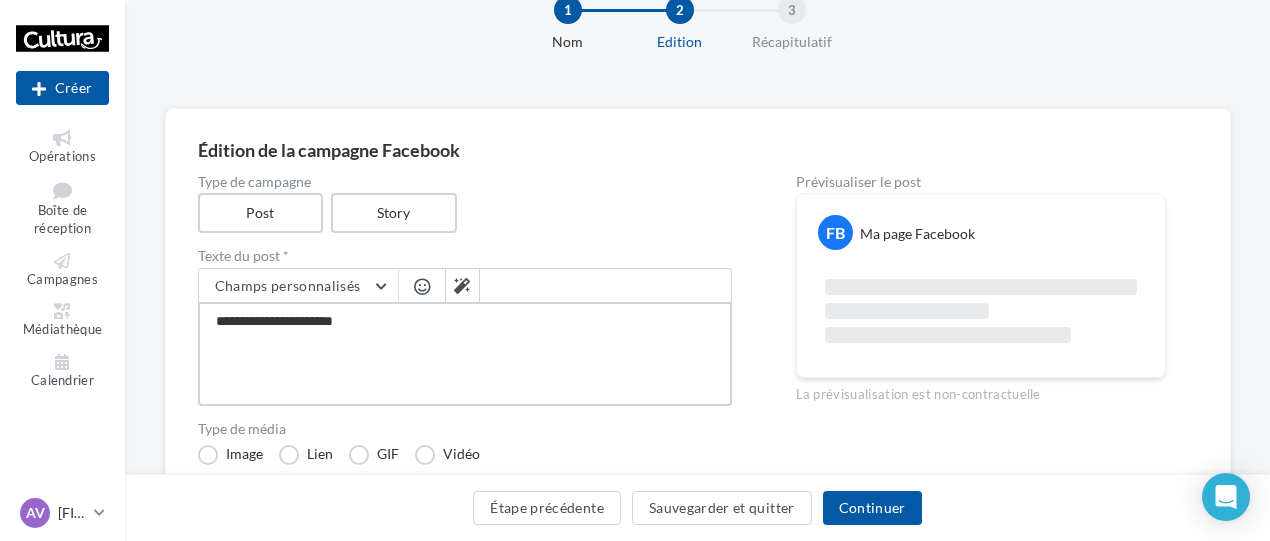 type on "**********" 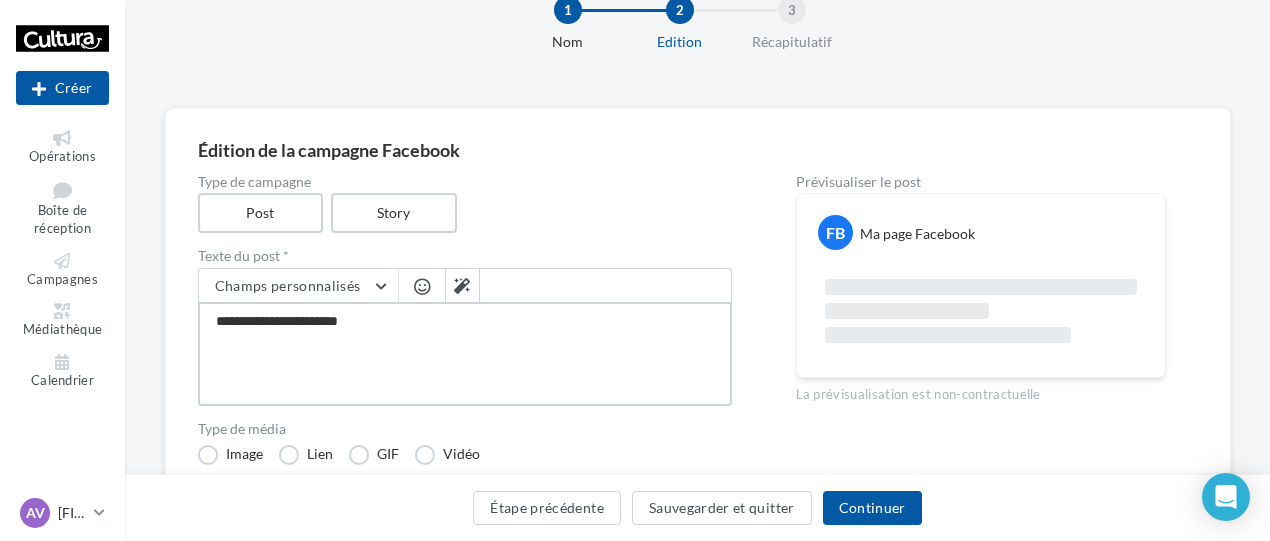 type on "**********" 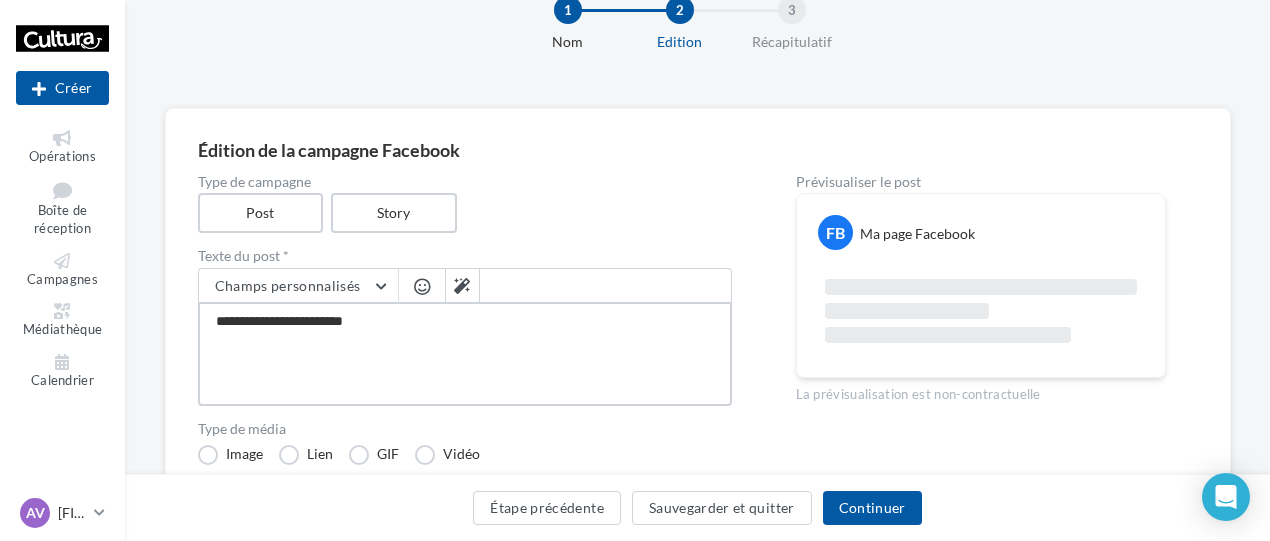 type on "**********" 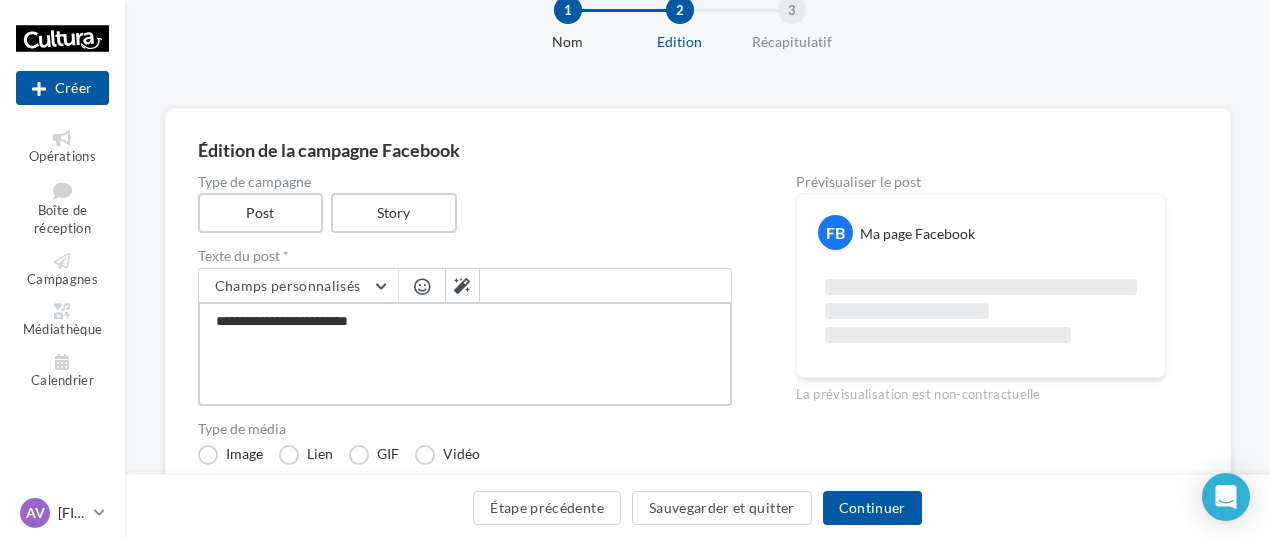 type on "**********" 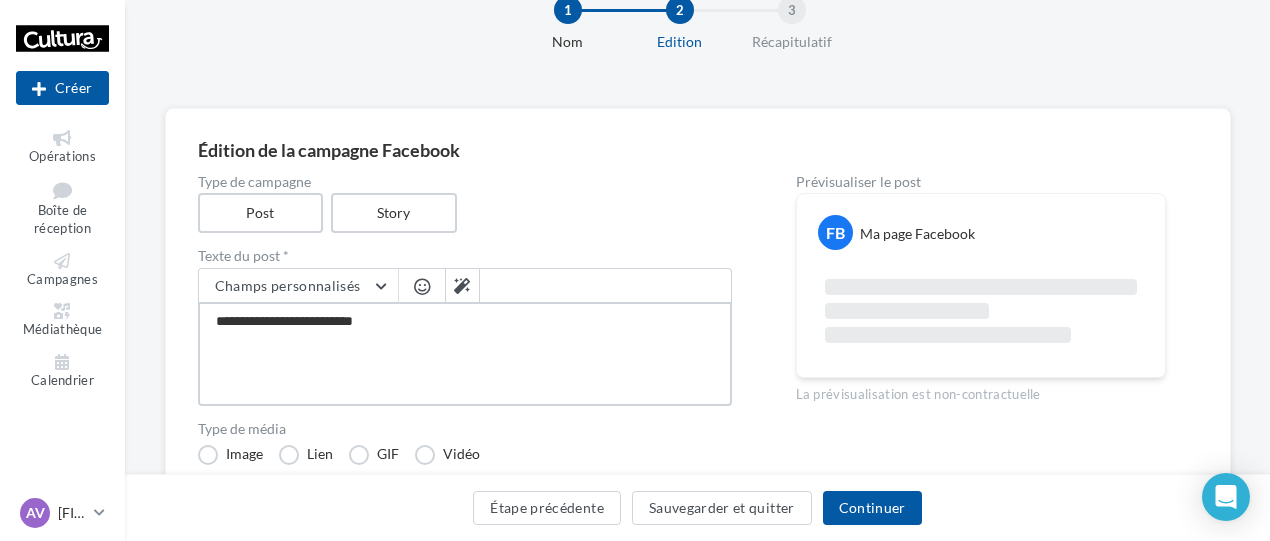 type on "**********" 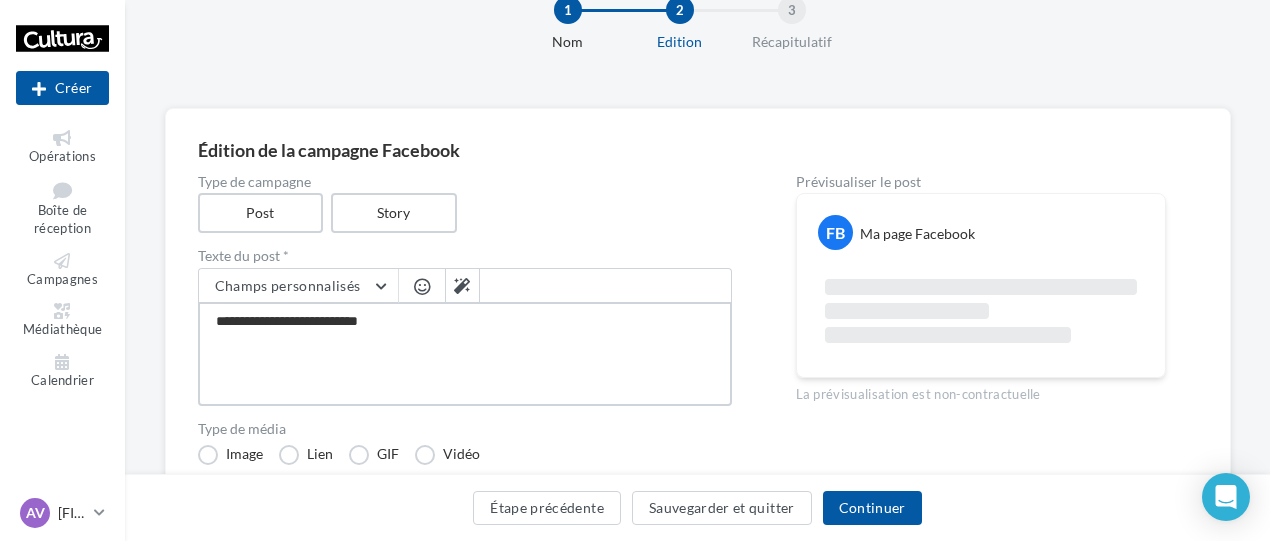 type on "**********" 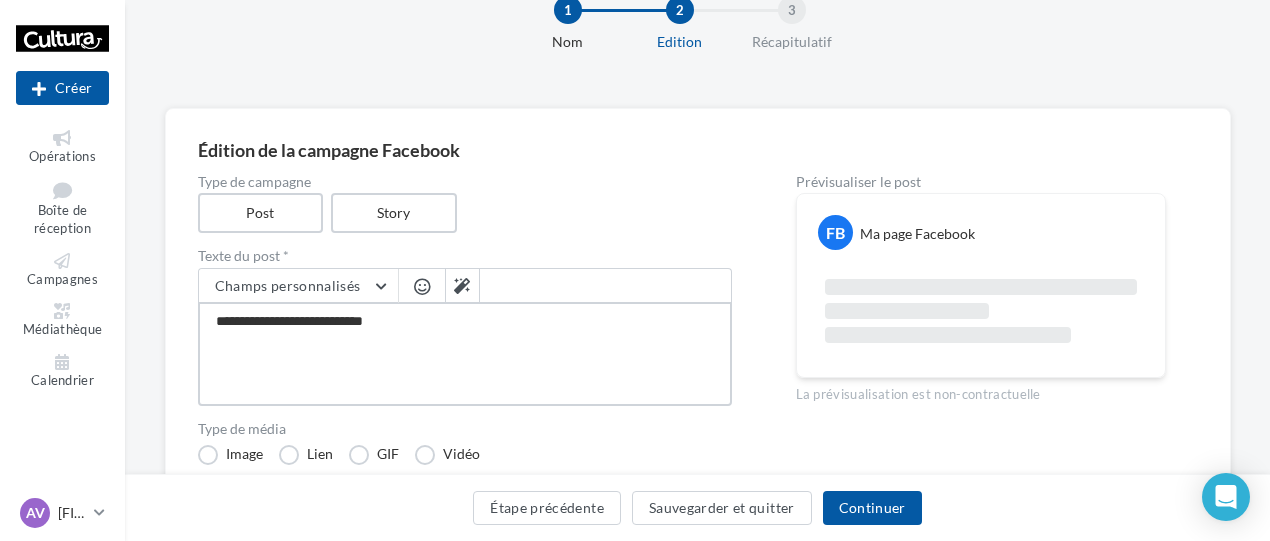 type on "**********" 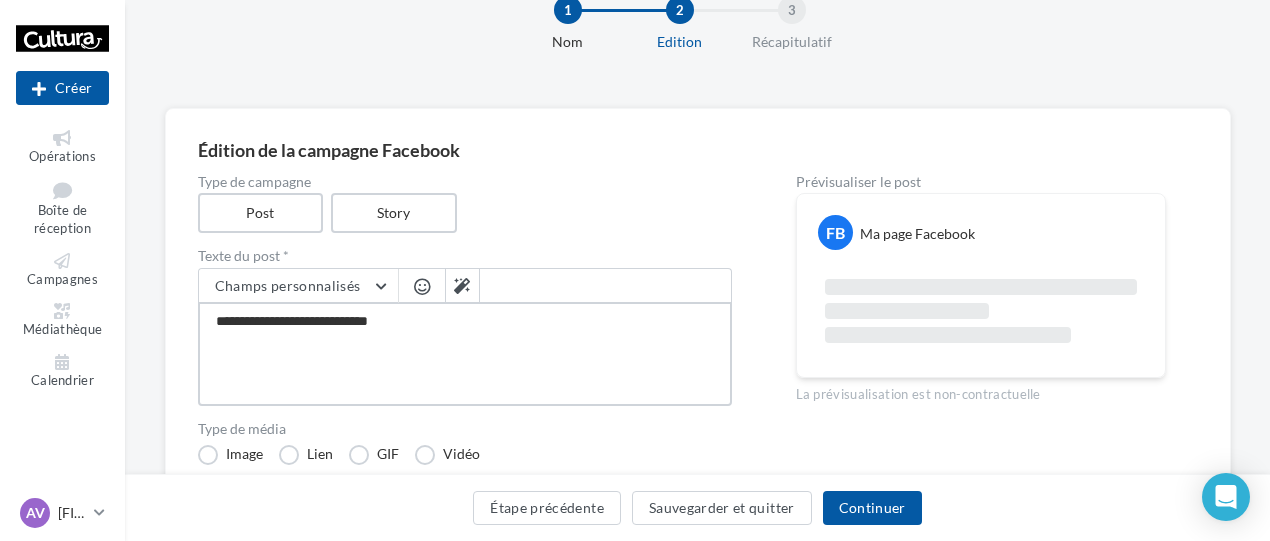 type on "**********" 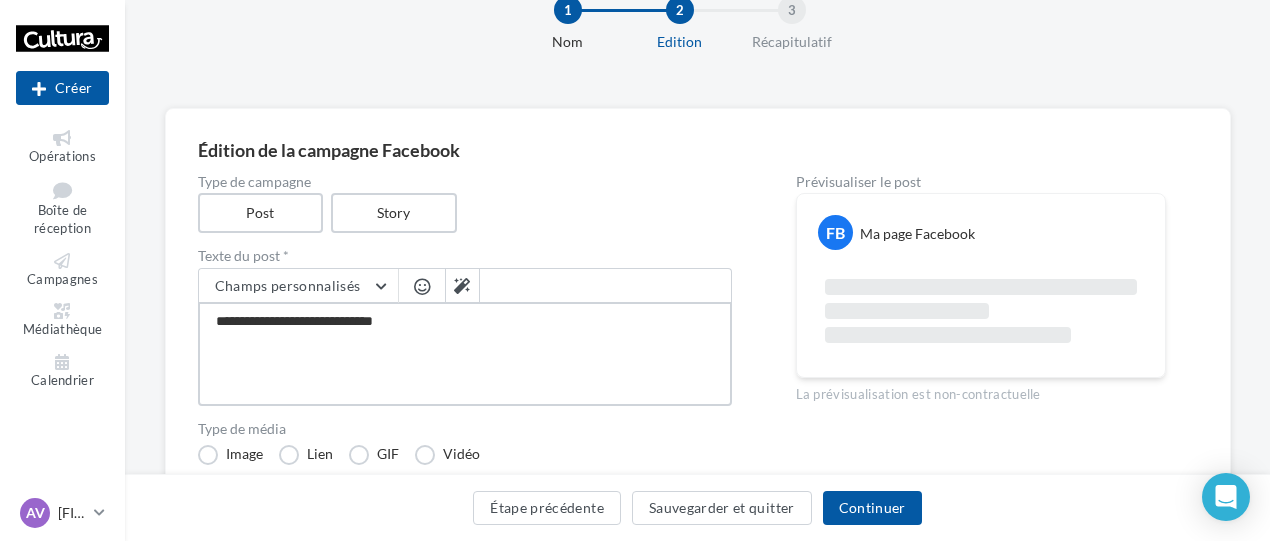 type on "**********" 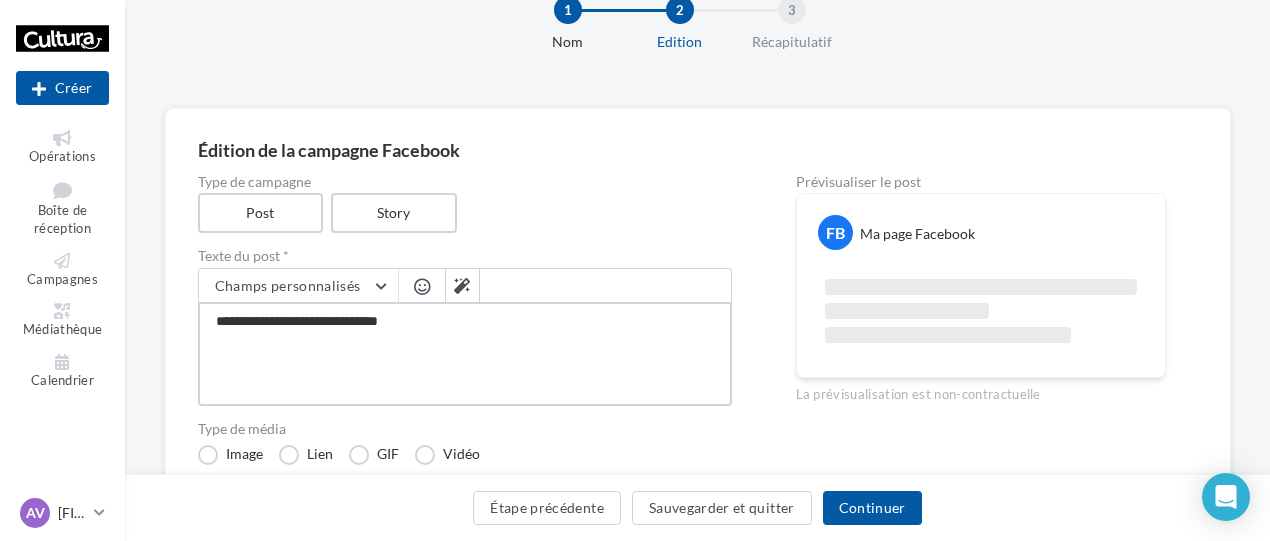 type on "**********" 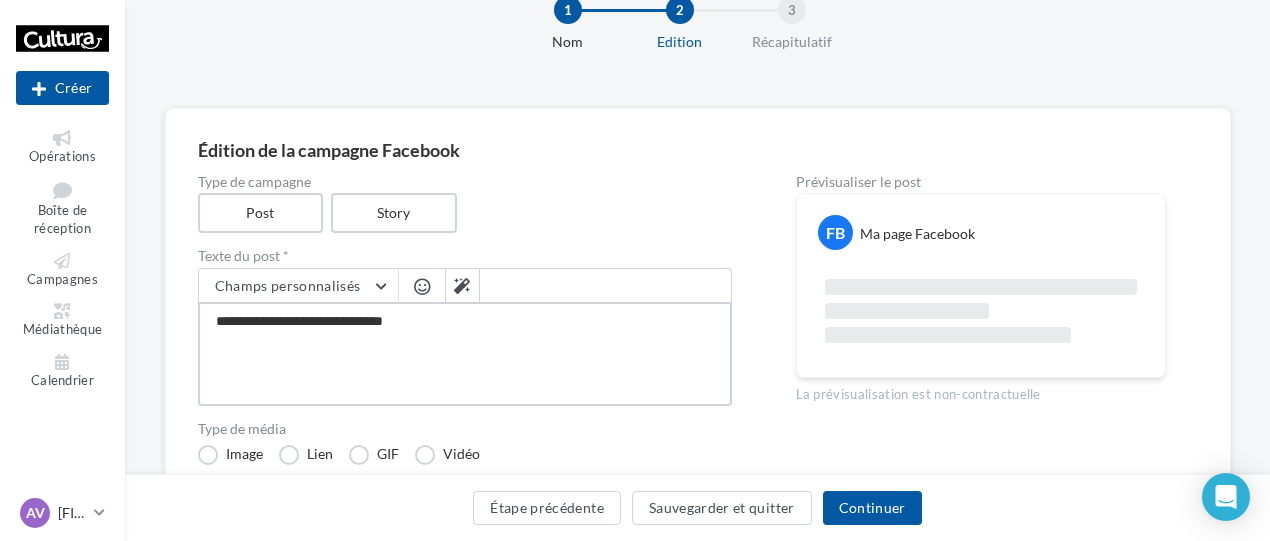 type on "**********" 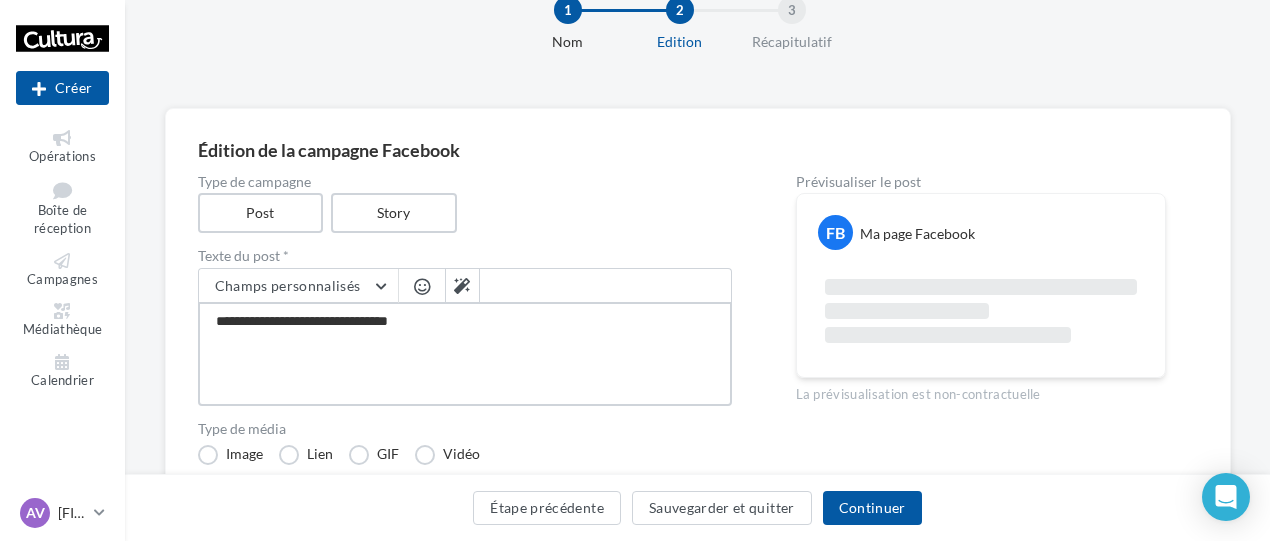 type on "**********" 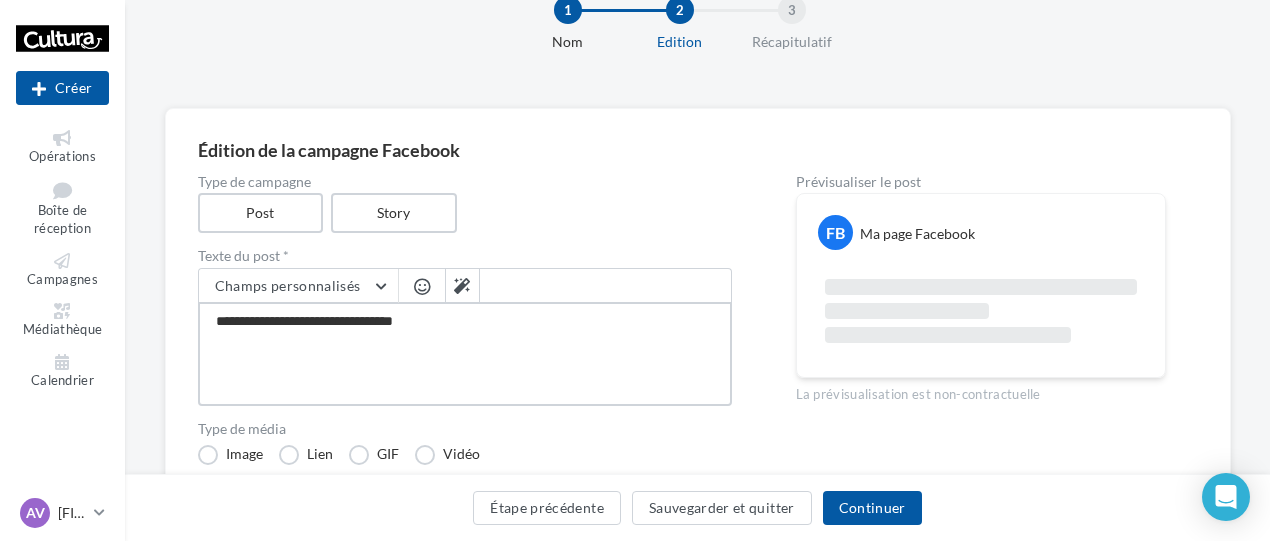 type on "**********" 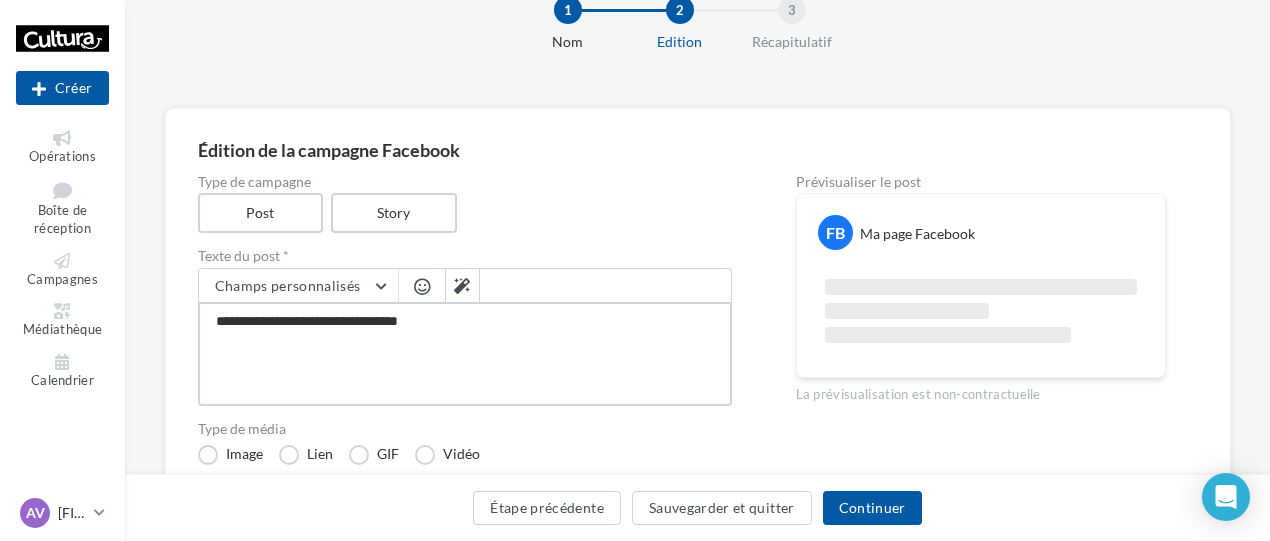 type on "**********" 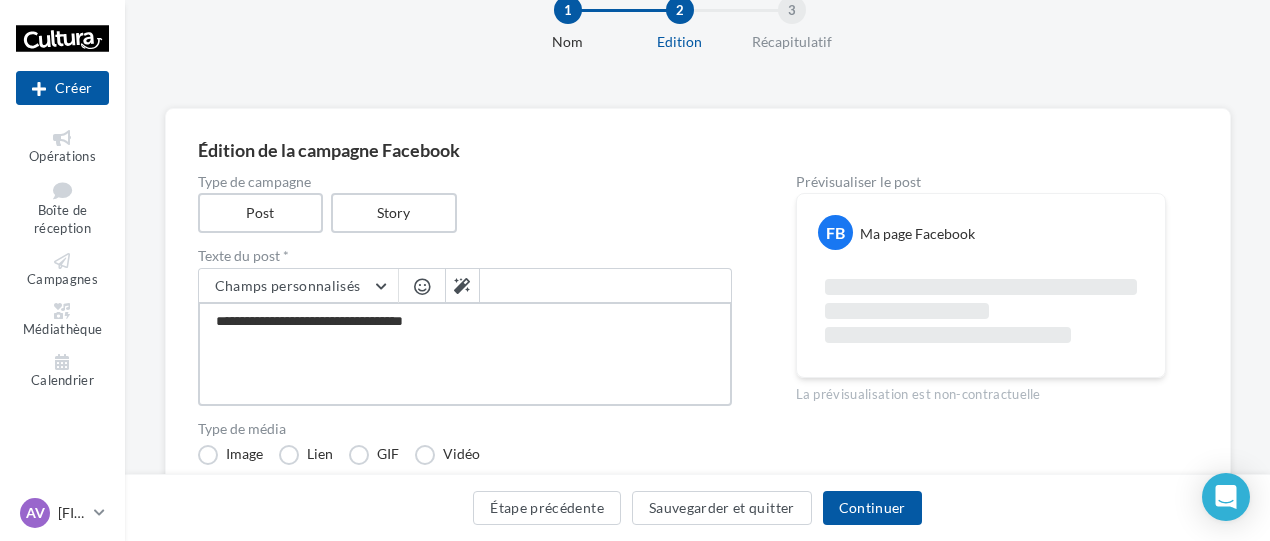 type on "**********" 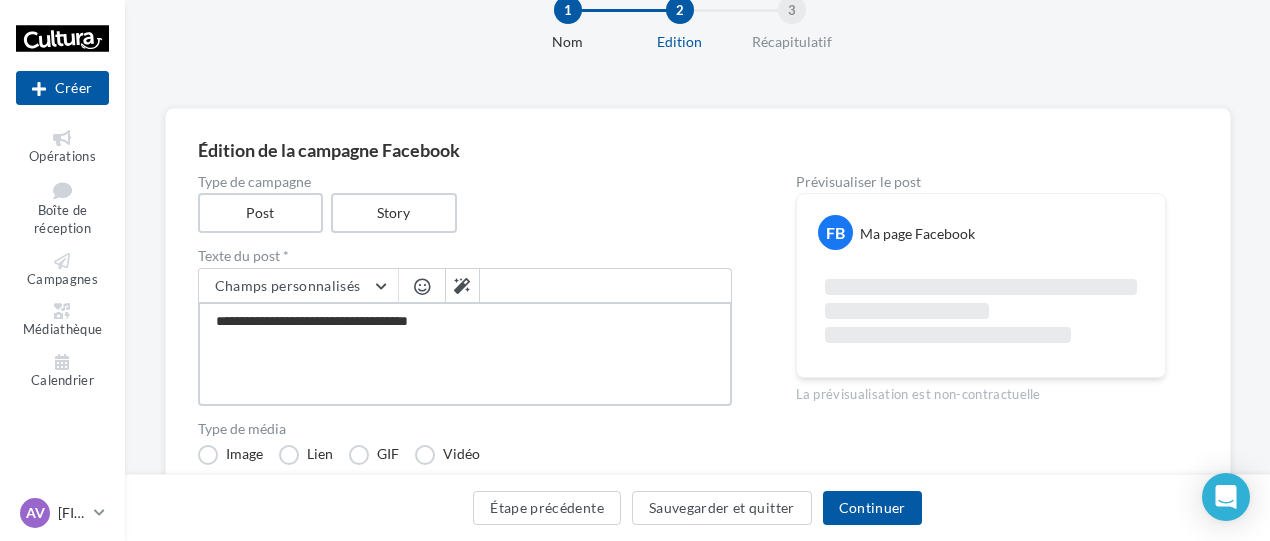 type on "**********" 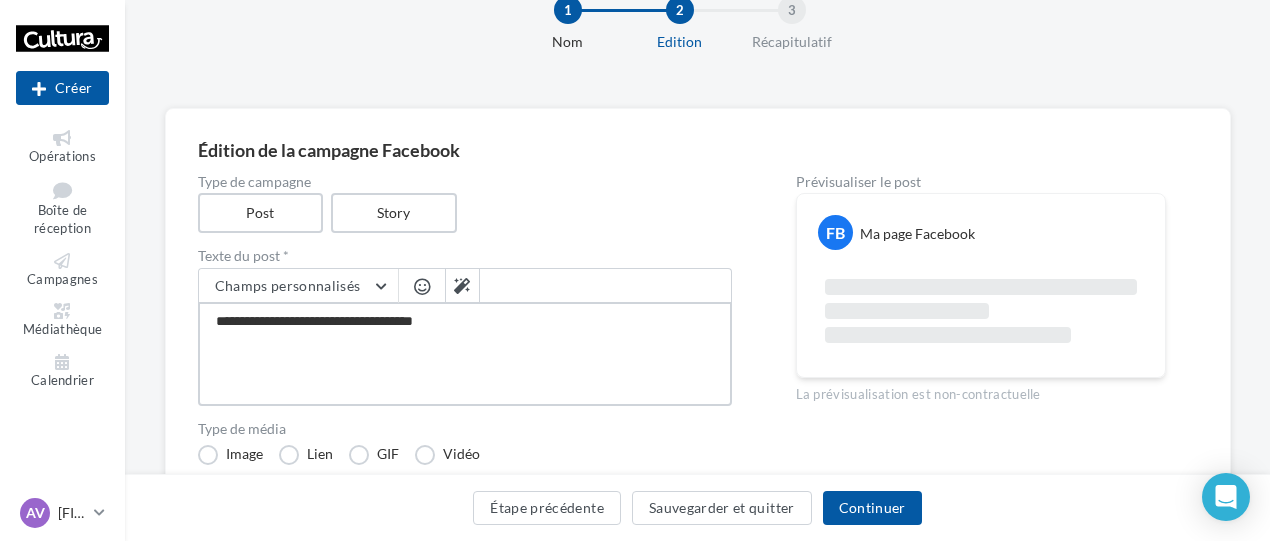 type on "**********" 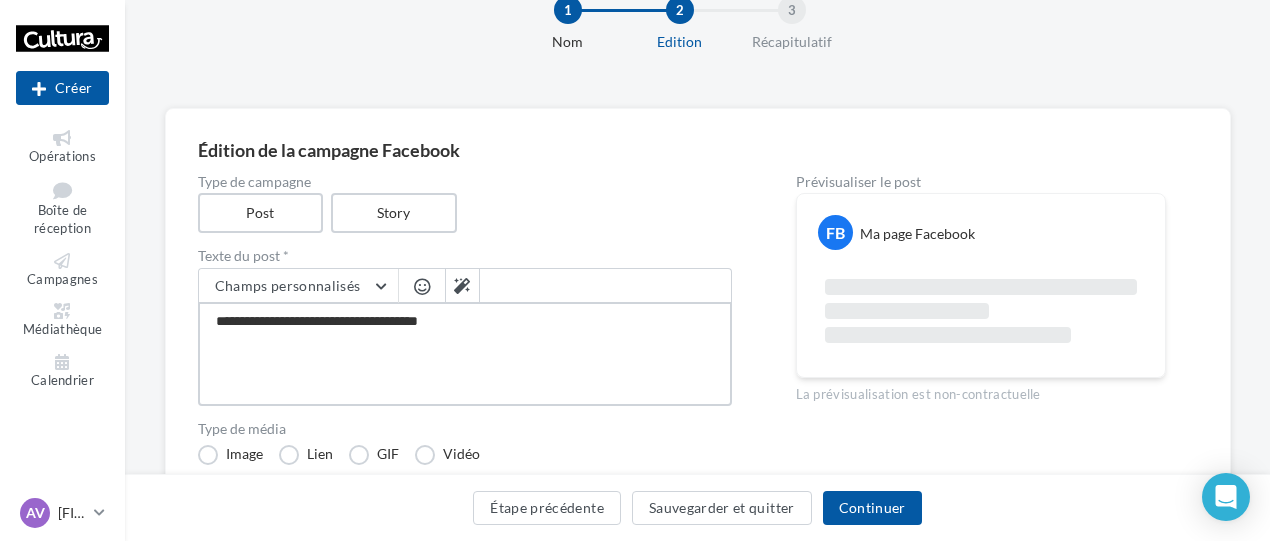 type on "**********" 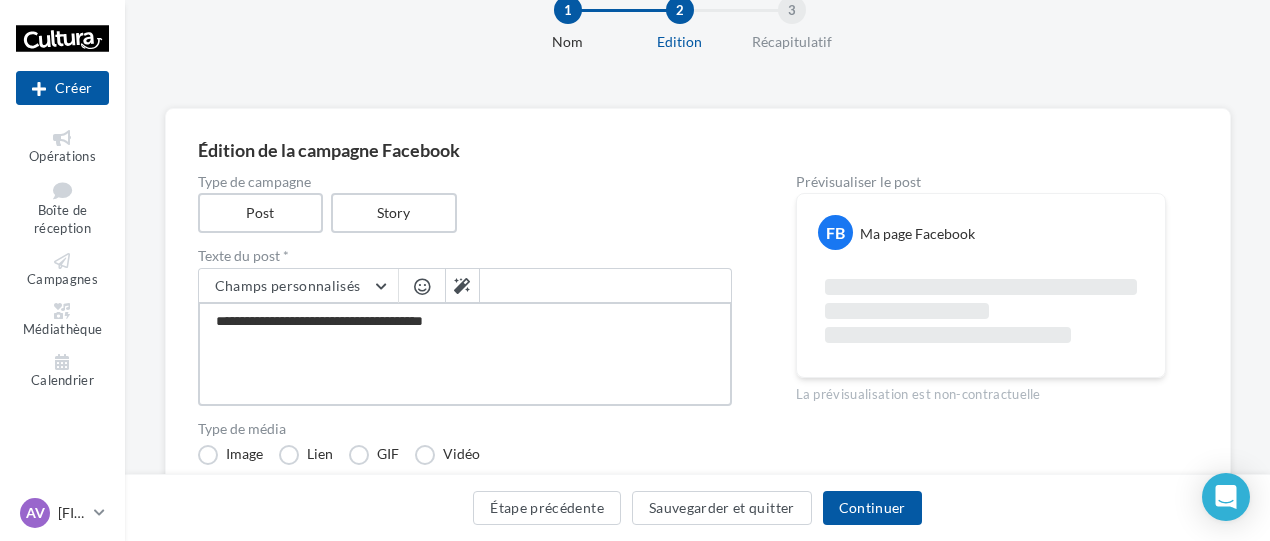 type on "**********" 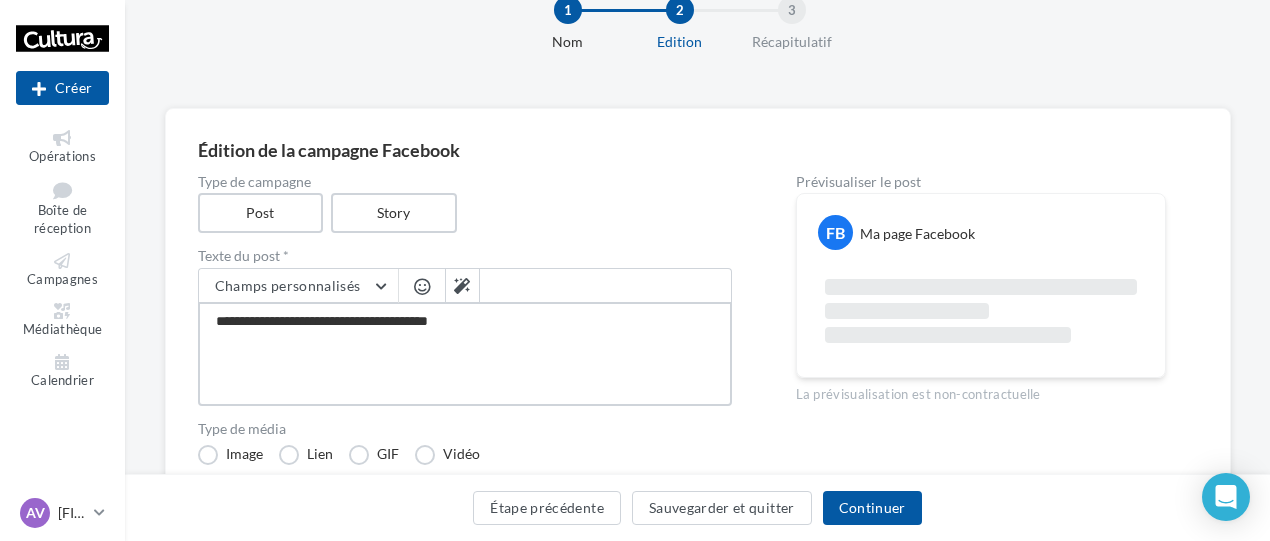 type on "**********" 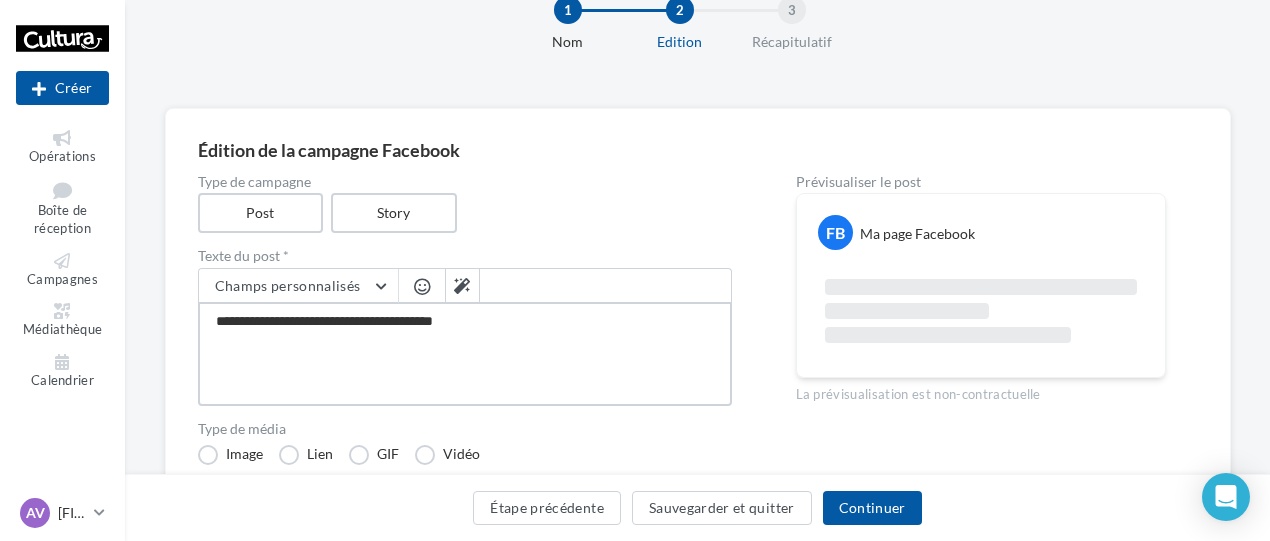 type on "**********" 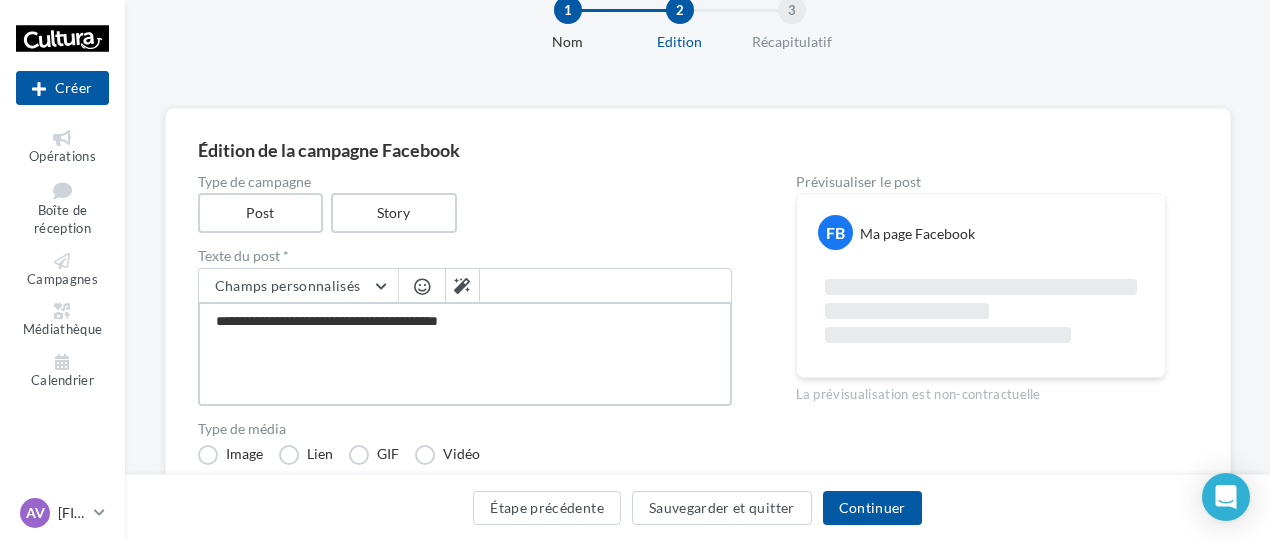 type on "**********" 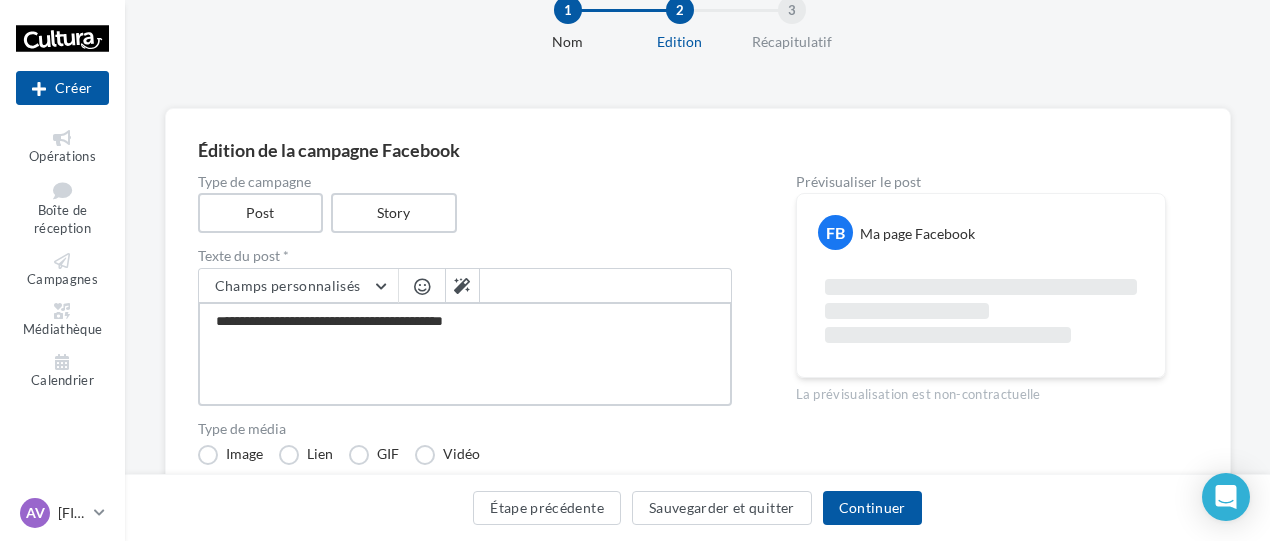 type on "**********" 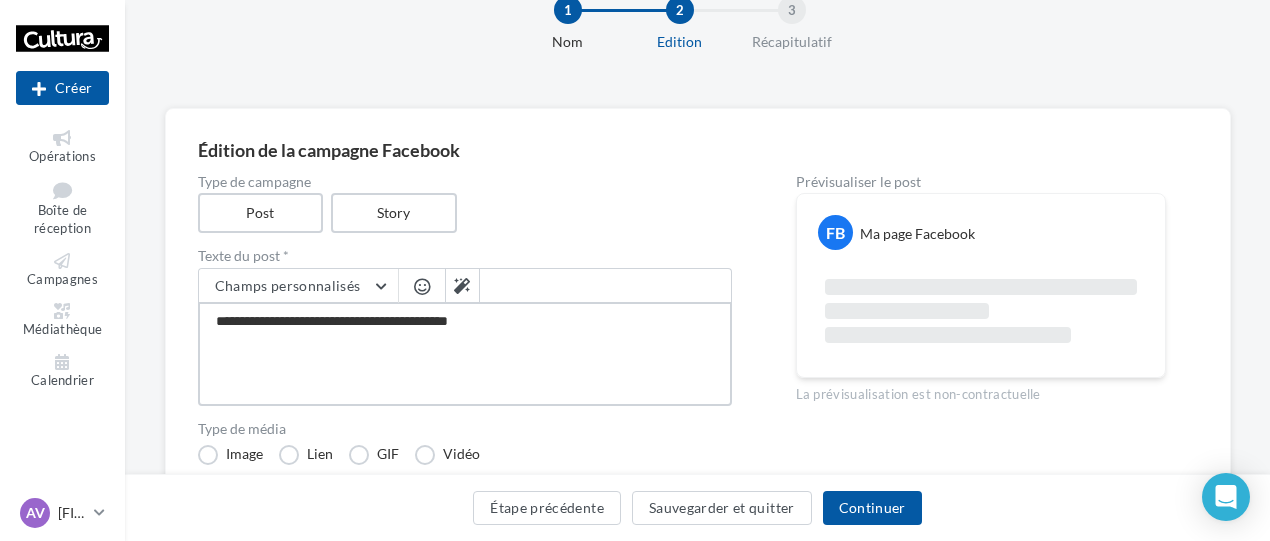 type on "**********" 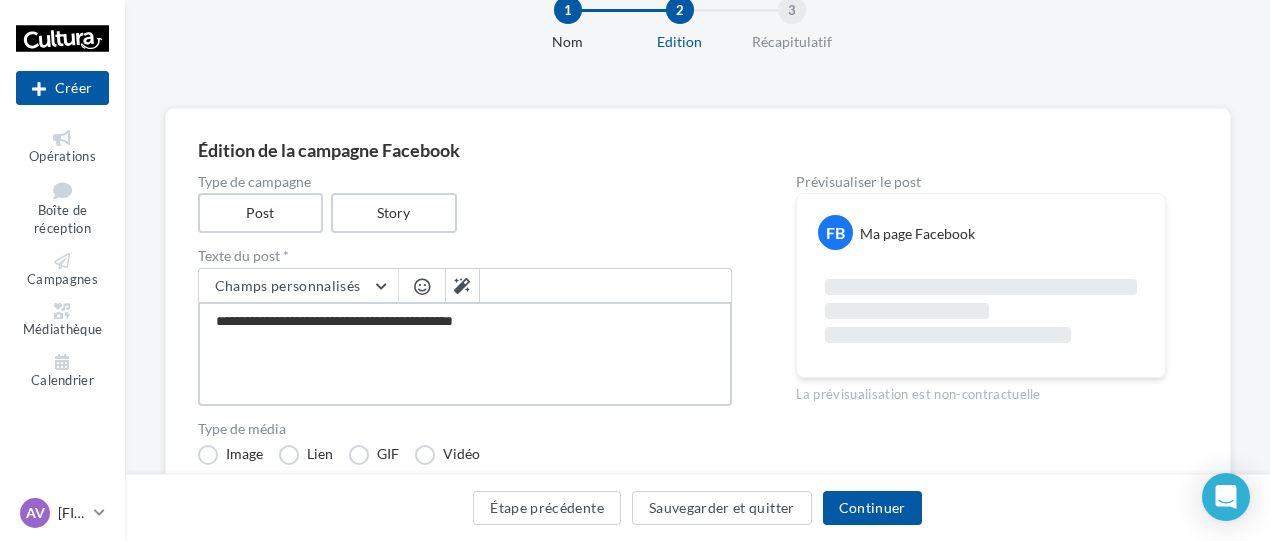 type on "**********" 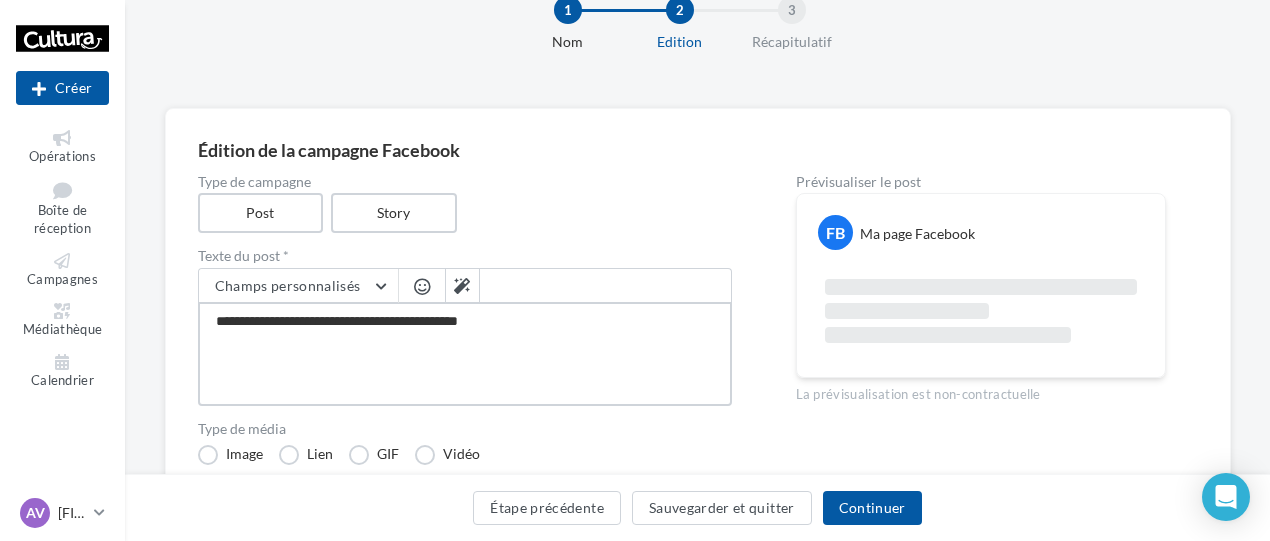 type on "**********" 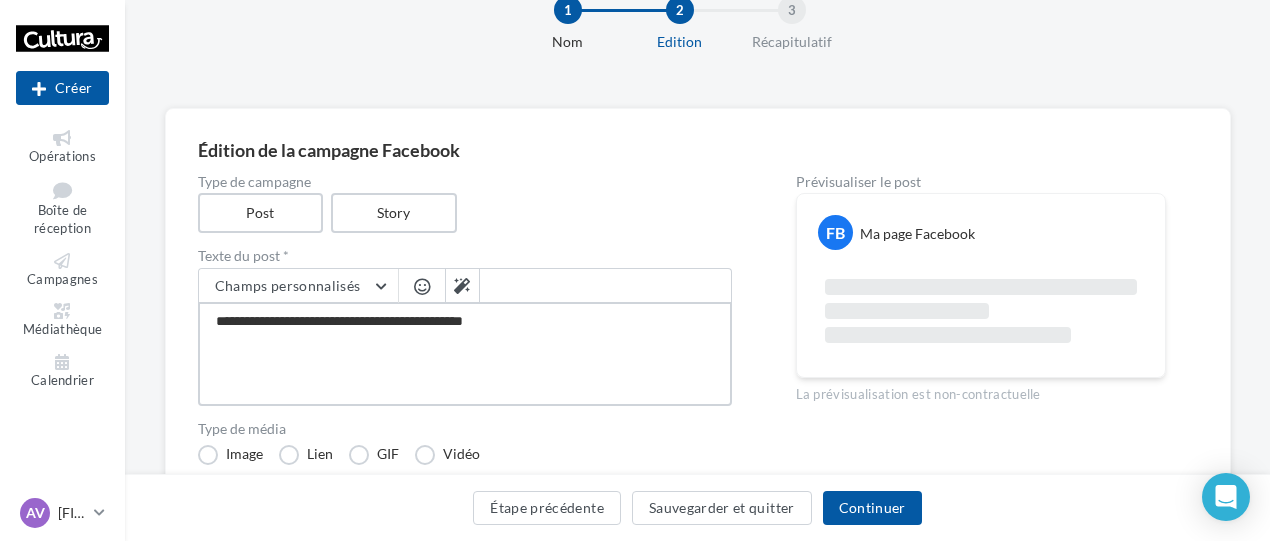 type on "**********" 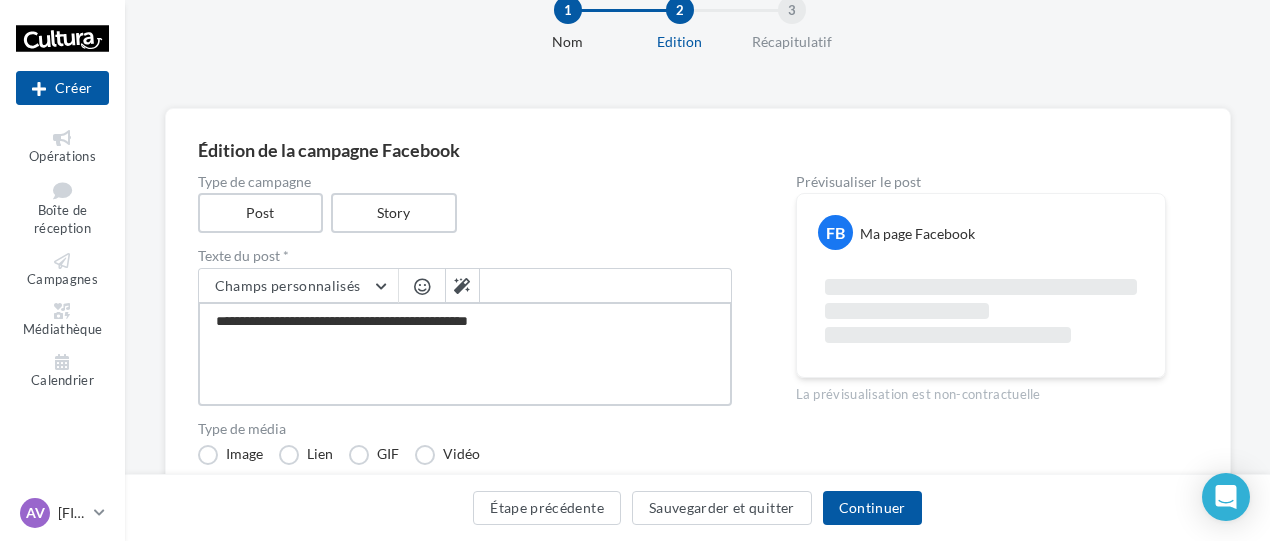 type on "**********" 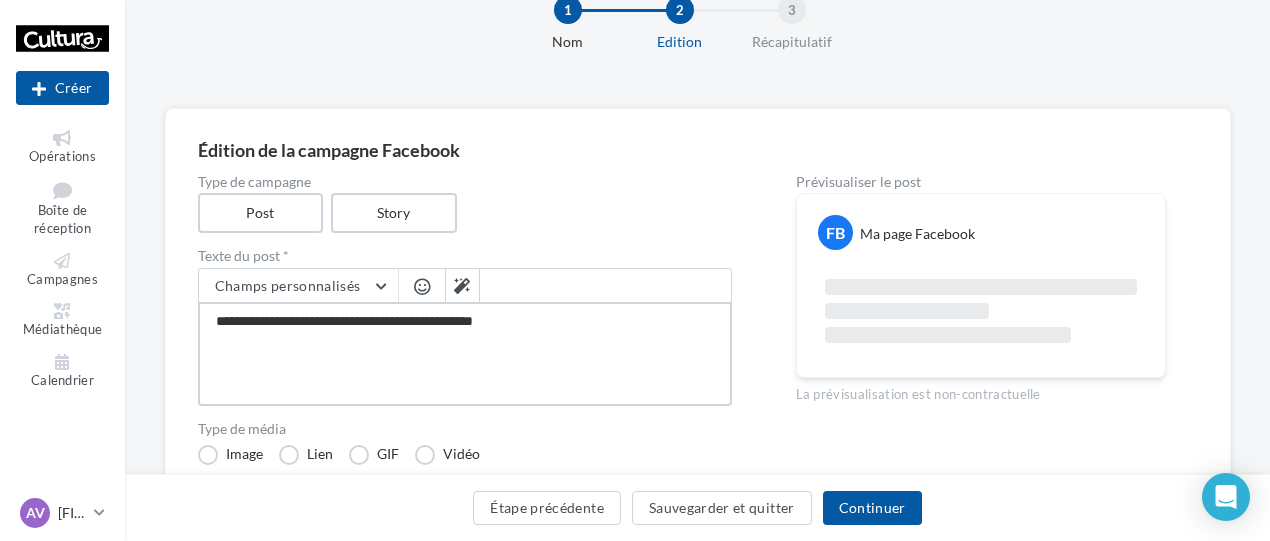 type on "**********" 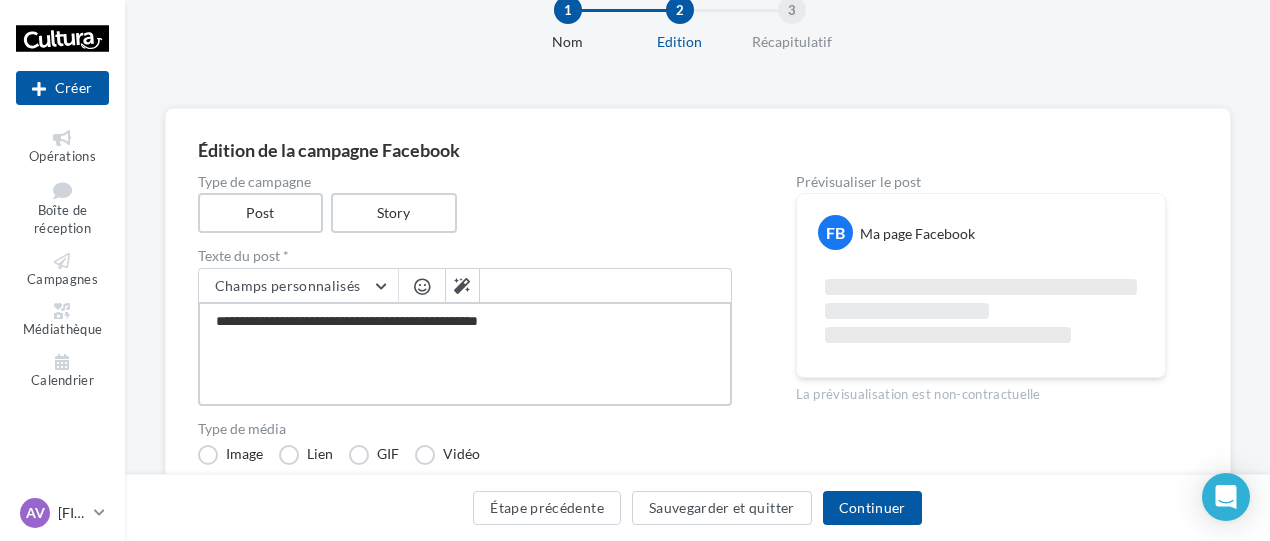 type on "**********" 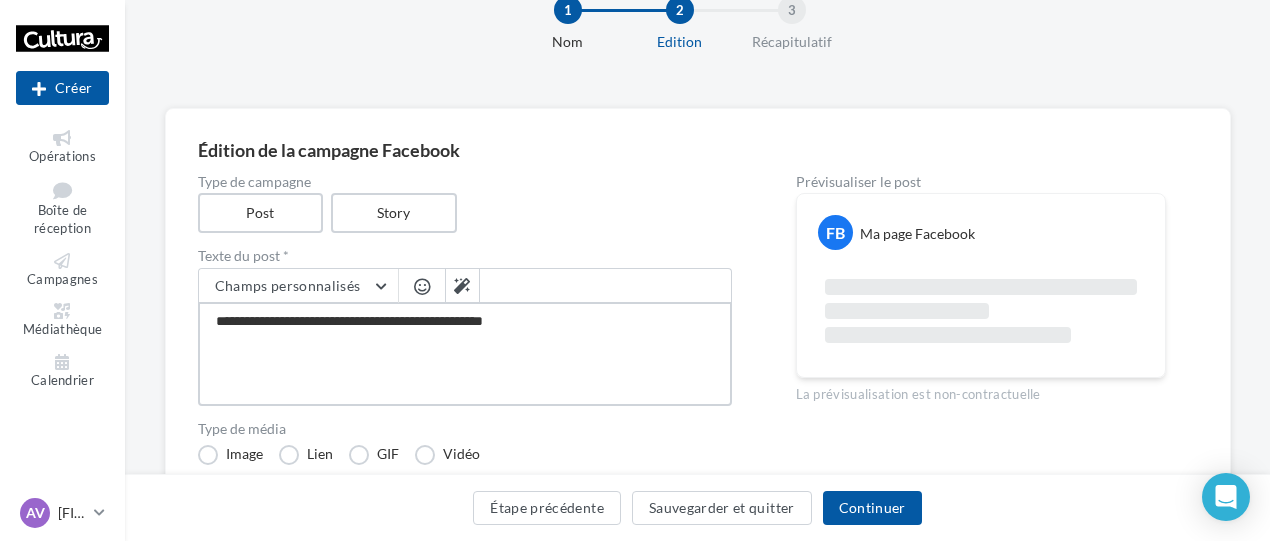 type on "**********" 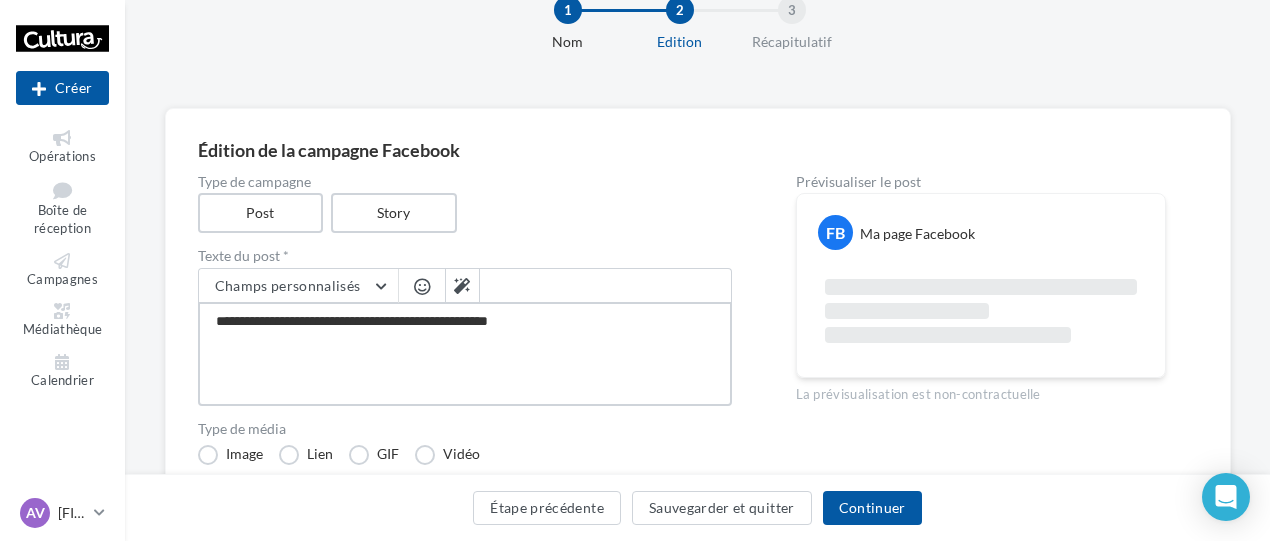 type on "**********" 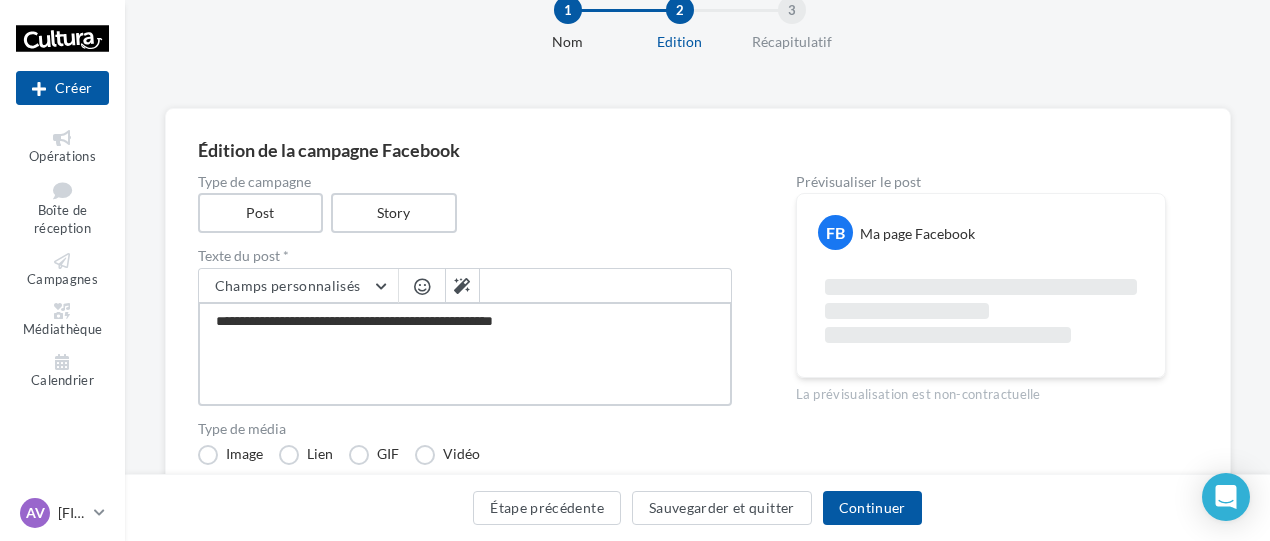type on "**********" 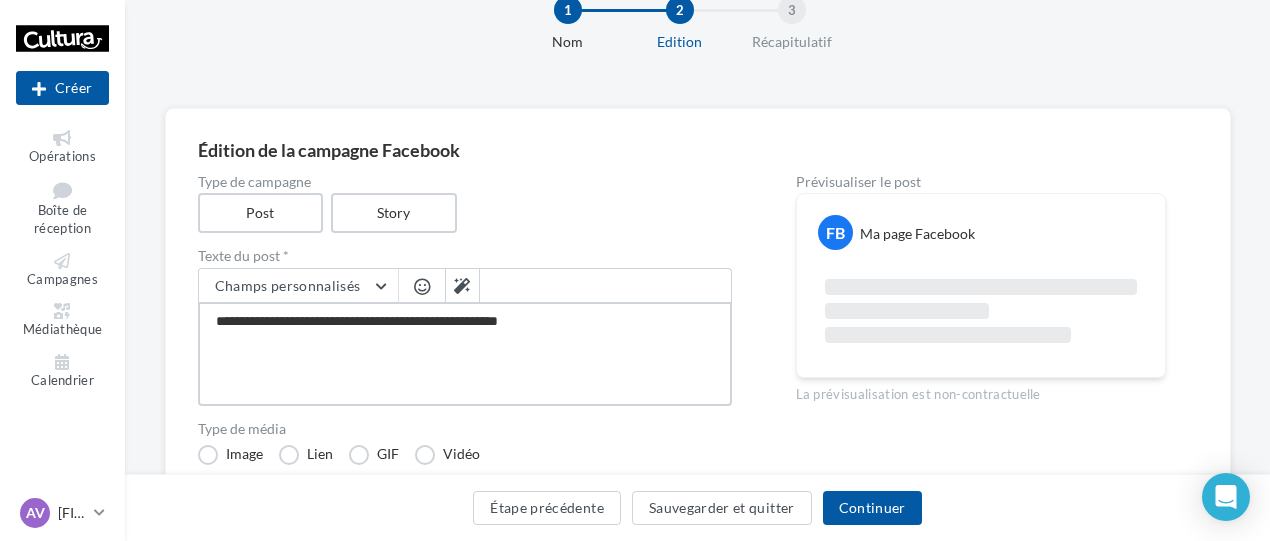 type on "**********" 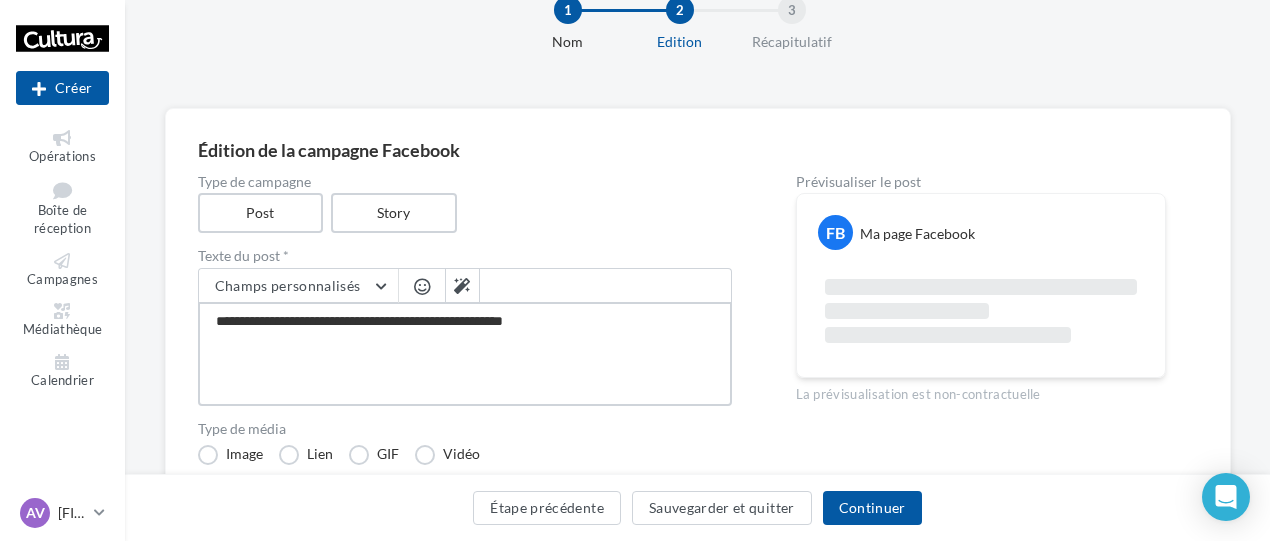 type on "**********" 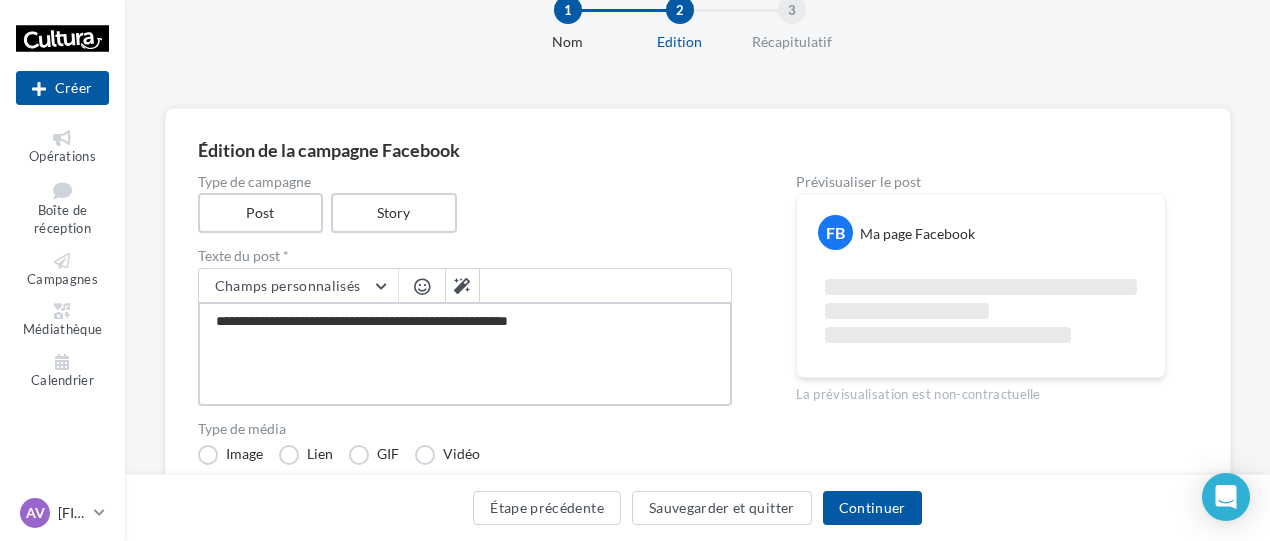 type on "**********" 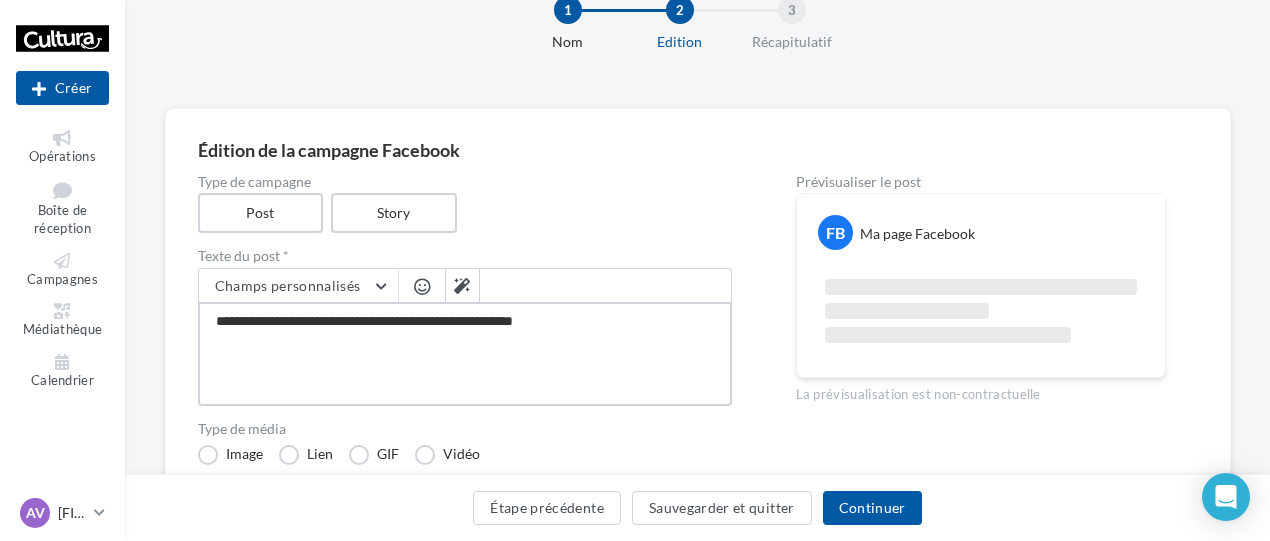 type on "**********" 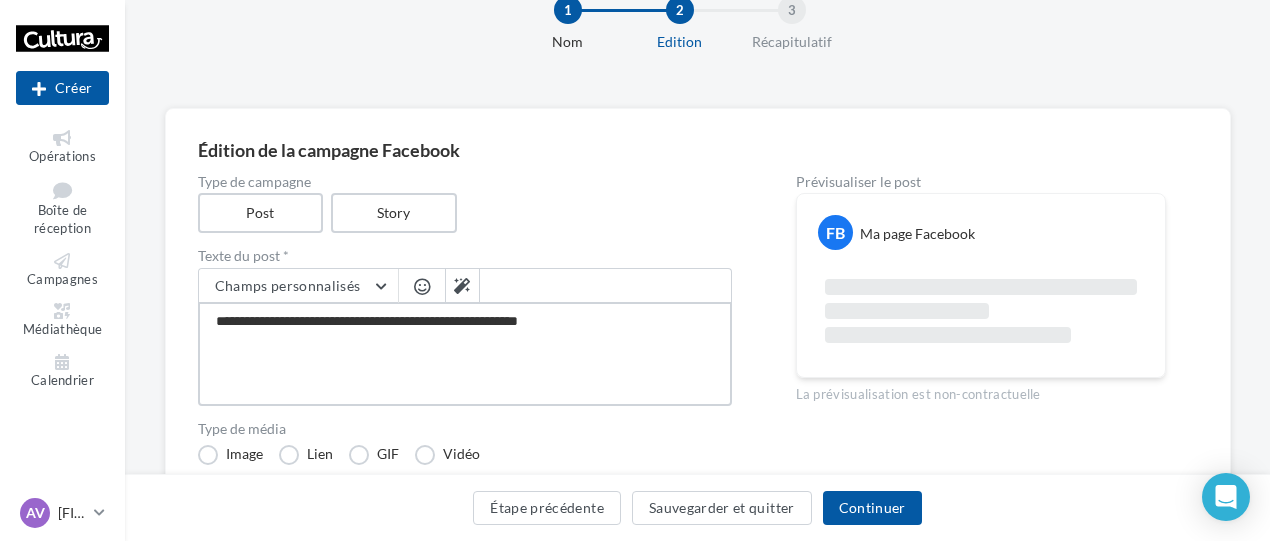 type on "**********" 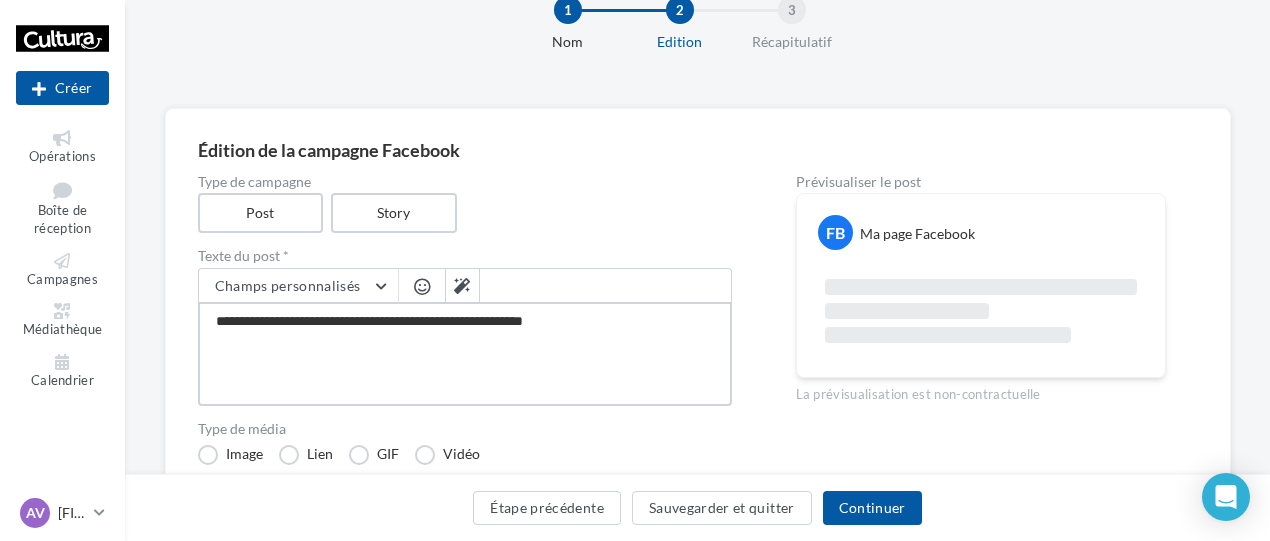 type on "**********" 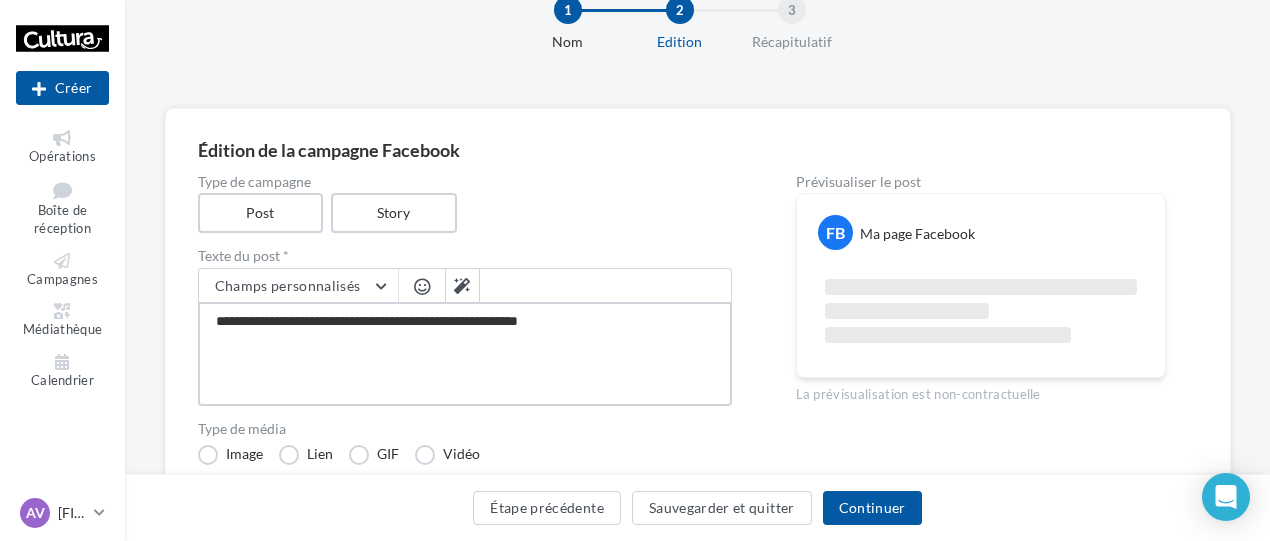 type on "**********" 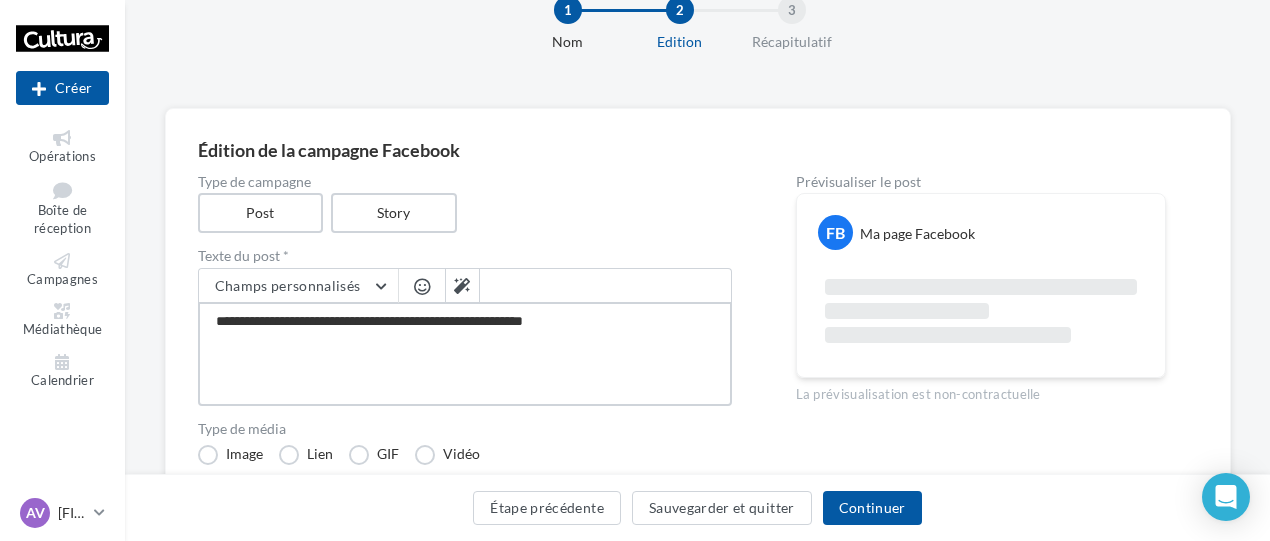 type on "**********" 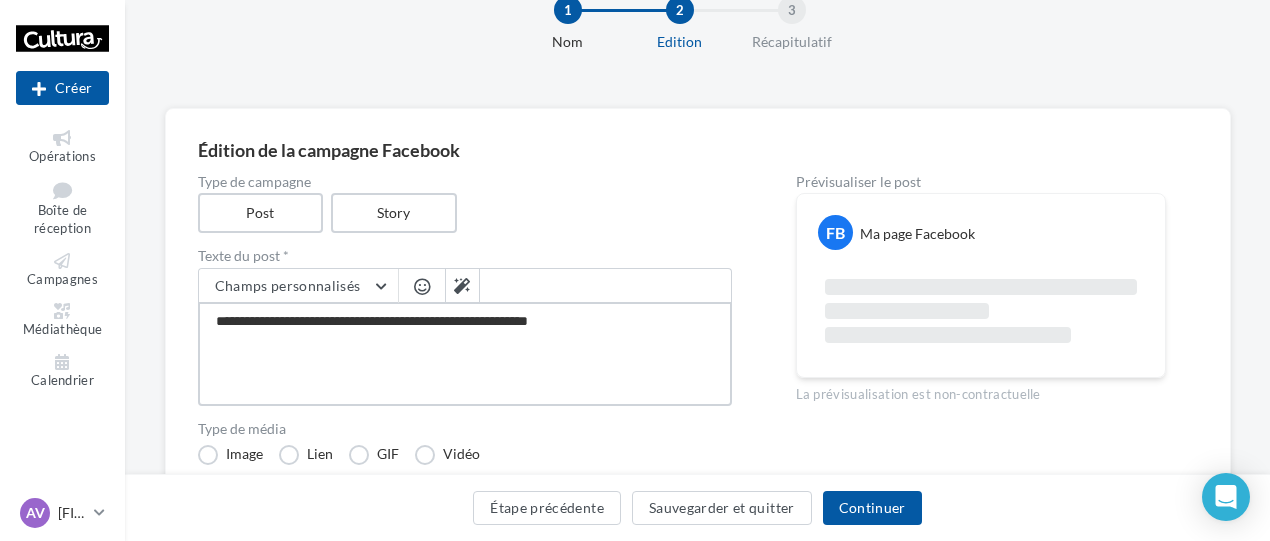 type on "**********" 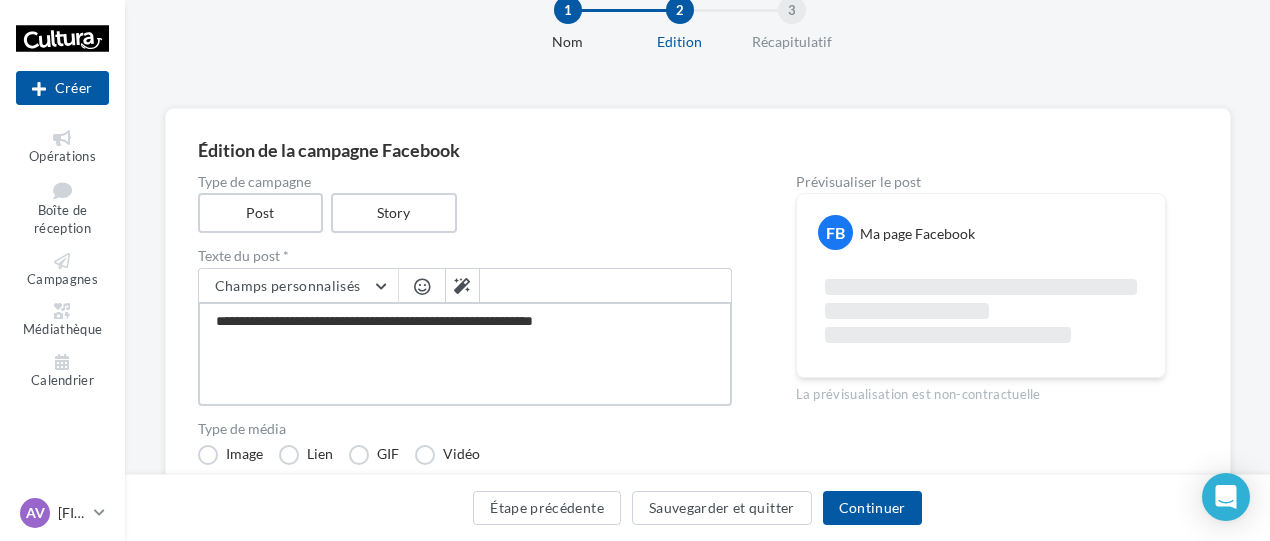 type on "**********" 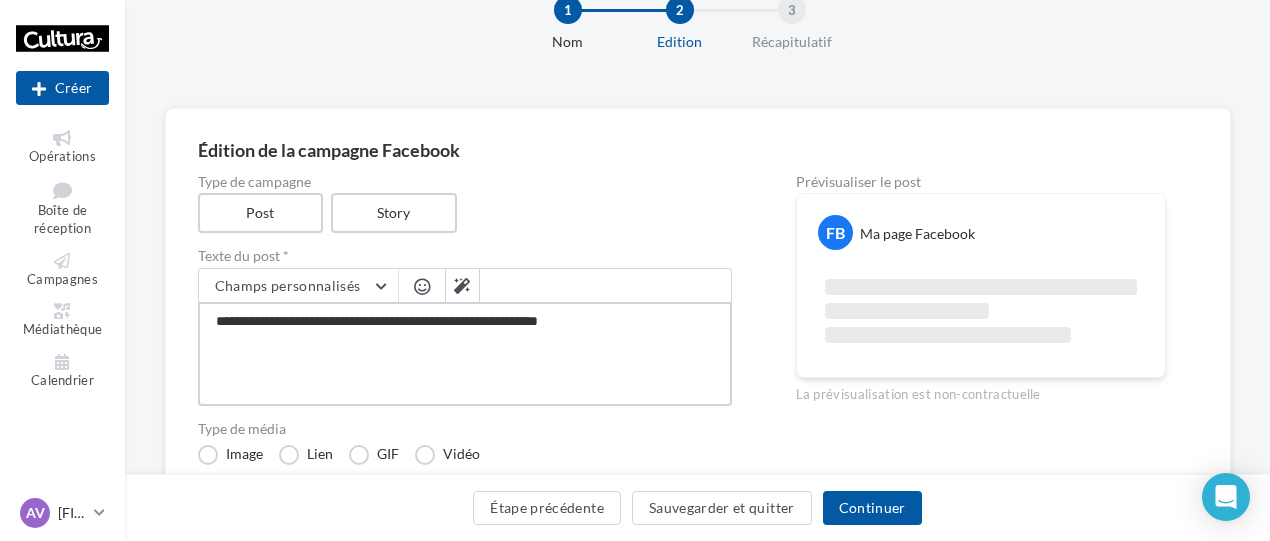 type on "**********" 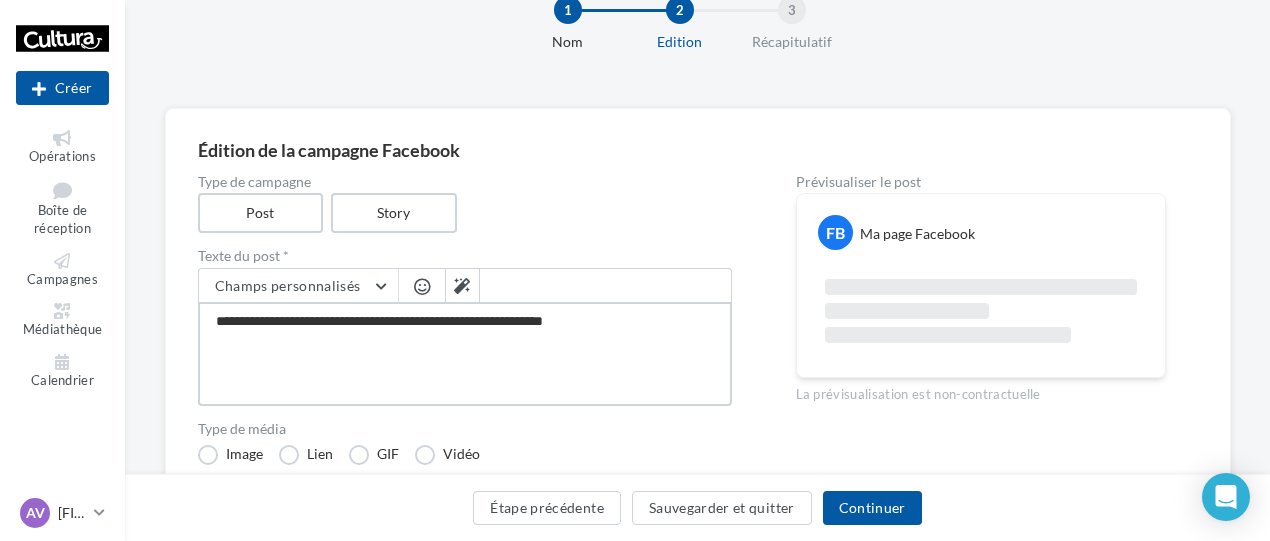 type on "**********" 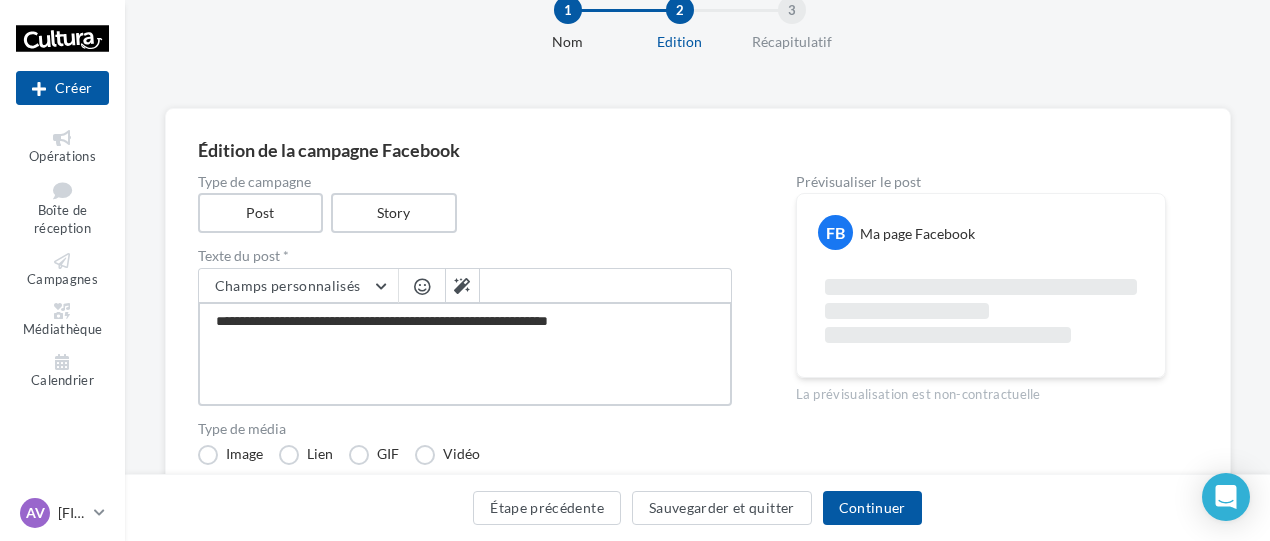type on "**********" 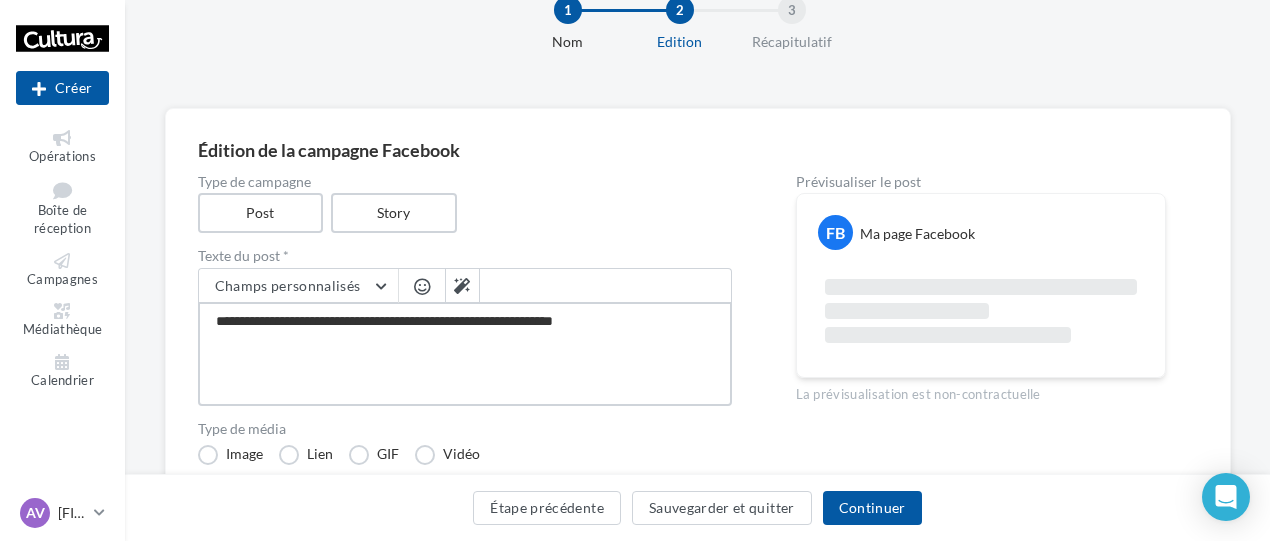 type on "**********" 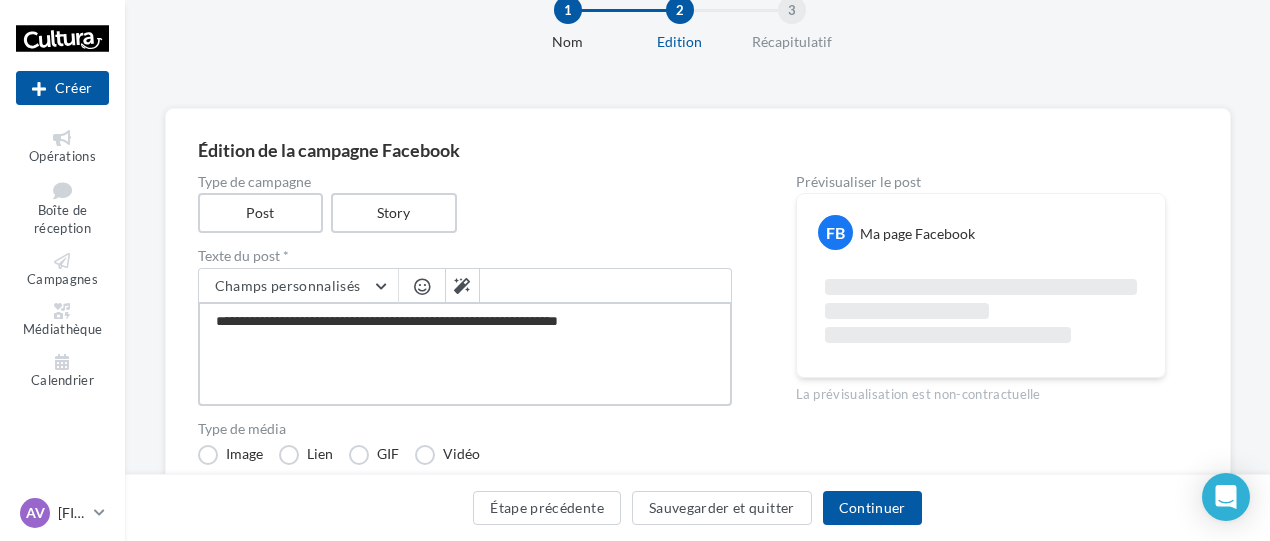 type on "**********" 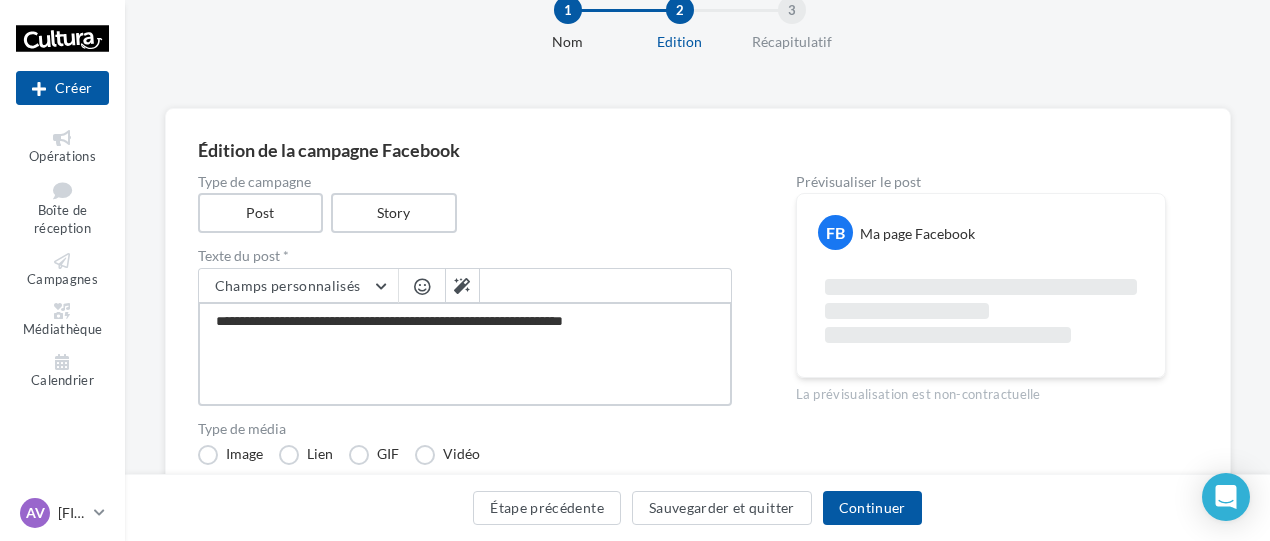 type on "**********" 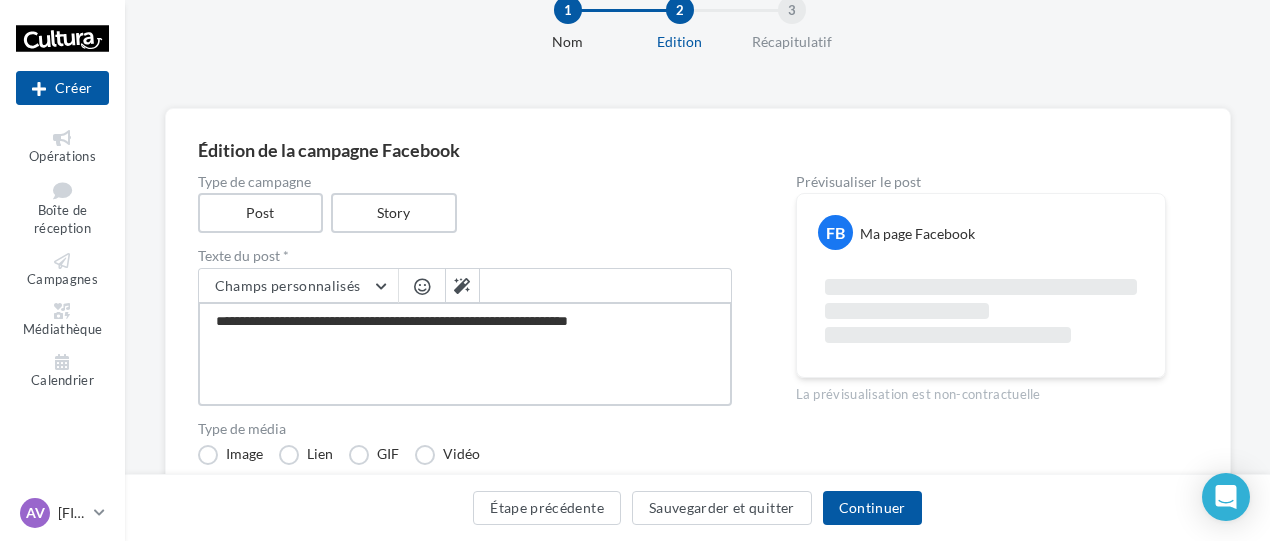 type on "**********" 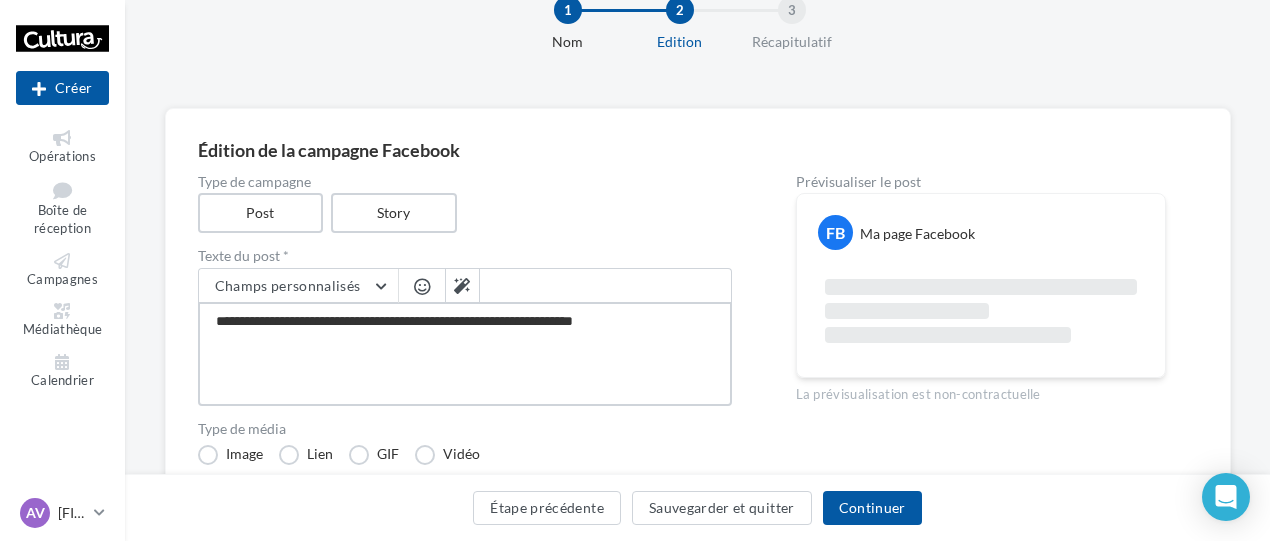 type on "**********" 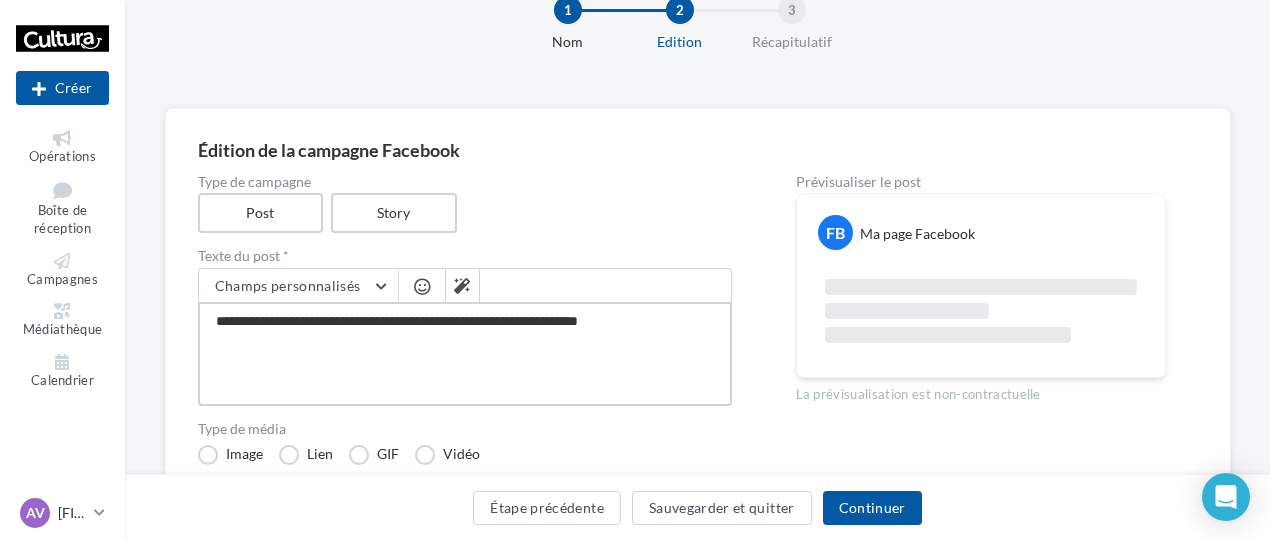 type on "**********" 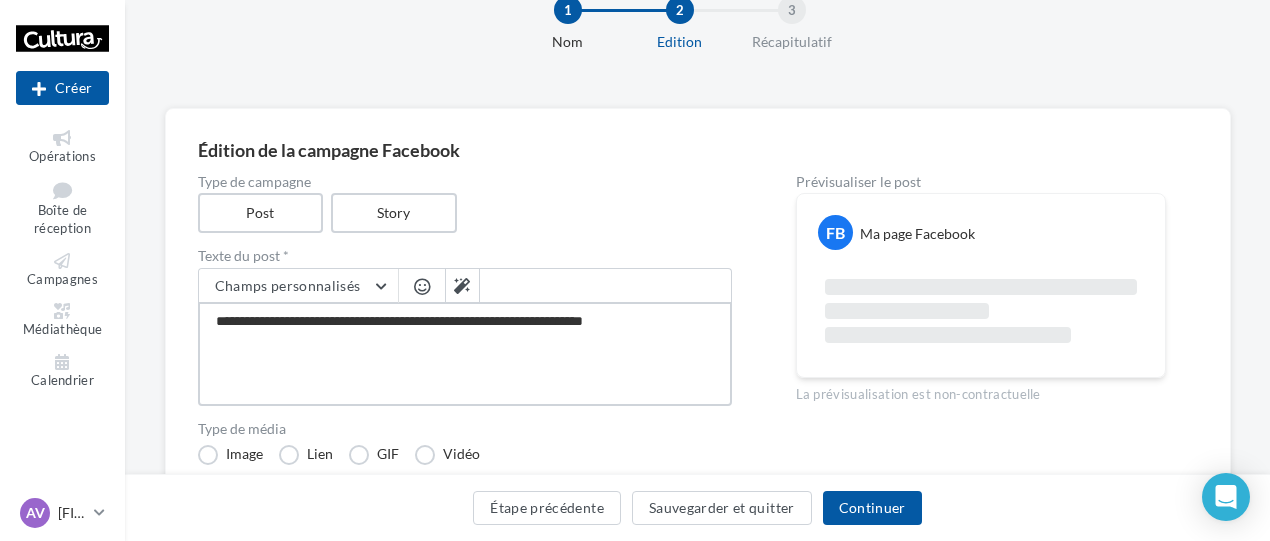 type on "**********" 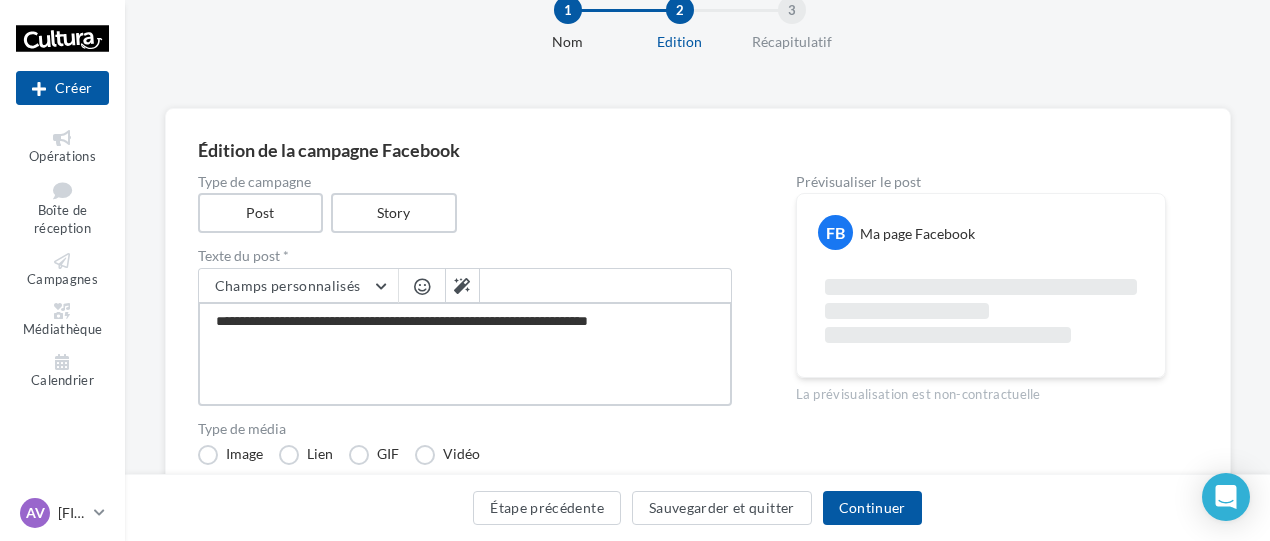 type on "**********" 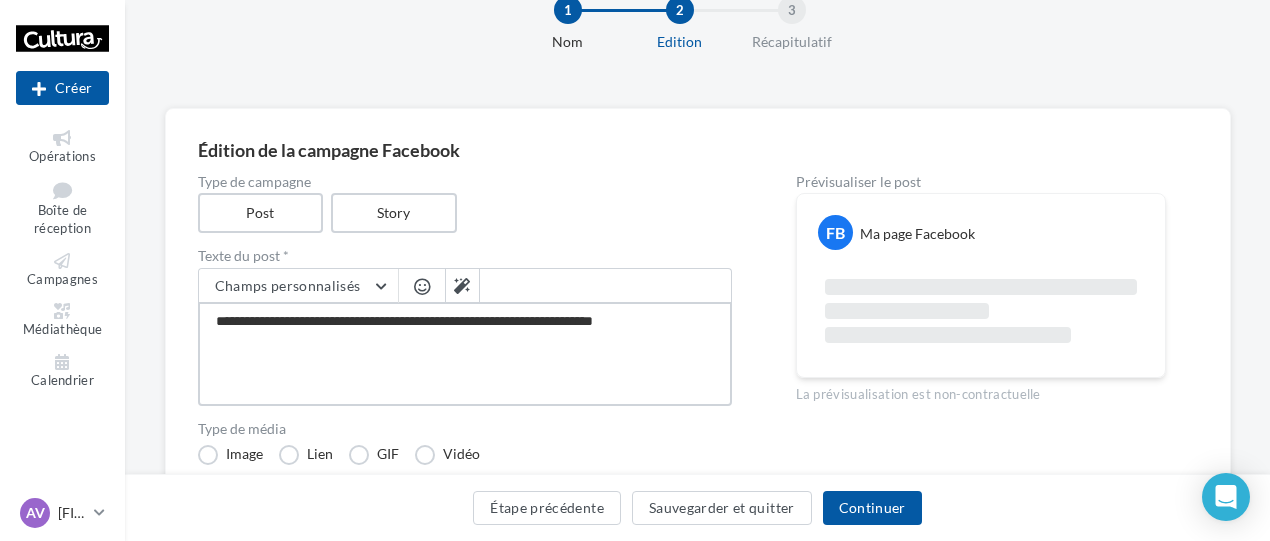 type on "**********" 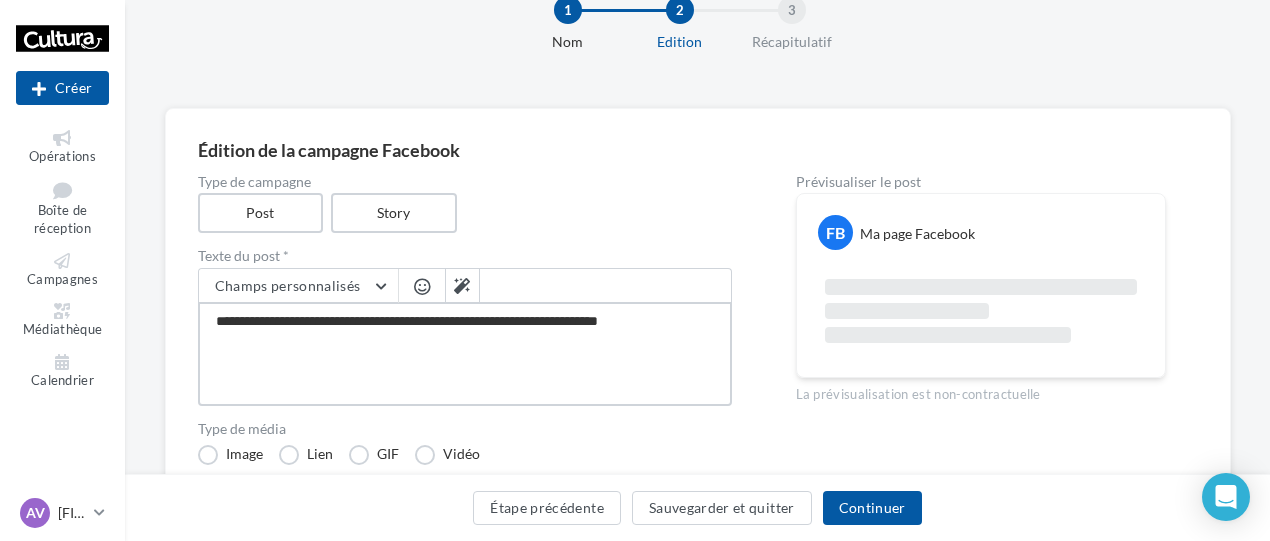 type on "**********" 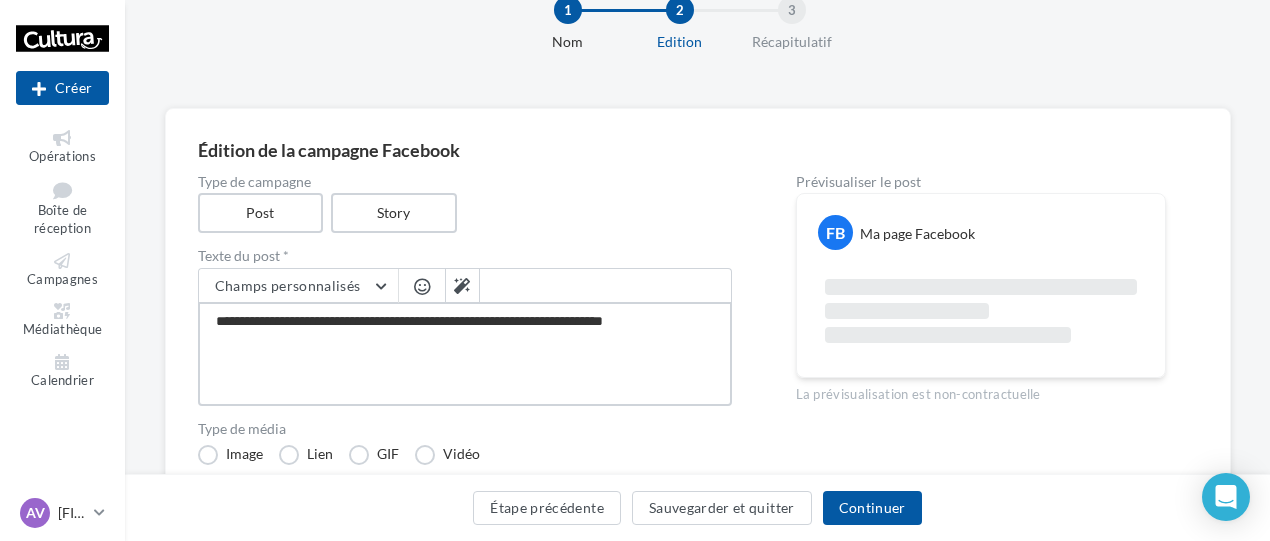 type on "**********" 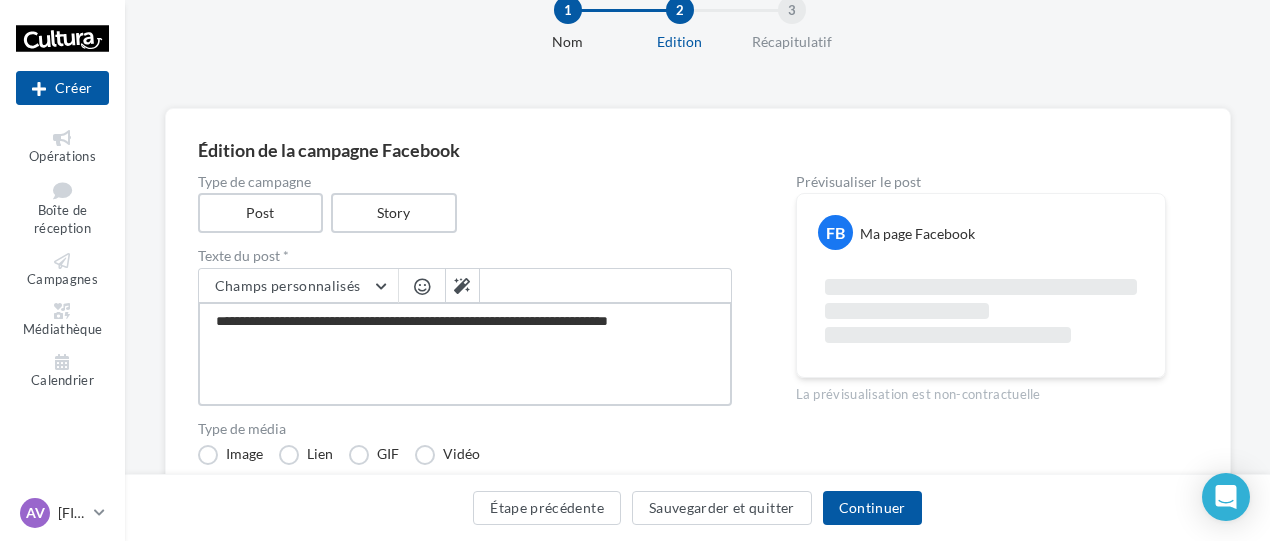 type on "**********" 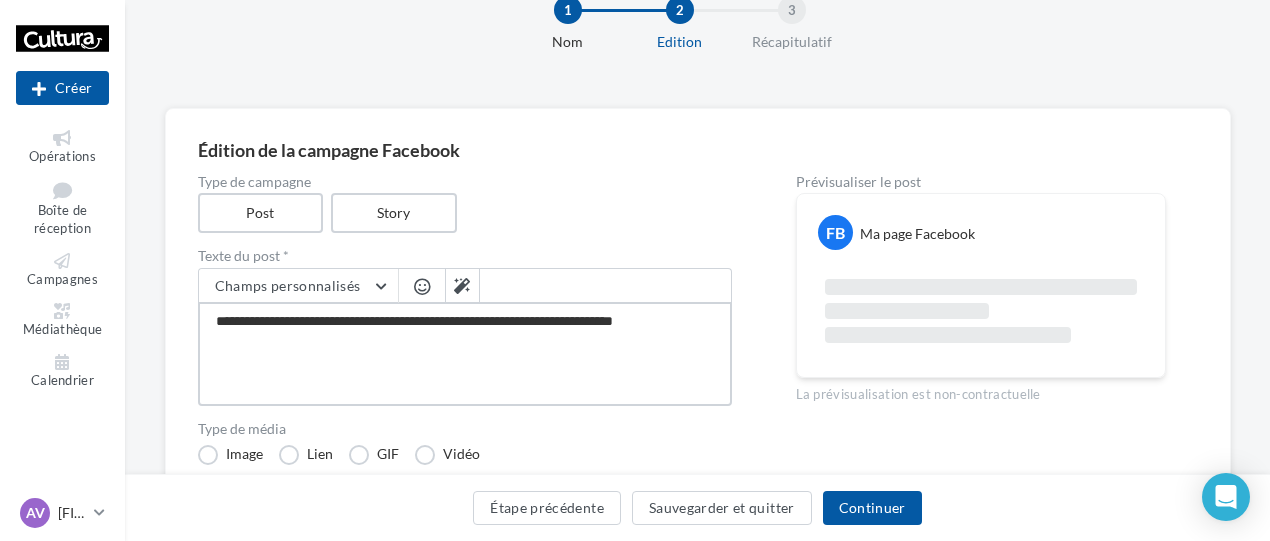 type on "**********" 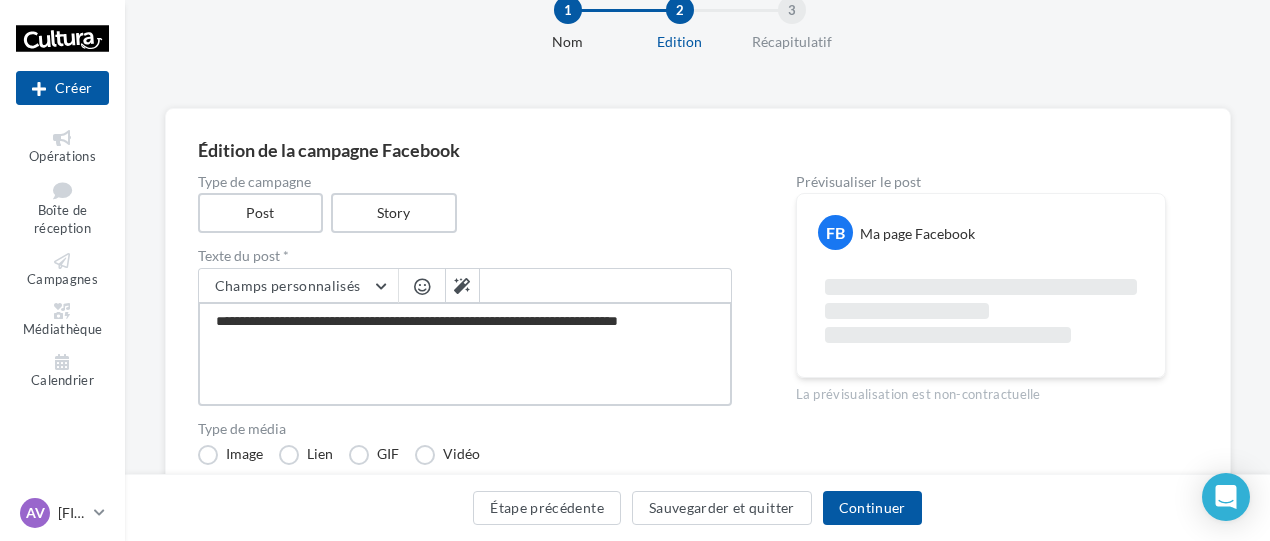 type on "**********" 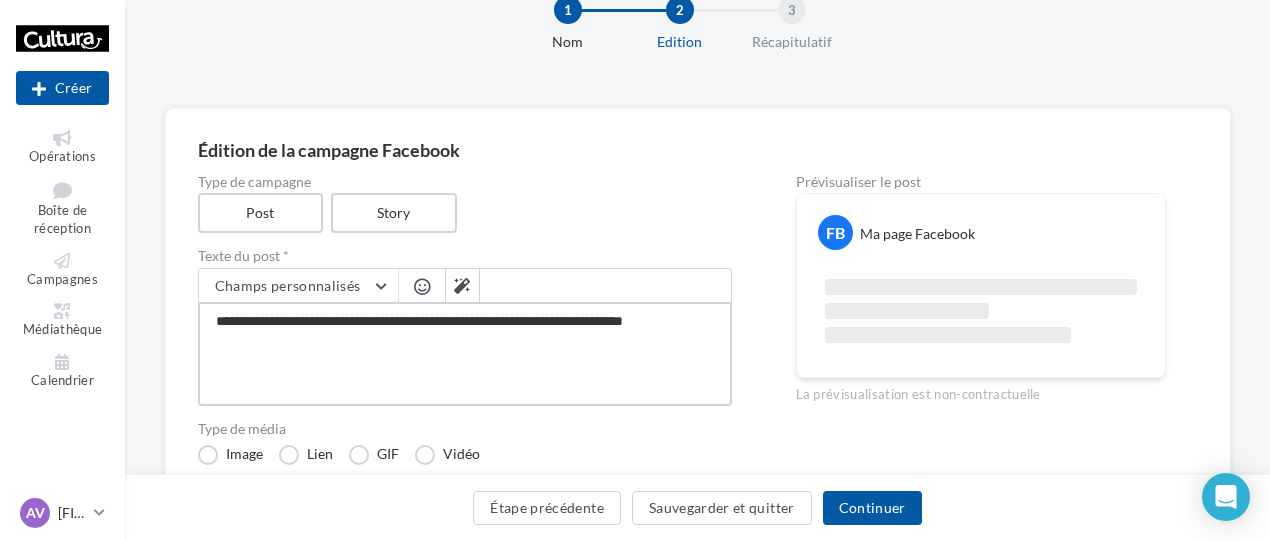 type on "**********" 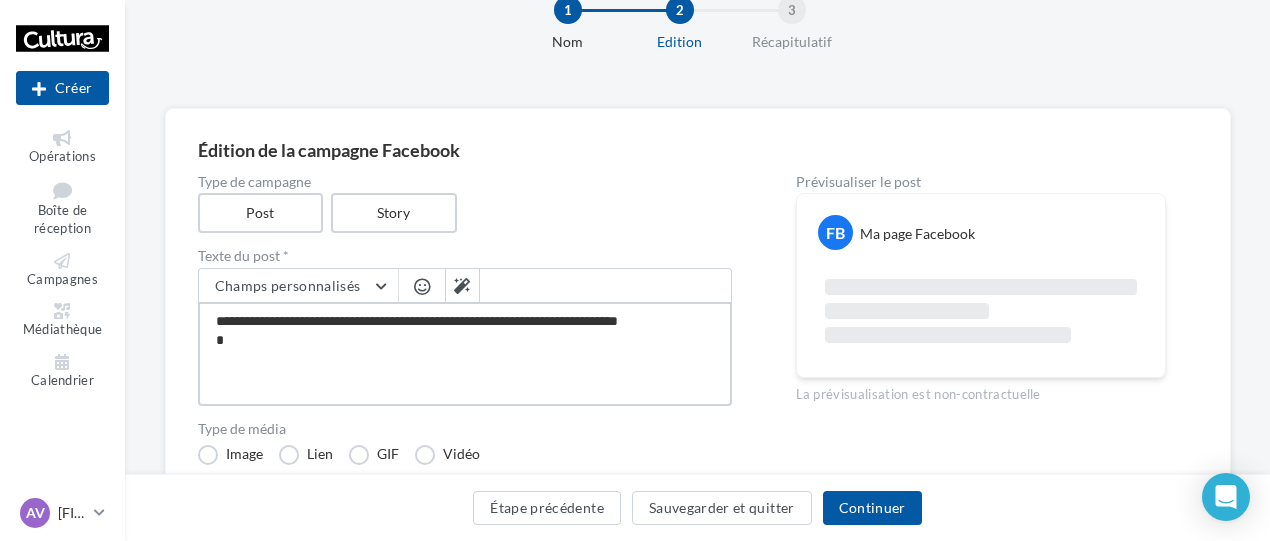 type on "**********" 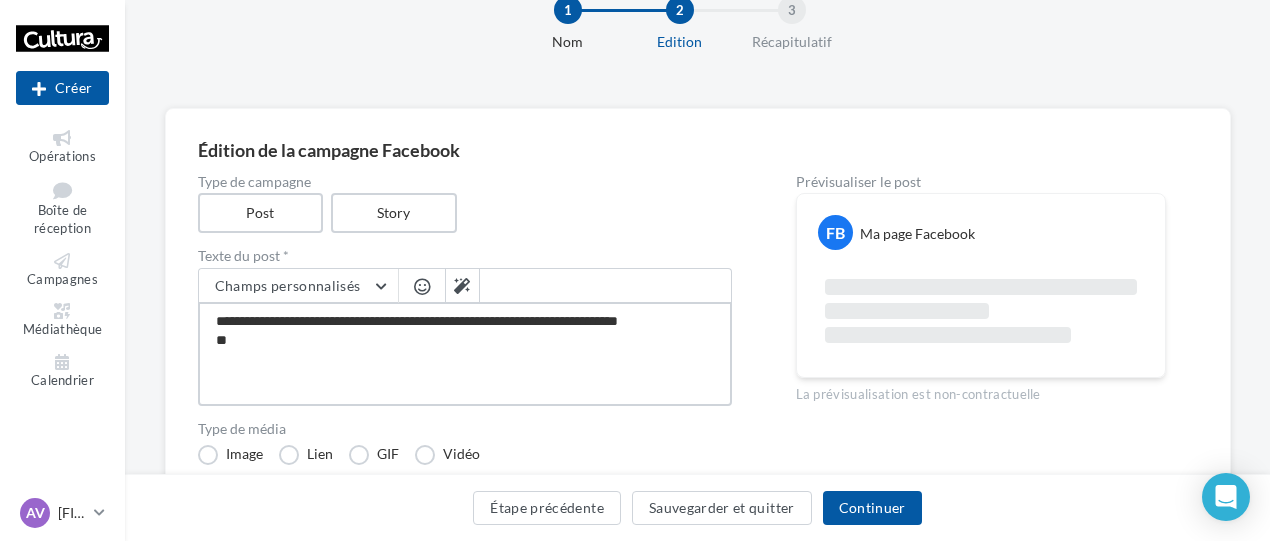 type on "**********" 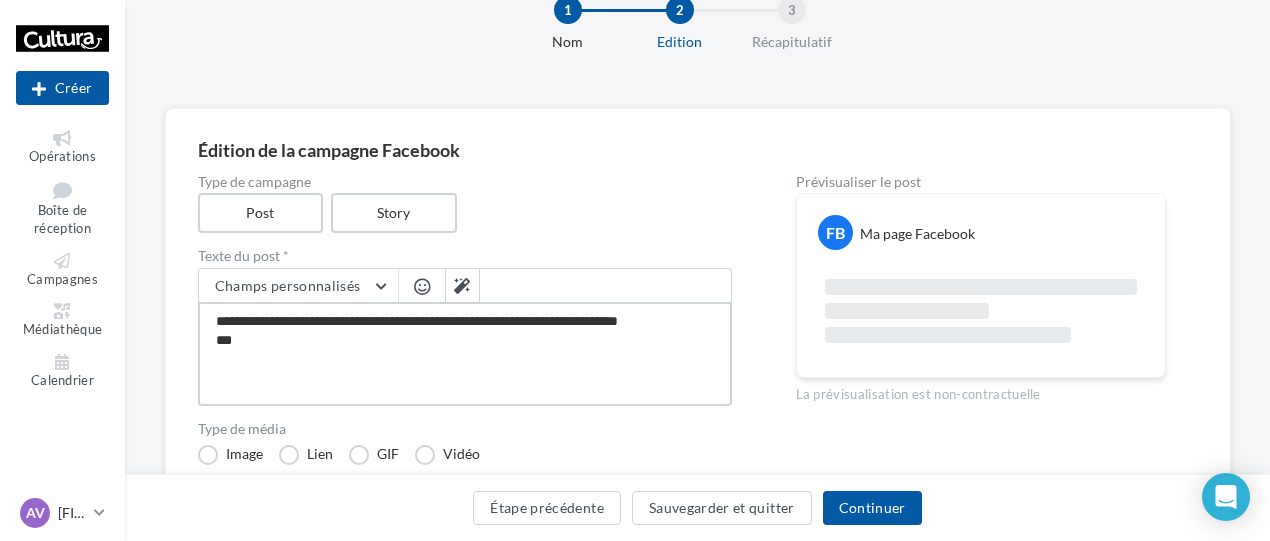 type on "**********" 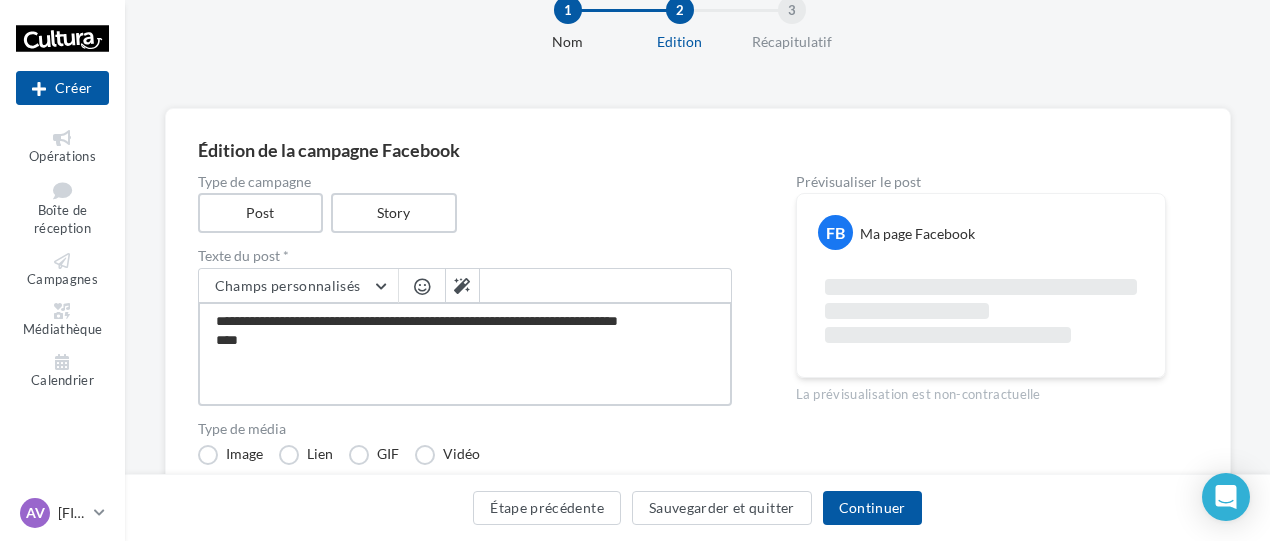 type on "**********" 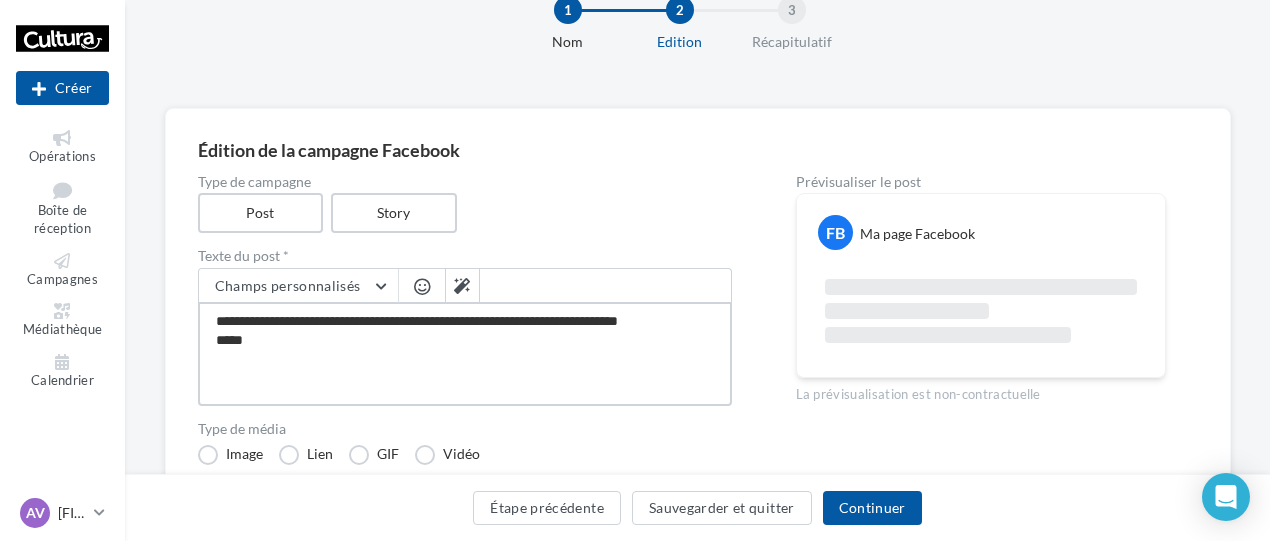 type on "**********" 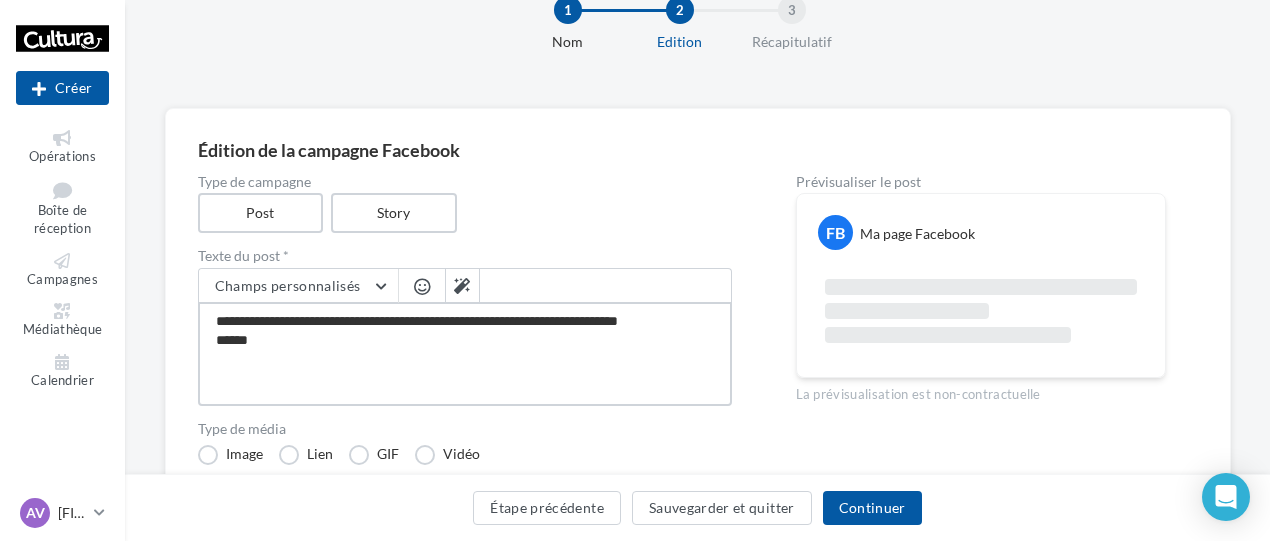 type on "**********" 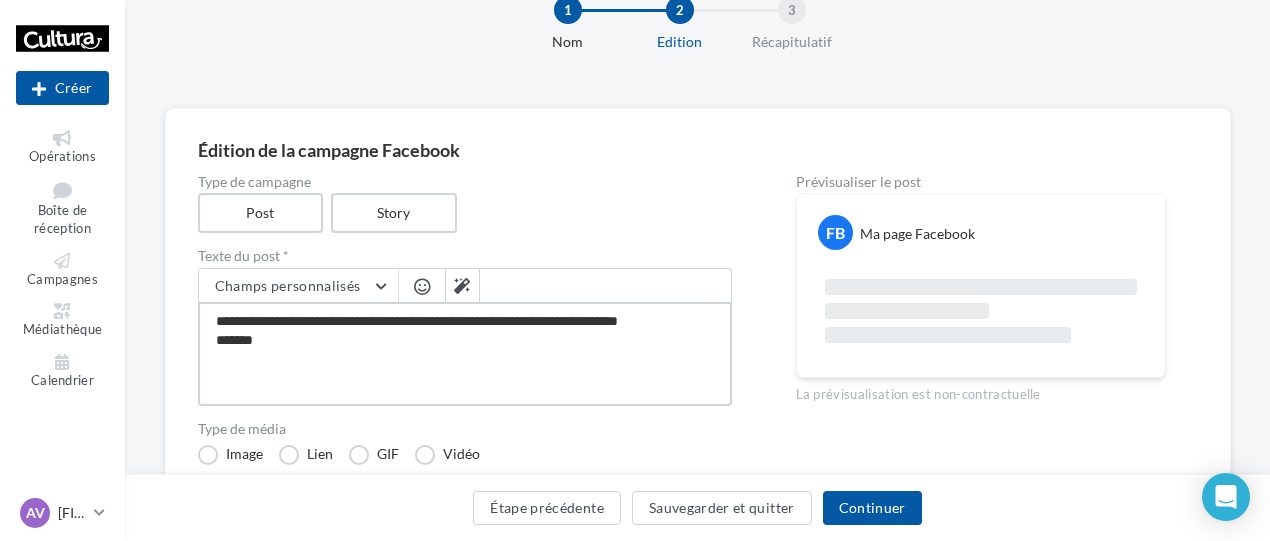 type on "**********" 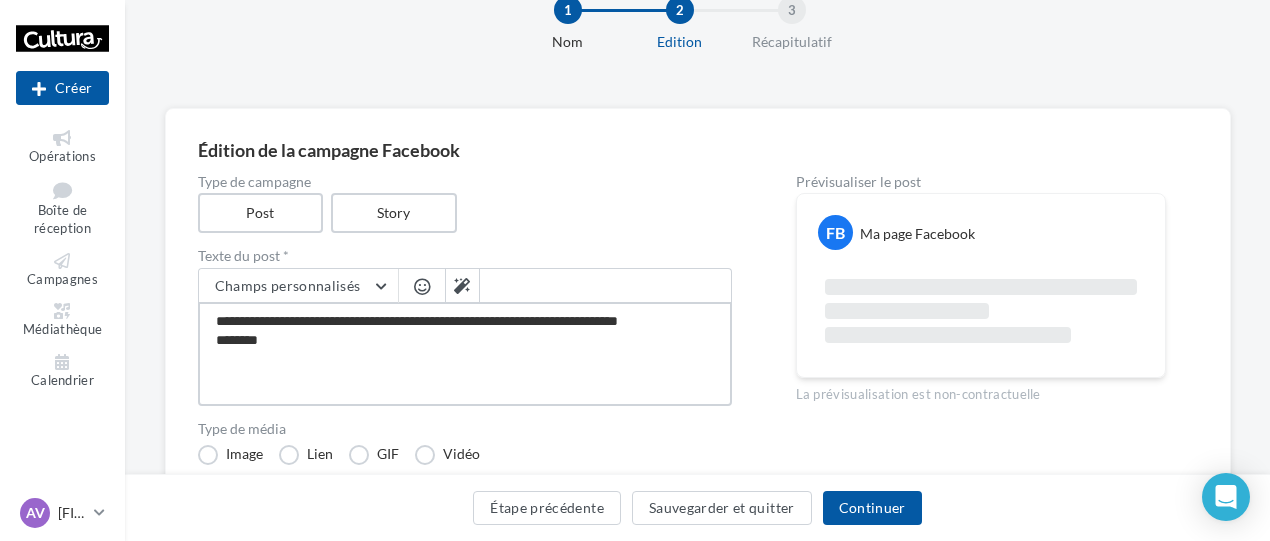 type on "**********" 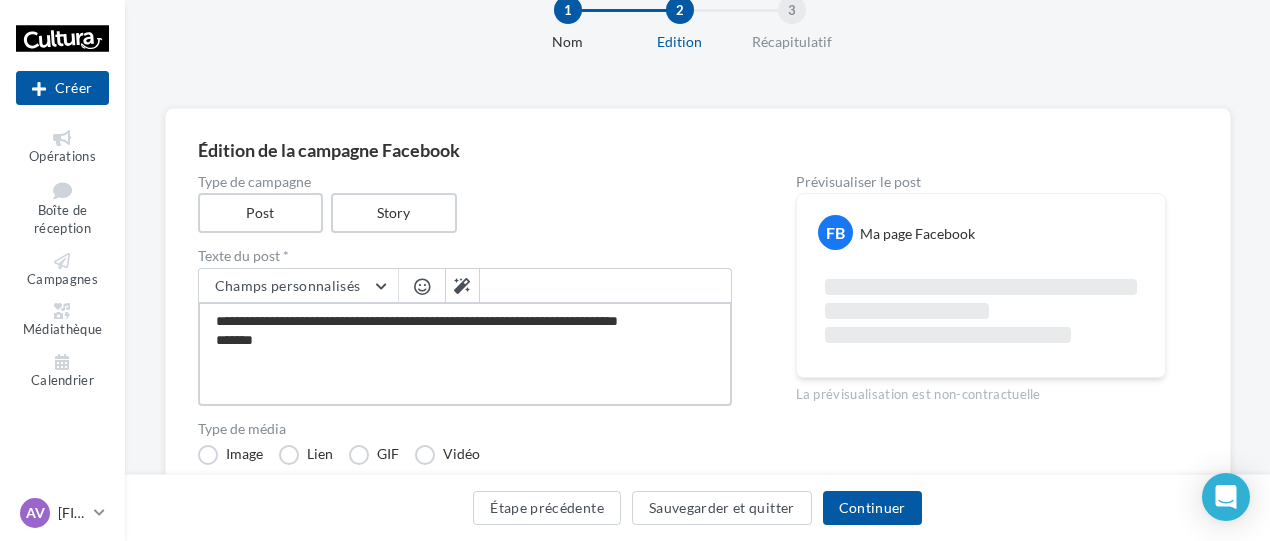 type on "**********" 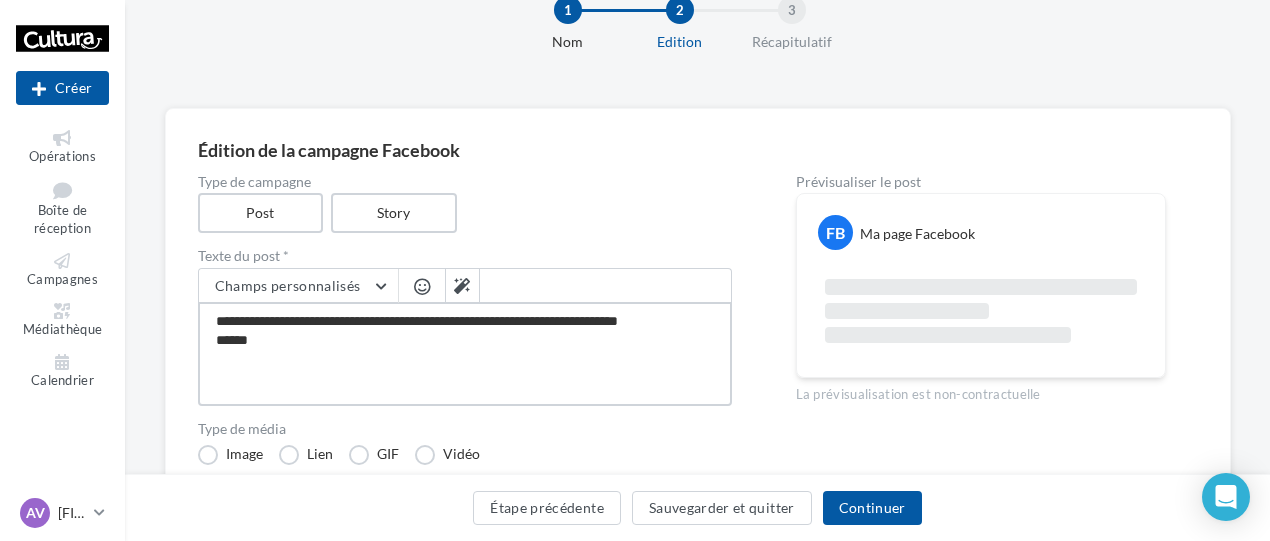 type on "**********" 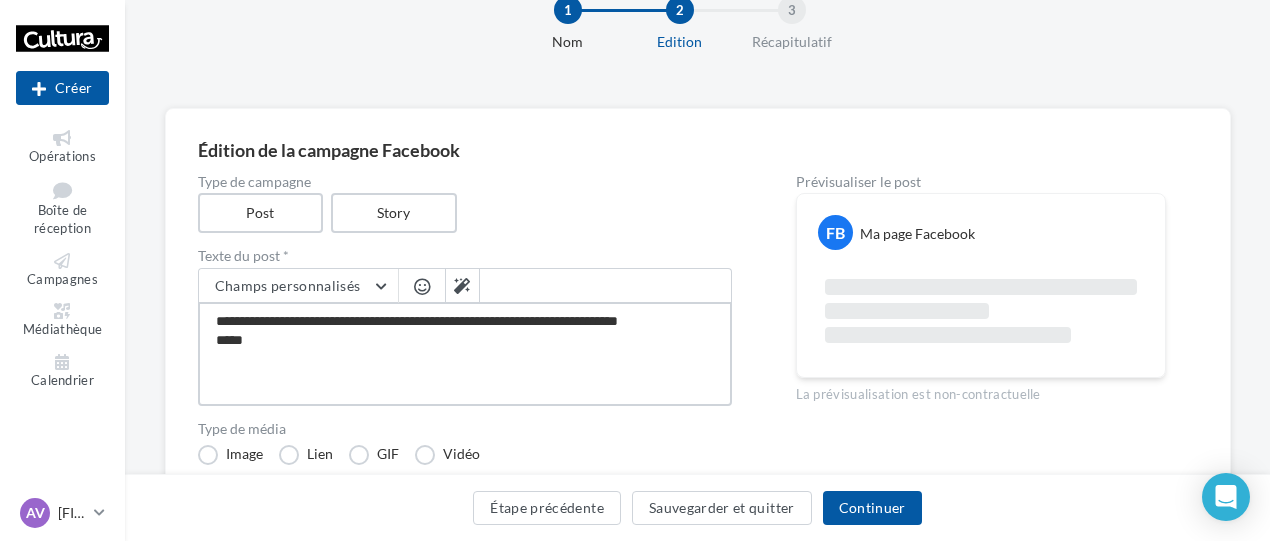 type on "**********" 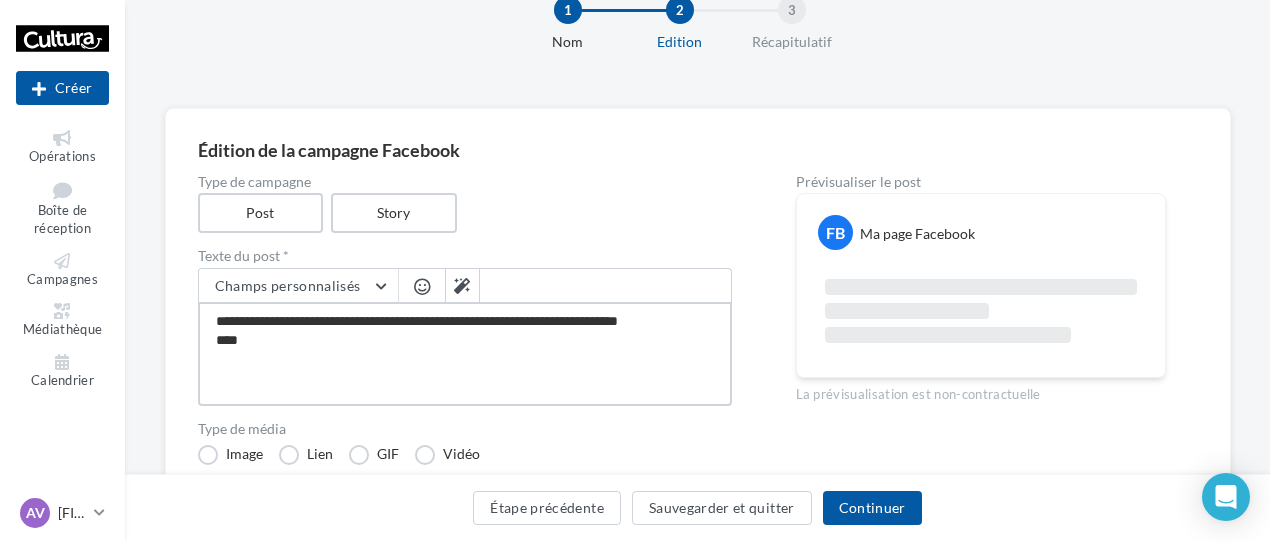 type on "**********" 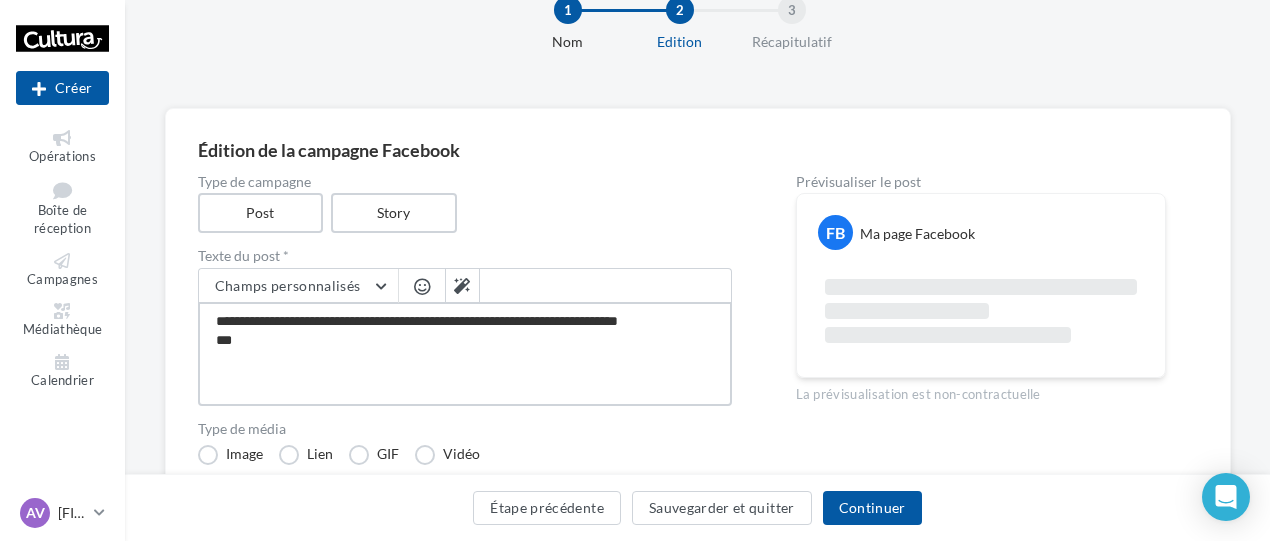 type on "**********" 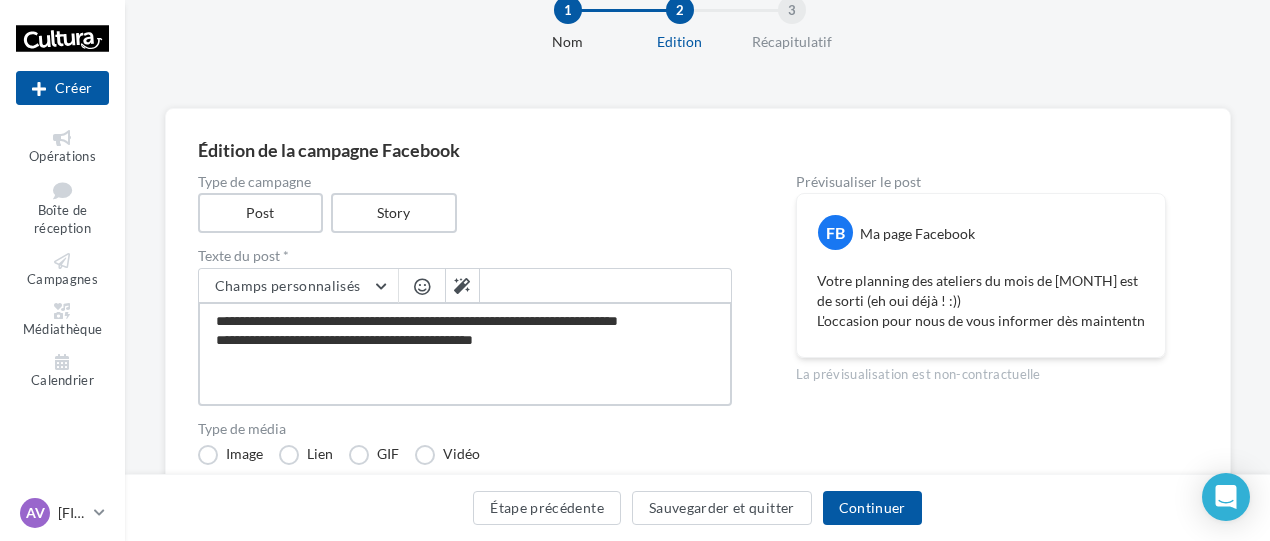 drag, startPoint x: 574, startPoint y: 339, endPoint x: 393, endPoint y: 345, distance: 181.09943 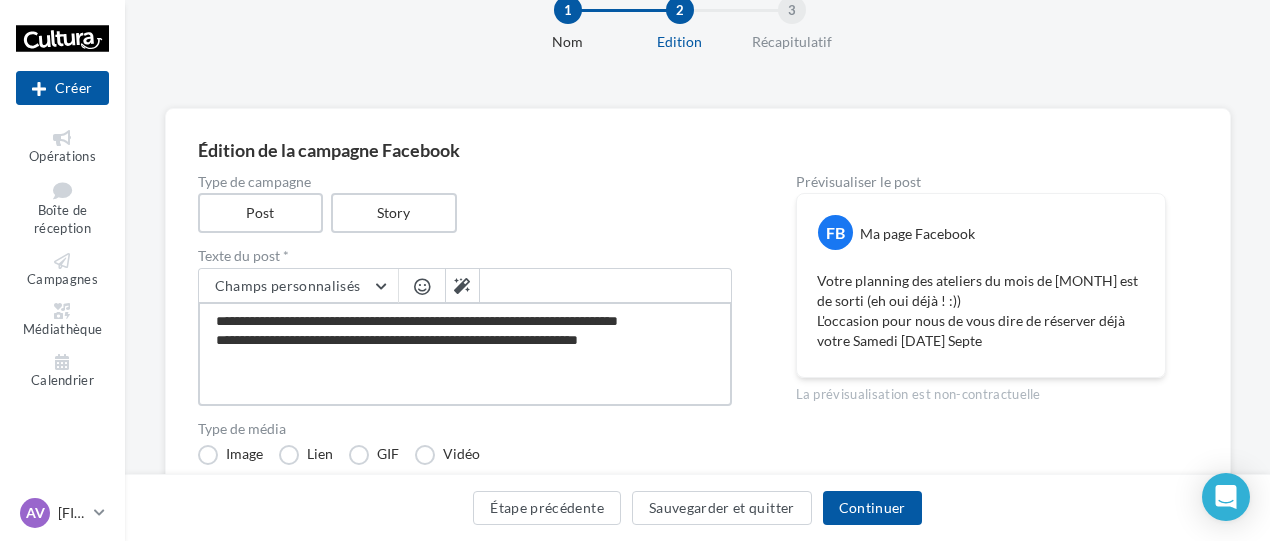 click on "**********" at bounding box center [465, 354] 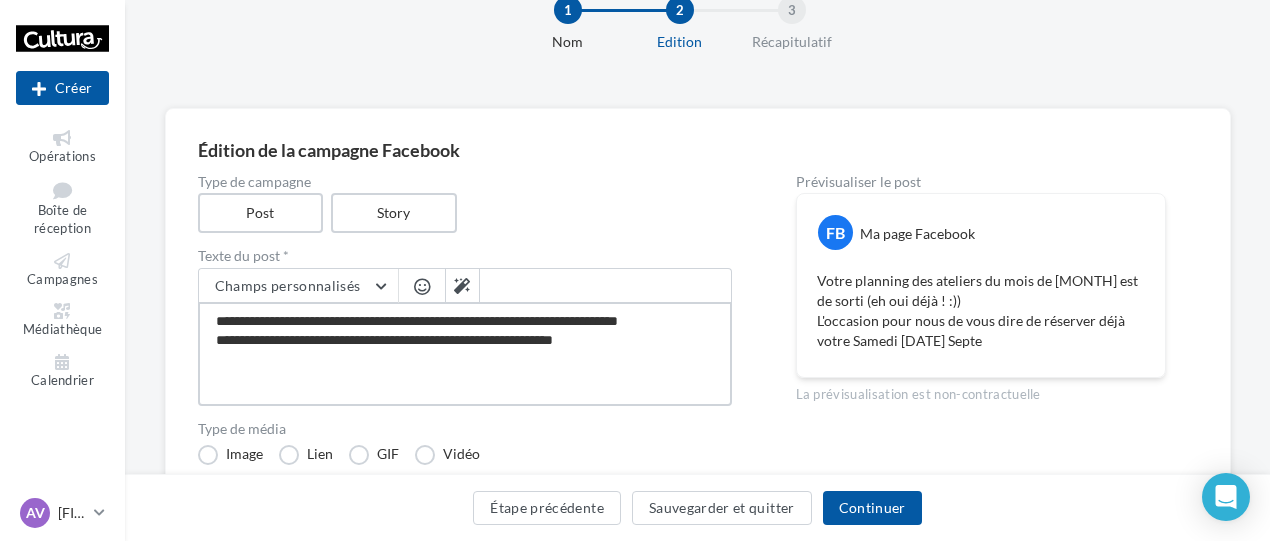 click on "**********" at bounding box center (465, 354) 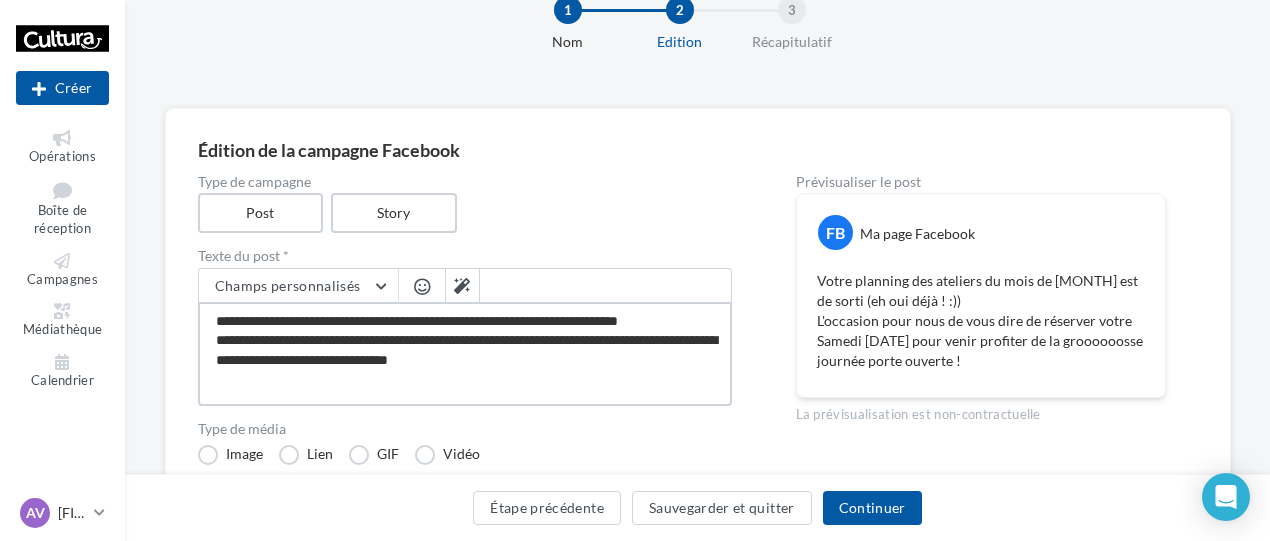 click on "**********" at bounding box center (465, 354) 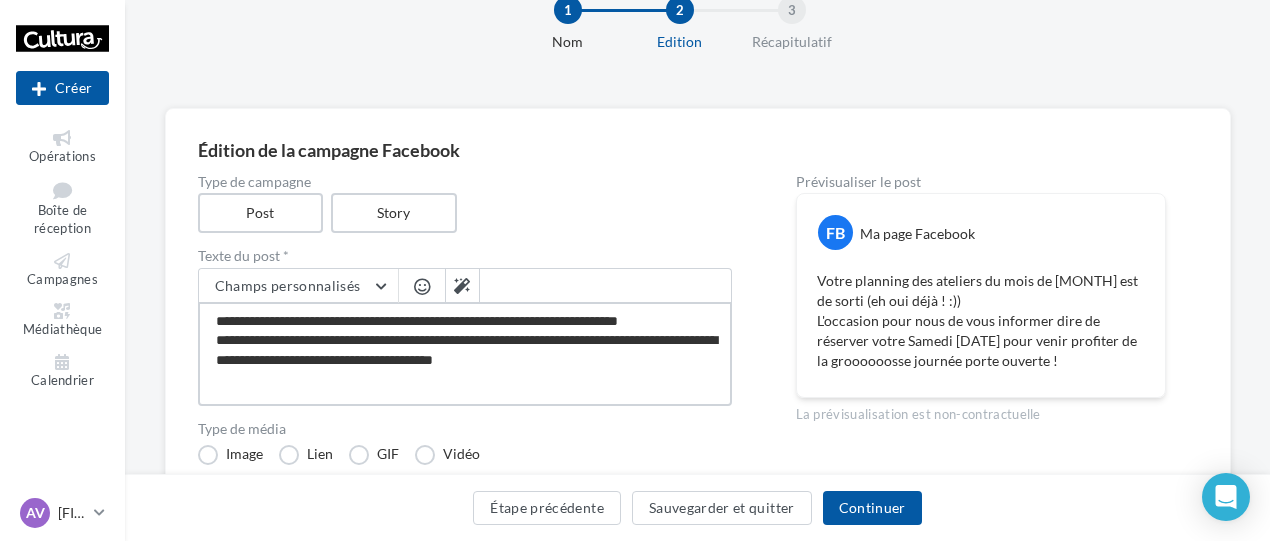 click on "**********" at bounding box center [465, 354] 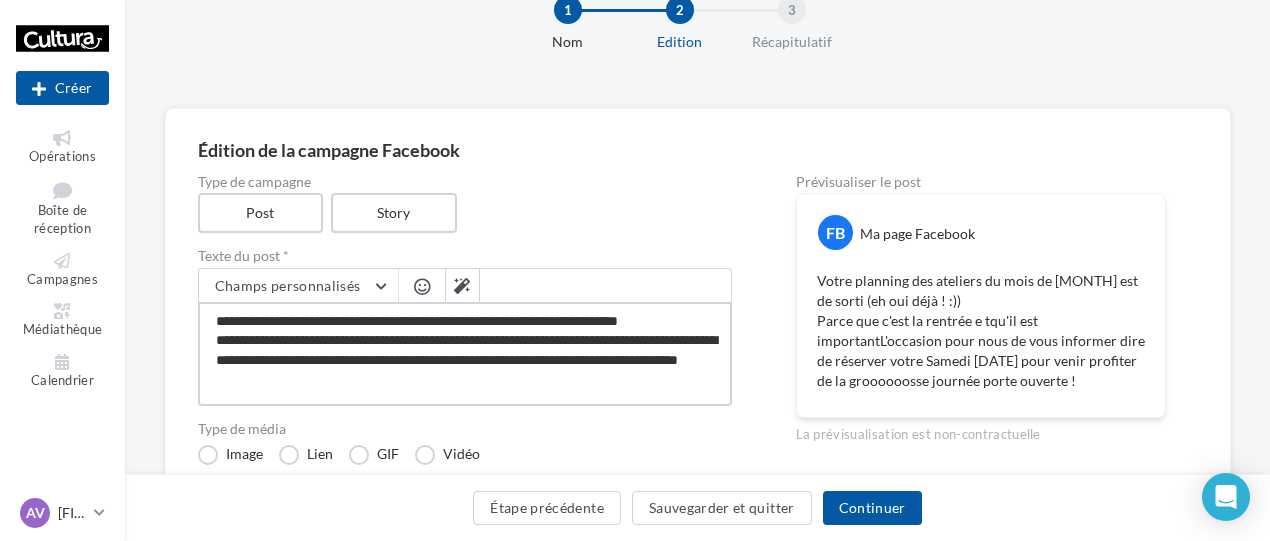 click on "**********" at bounding box center (465, 354) 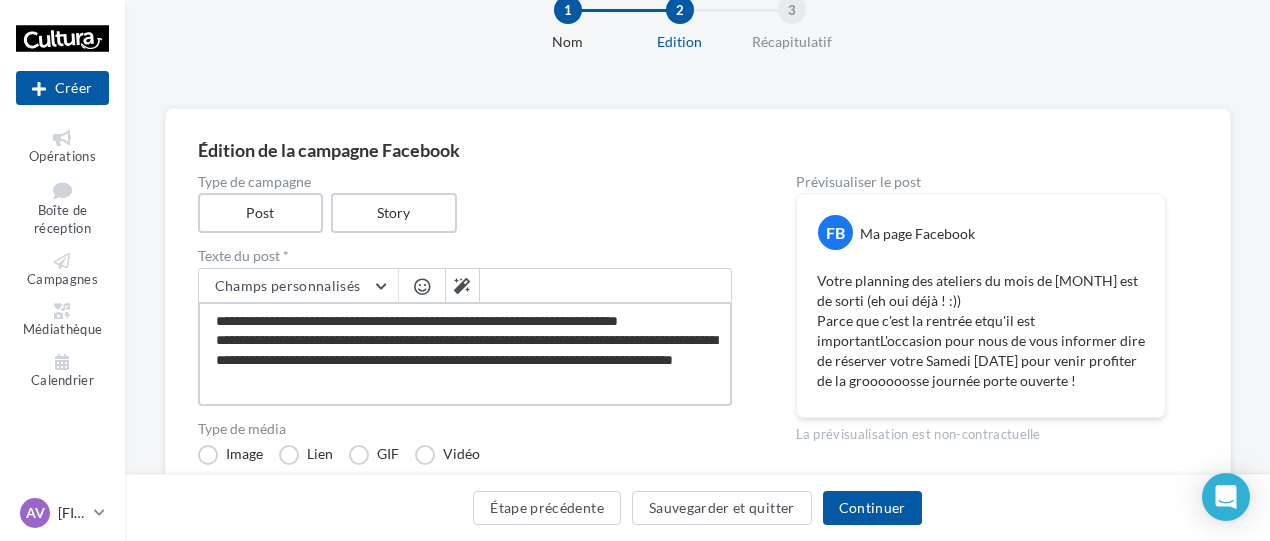 click on "**********" at bounding box center (465, 354) 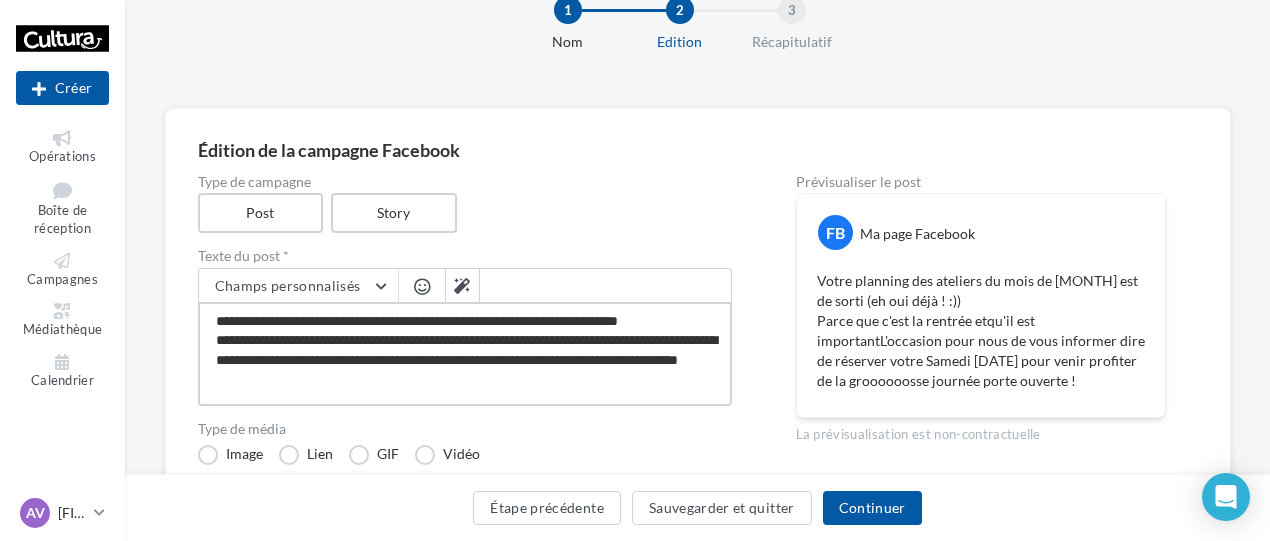click on "**********" at bounding box center (465, 354) 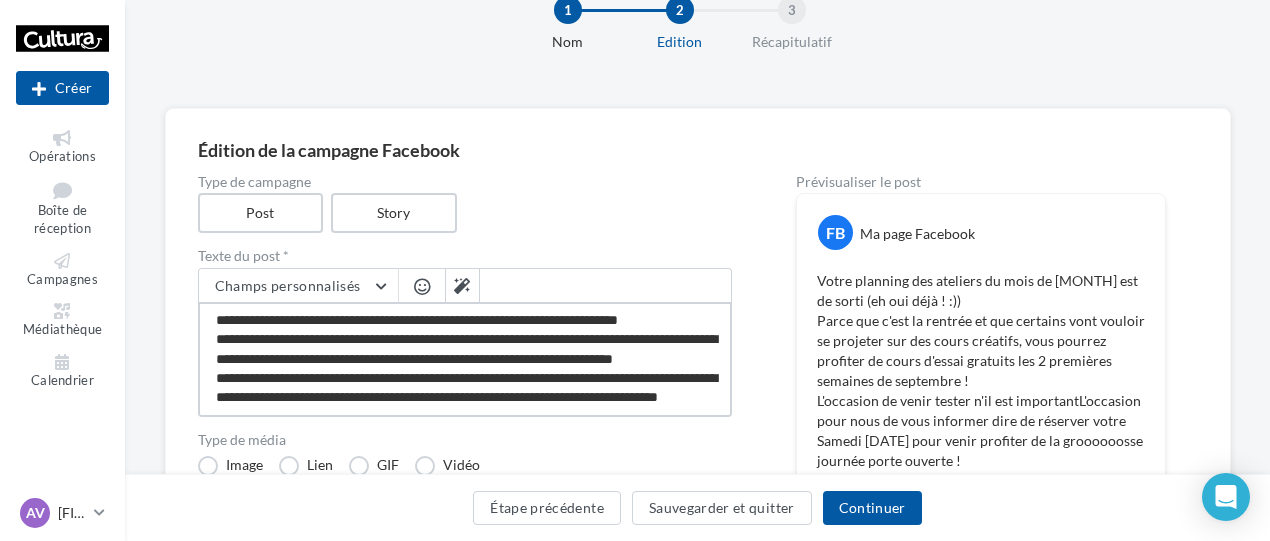 scroll, scrollTop: 18, scrollLeft: 0, axis: vertical 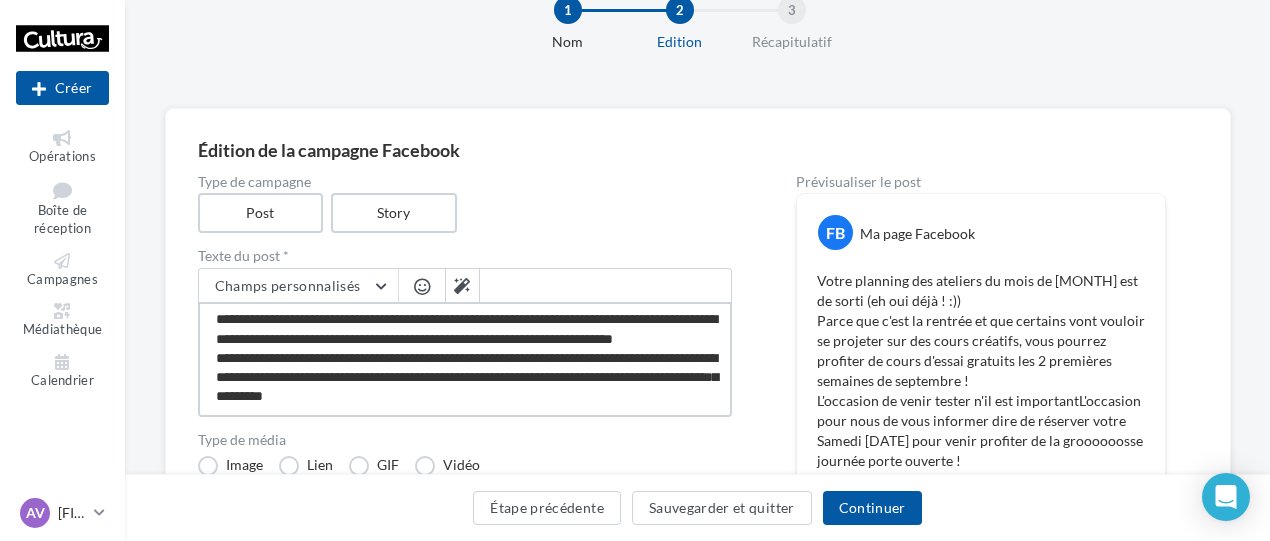 click on "**********" at bounding box center (465, 359) 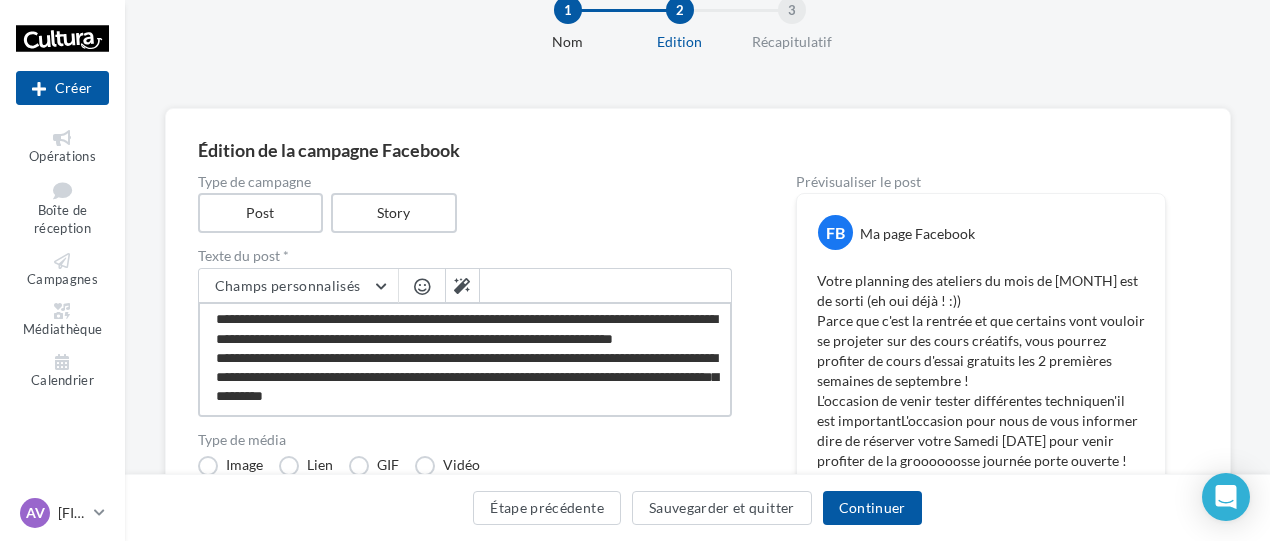 click on "**********" at bounding box center [465, 359] 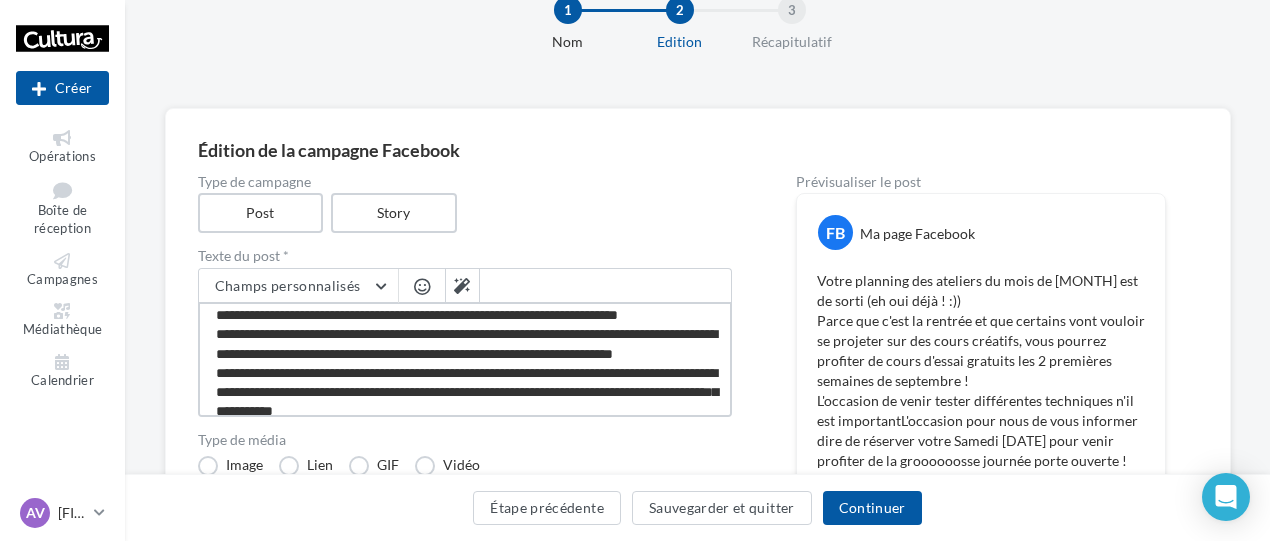 scroll, scrollTop: 3, scrollLeft: 0, axis: vertical 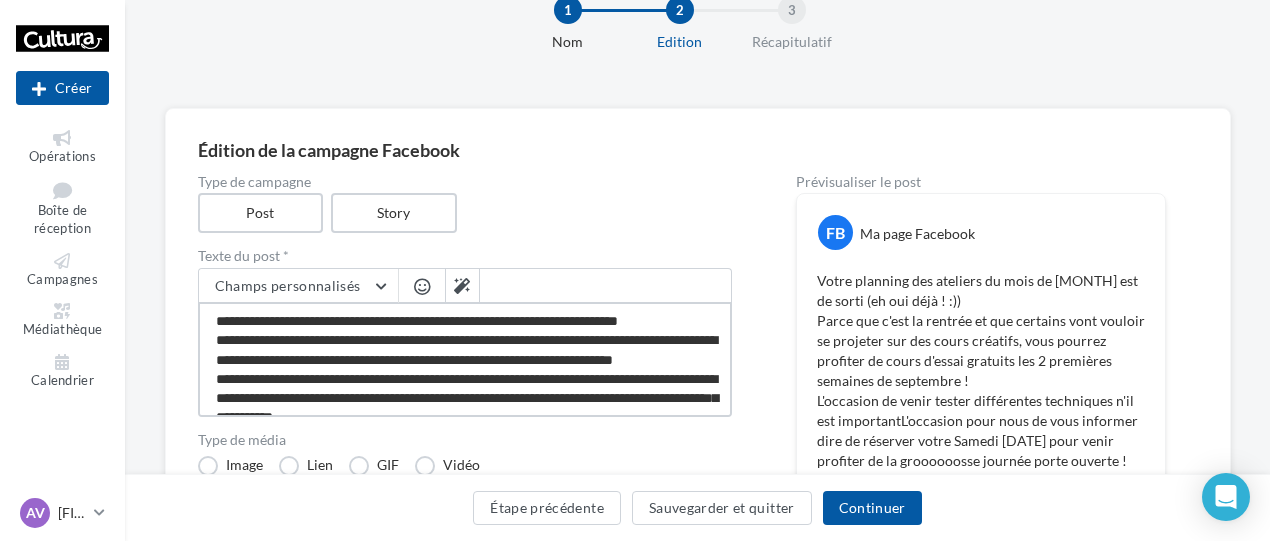 click on "**********" at bounding box center (465, 359) 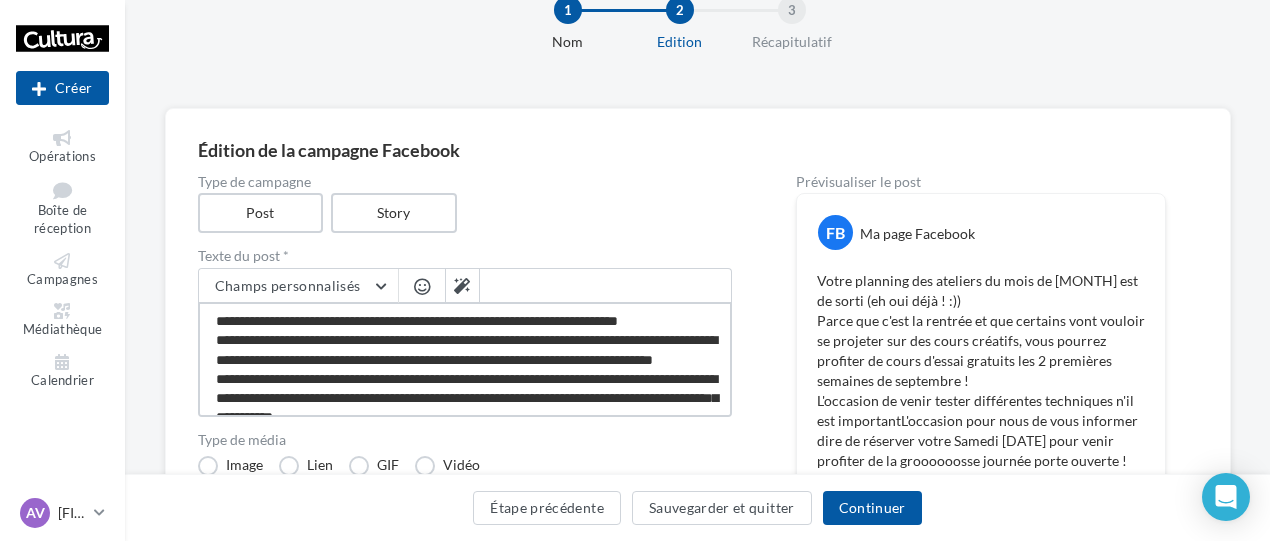 click on "**********" at bounding box center (465, 359) 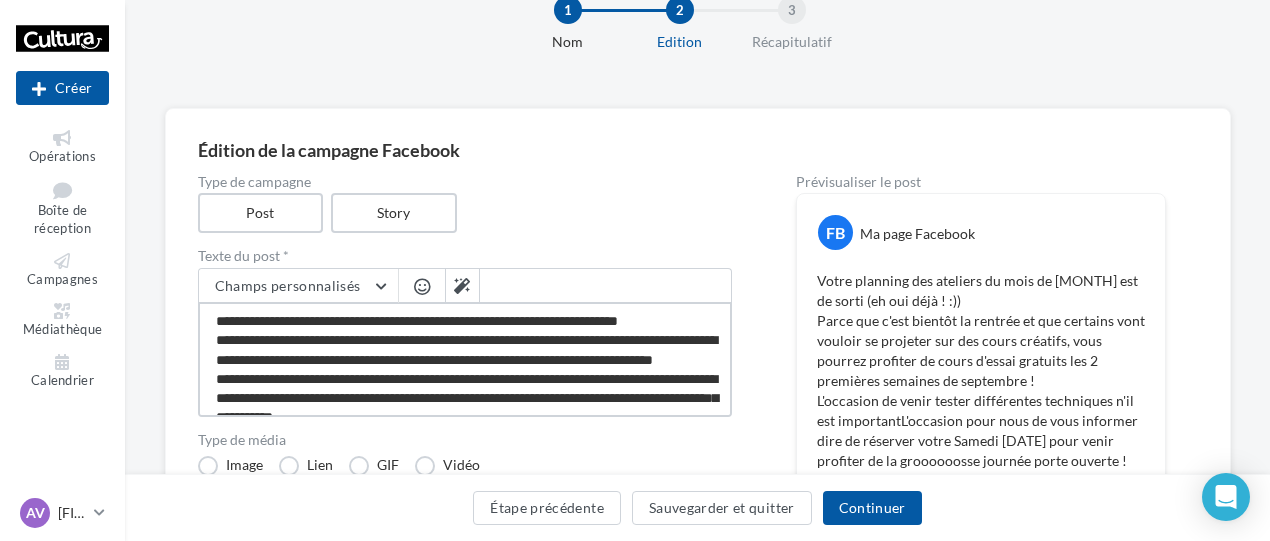 scroll, scrollTop: 28, scrollLeft: 0, axis: vertical 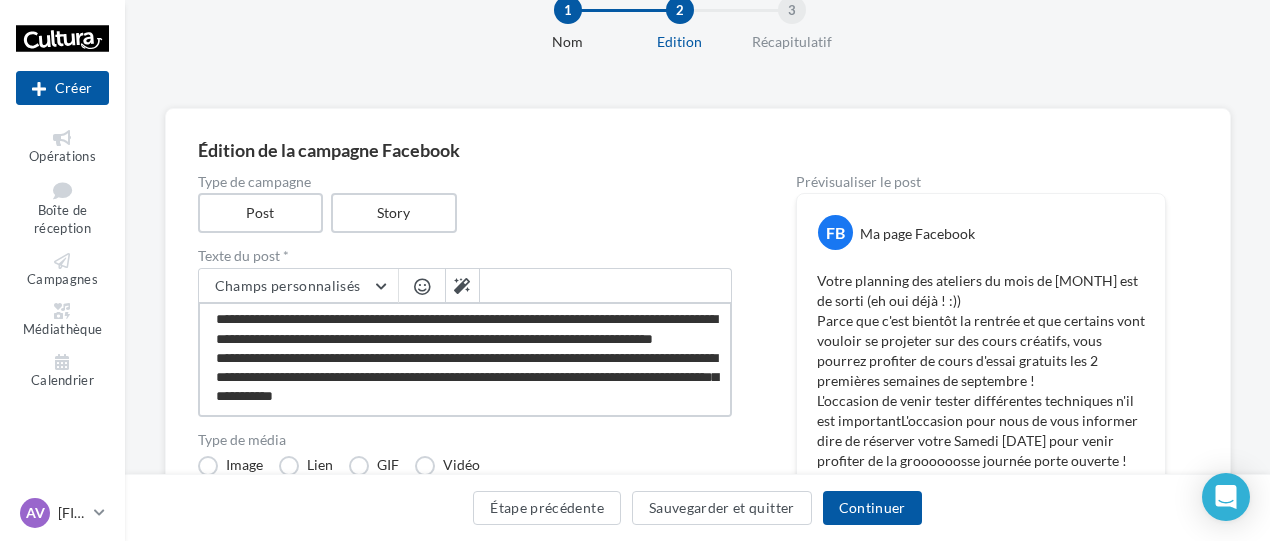 drag, startPoint x: 373, startPoint y: 354, endPoint x: 422, endPoint y: 391, distance: 61.400326 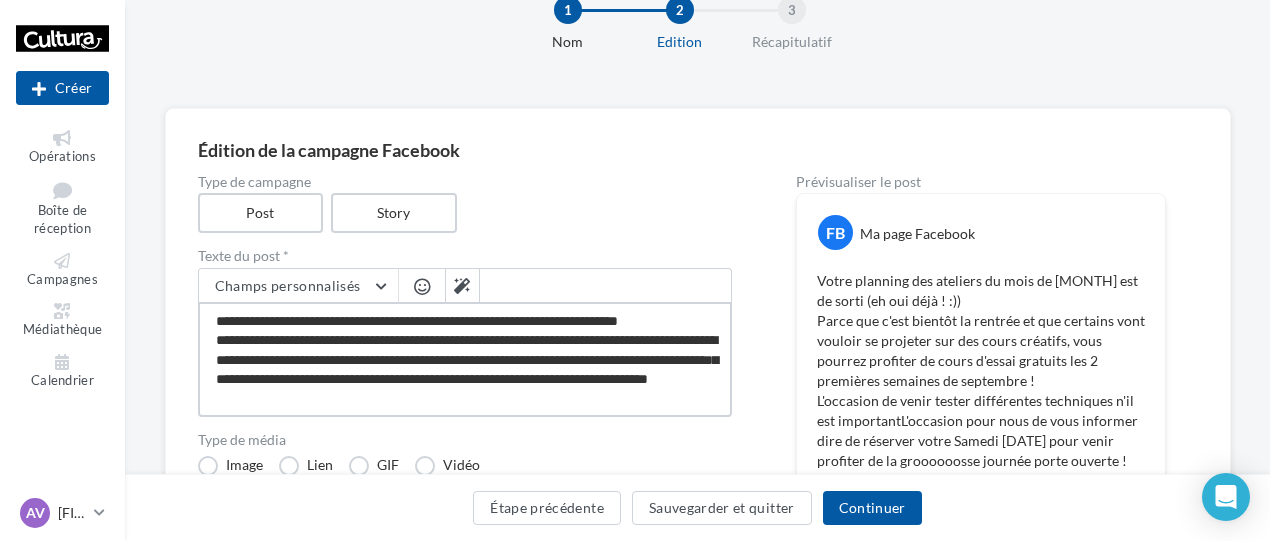 scroll, scrollTop: 0, scrollLeft: 0, axis: both 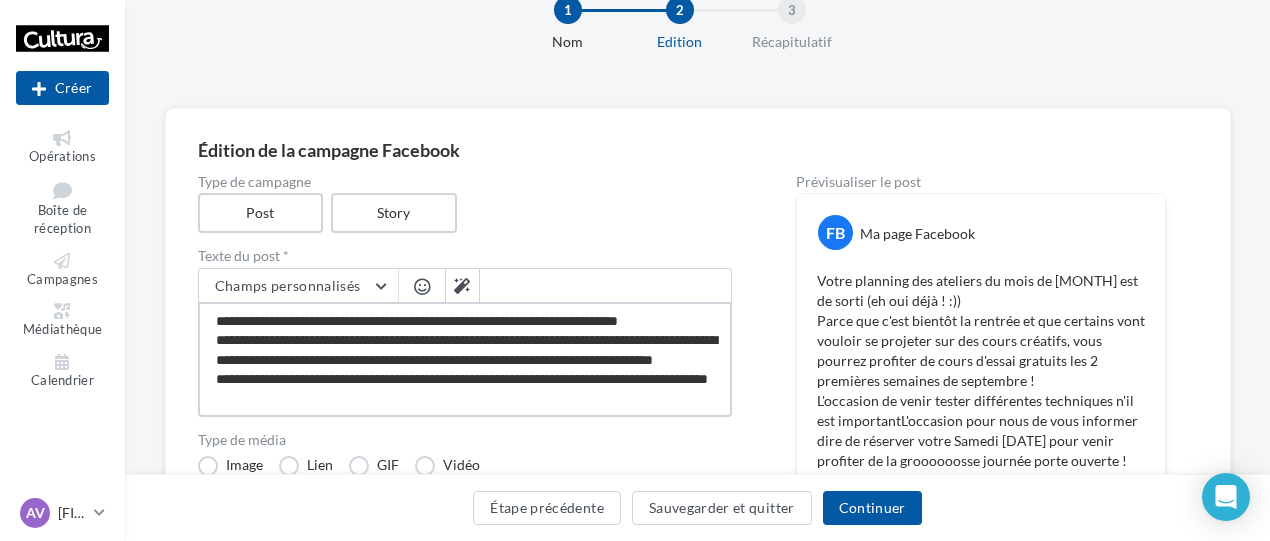 click on "**********" at bounding box center (465, 359) 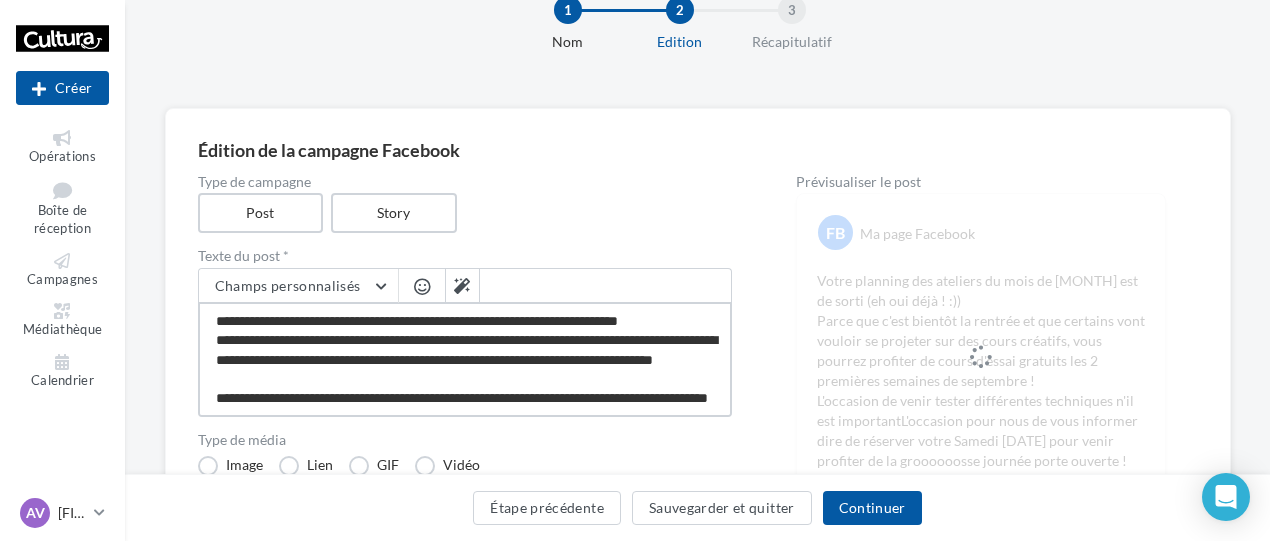 scroll, scrollTop: 2, scrollLeft: 0, axis: vertical 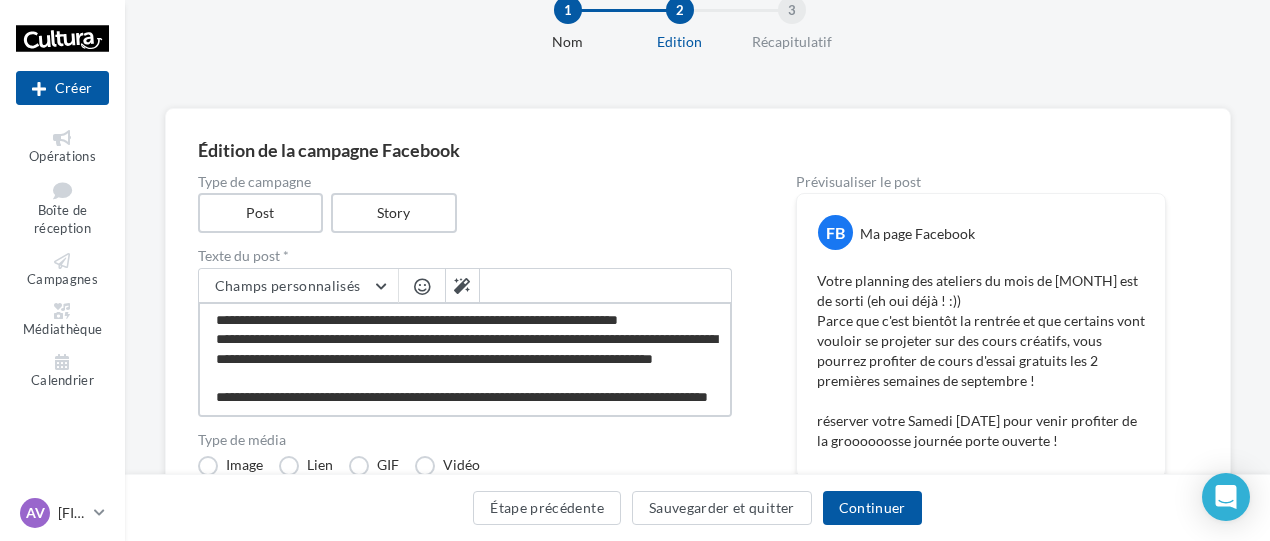 click on "**********" at bounding box center (465, 359) 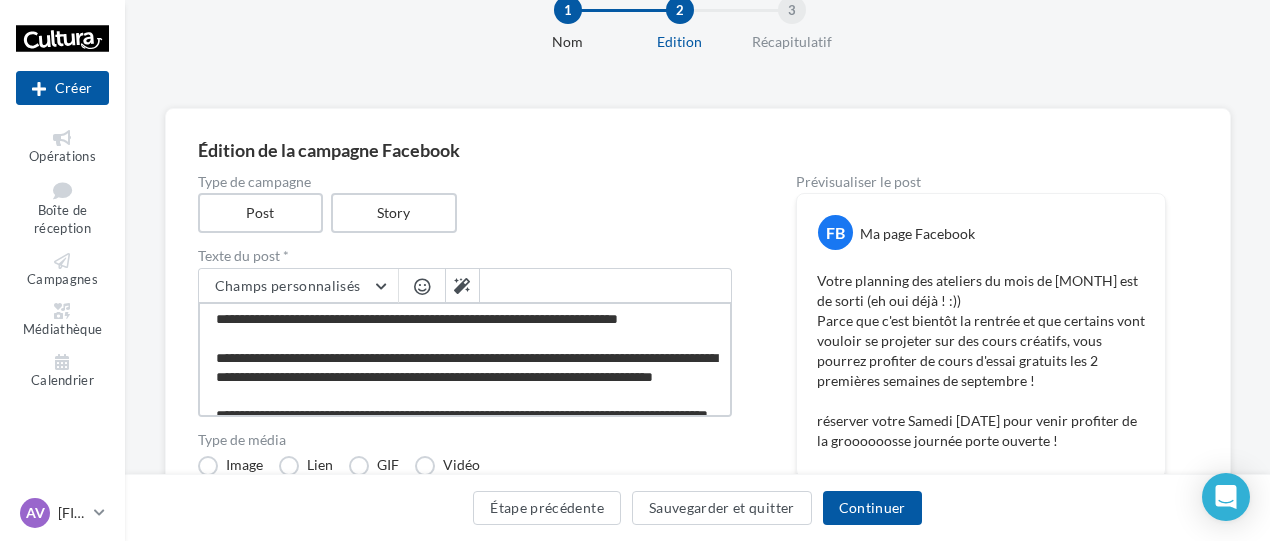 scroll, scrollTop: 21, scrollLeft: 0, axis: vertical 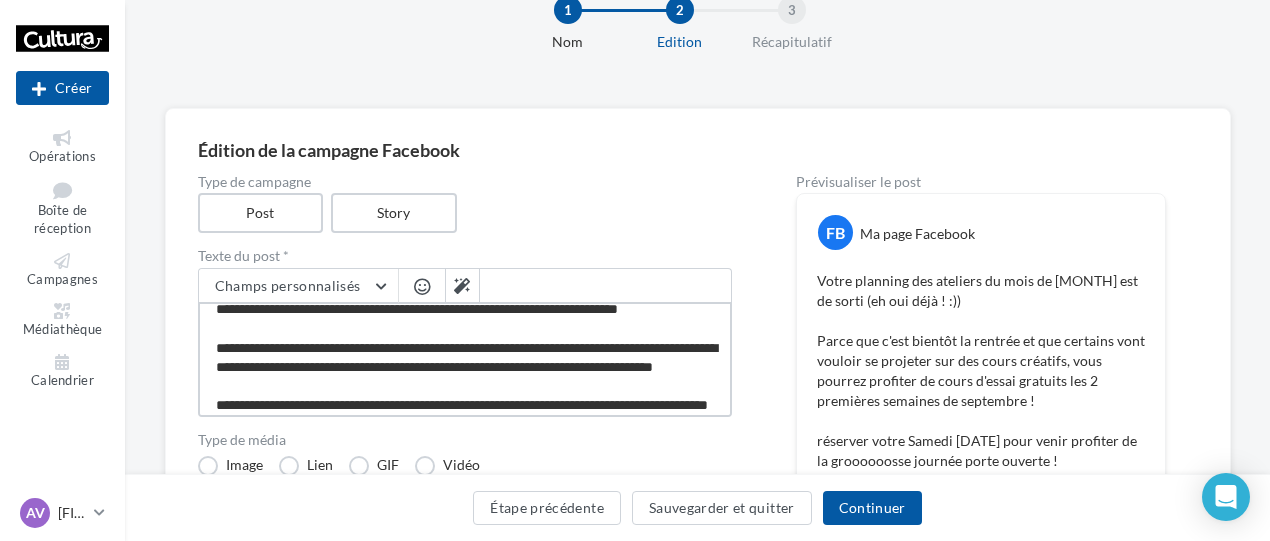 click on "**********" at bounding box center (465, 359) 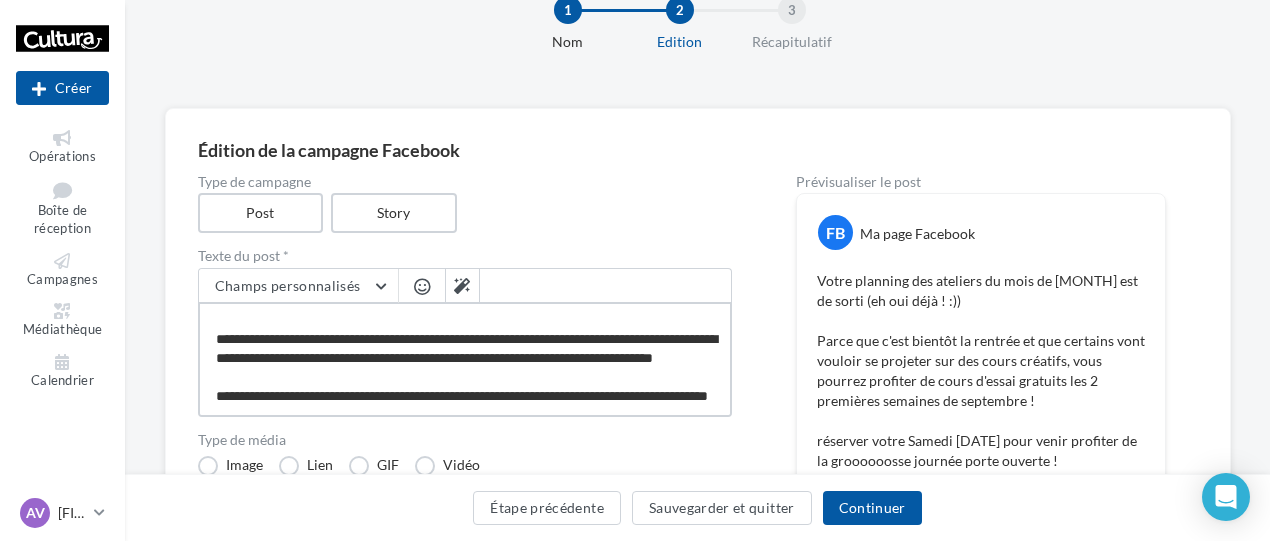 scroll, scrollTop: 58, scrollLeft: 0, axis: vertical 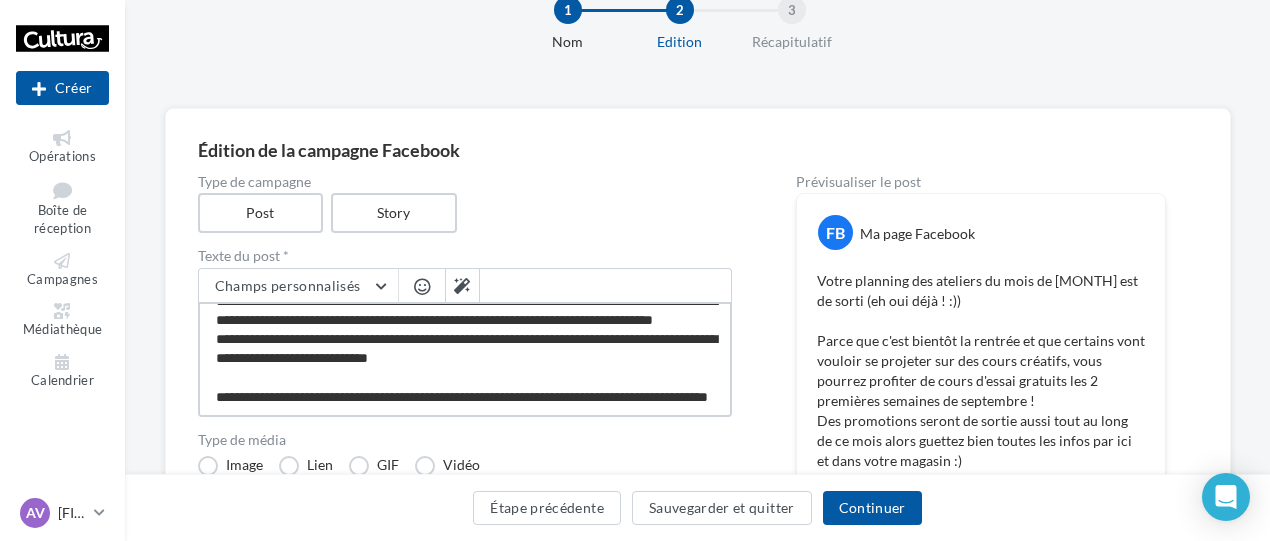 drag, startPoint x: 414, startPoint y: 399, endPoint x: 146, endPoint y: 383, distance: 268.47717 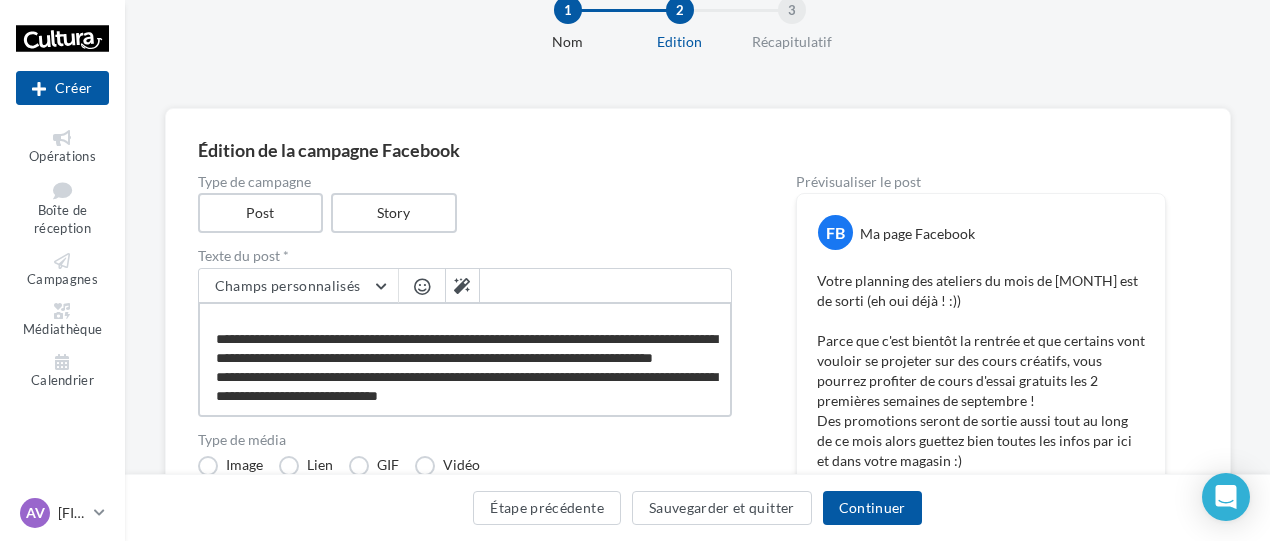 scroll, scrollTop: 78, scrollLeft: 0, axis: vertical 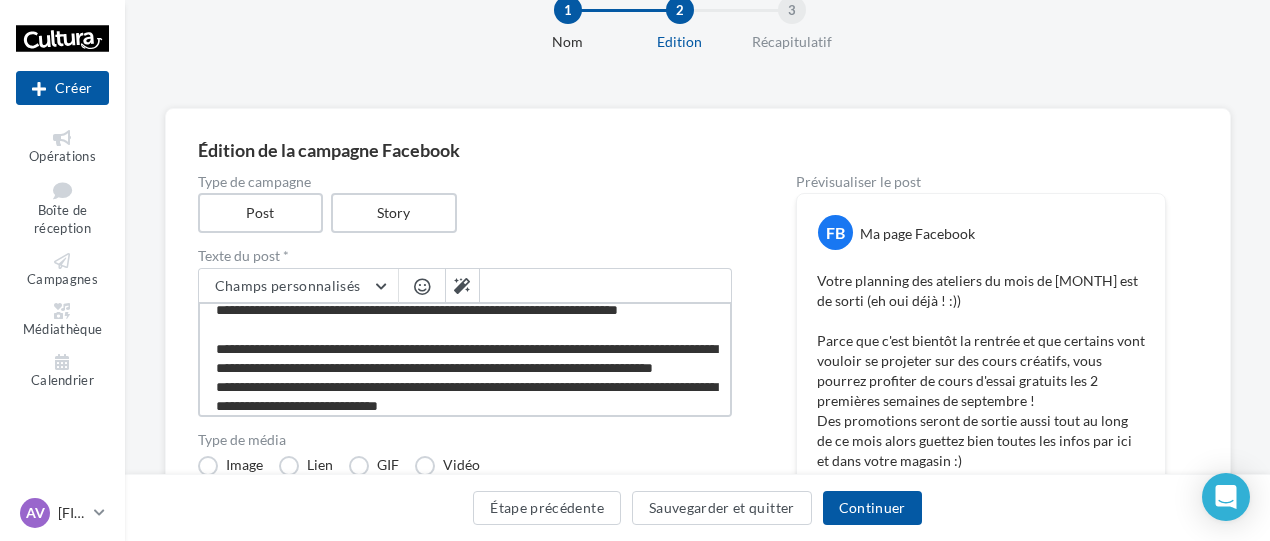 click on "**********" at bounding box center (465, 359) 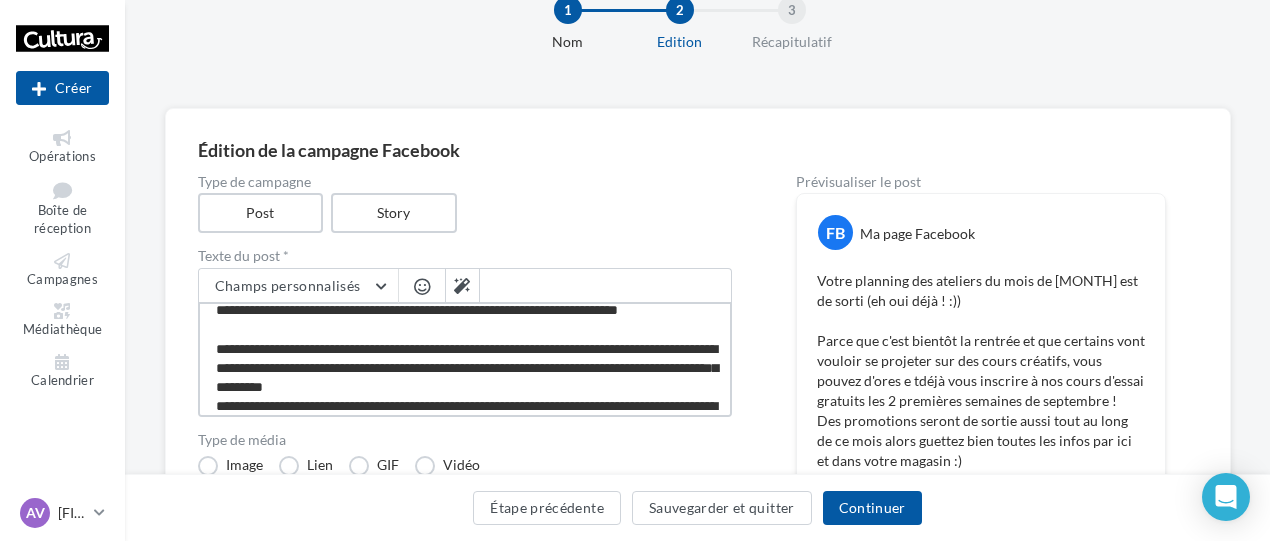 click on "**********" at bounding box center (465, 359) 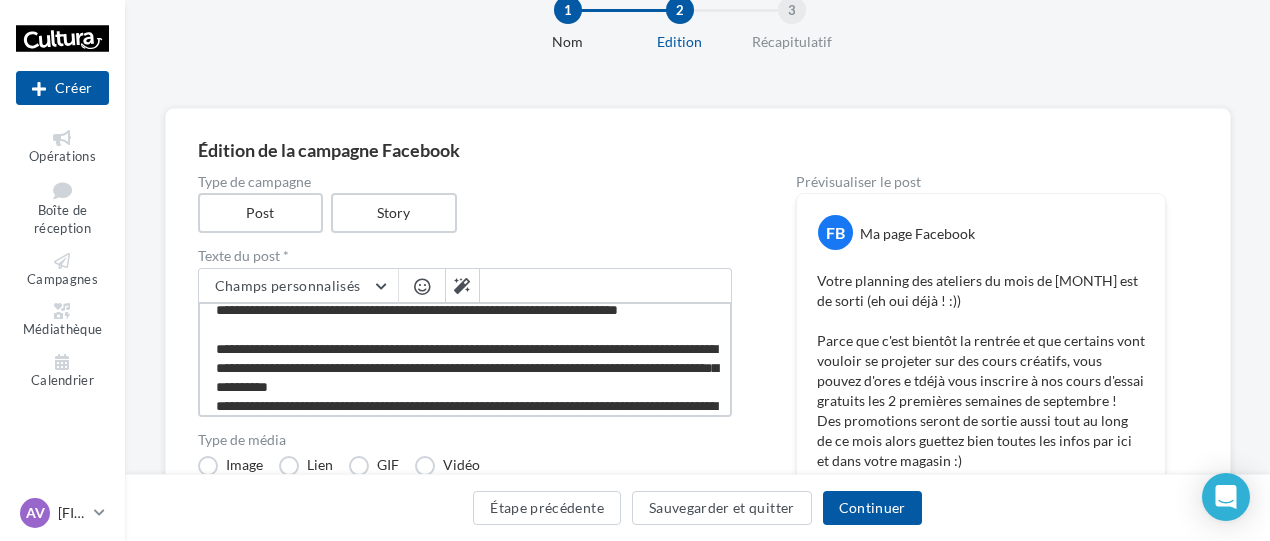 click on "**********" at bounding box center (465, 359) 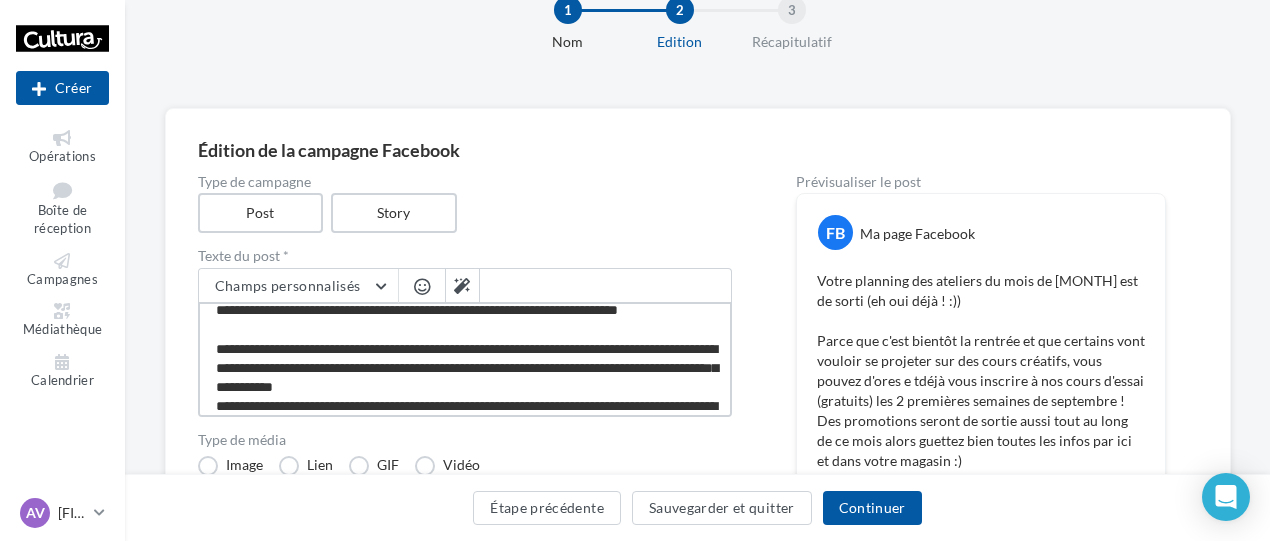 click on "**********" at bounding box center (465, 359) 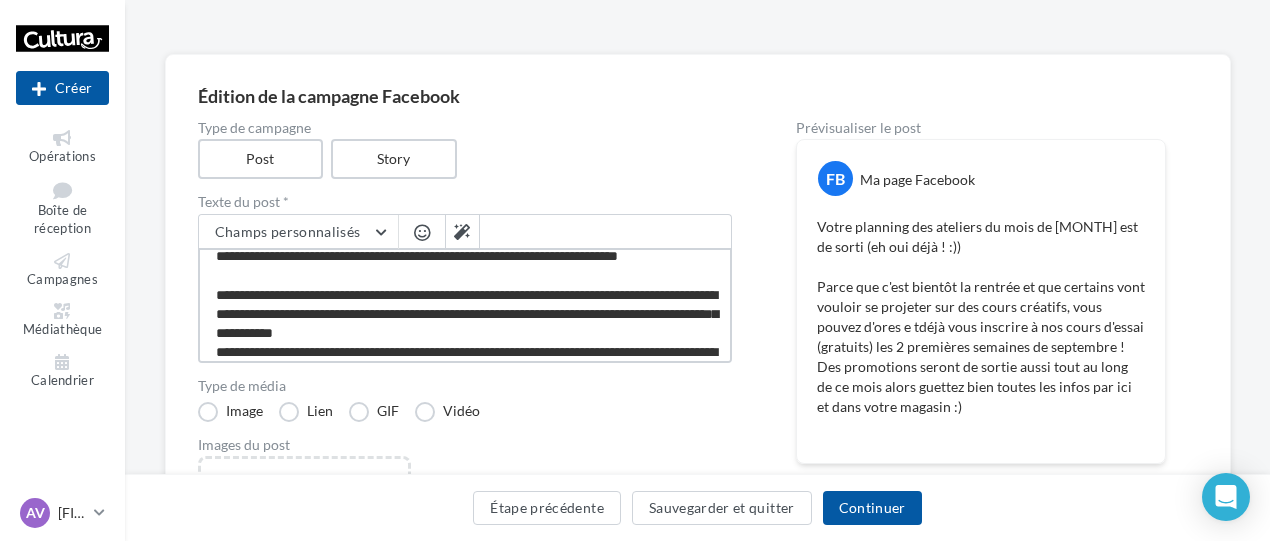 scroll, scrollTop: 113, scrollLeft: 0, axis: vertical 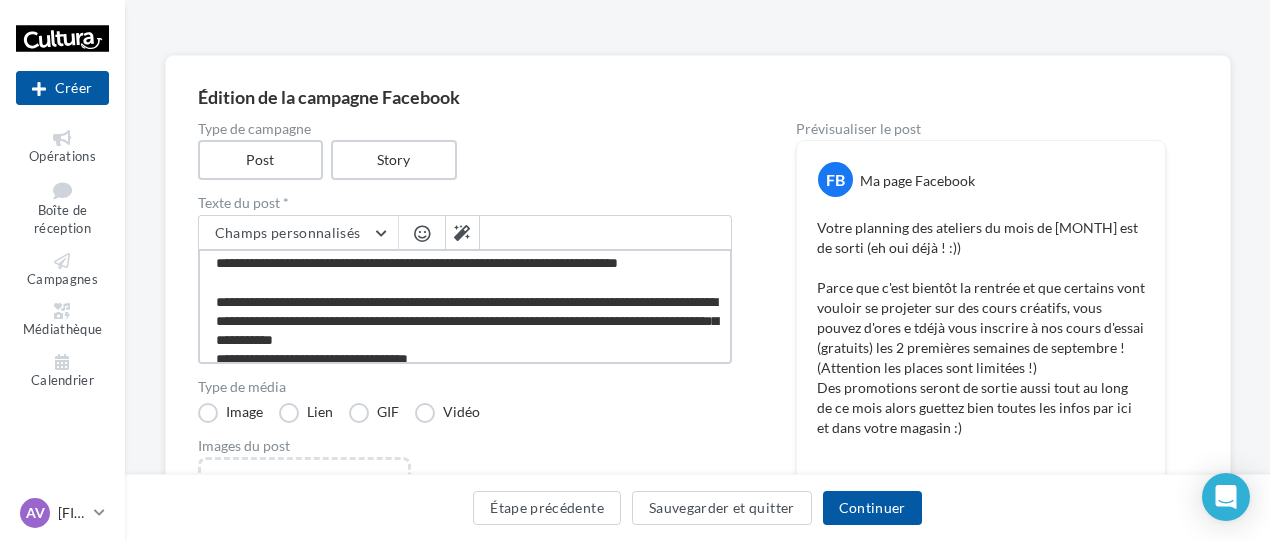 click on "**********" at bounding box center (465, 306) 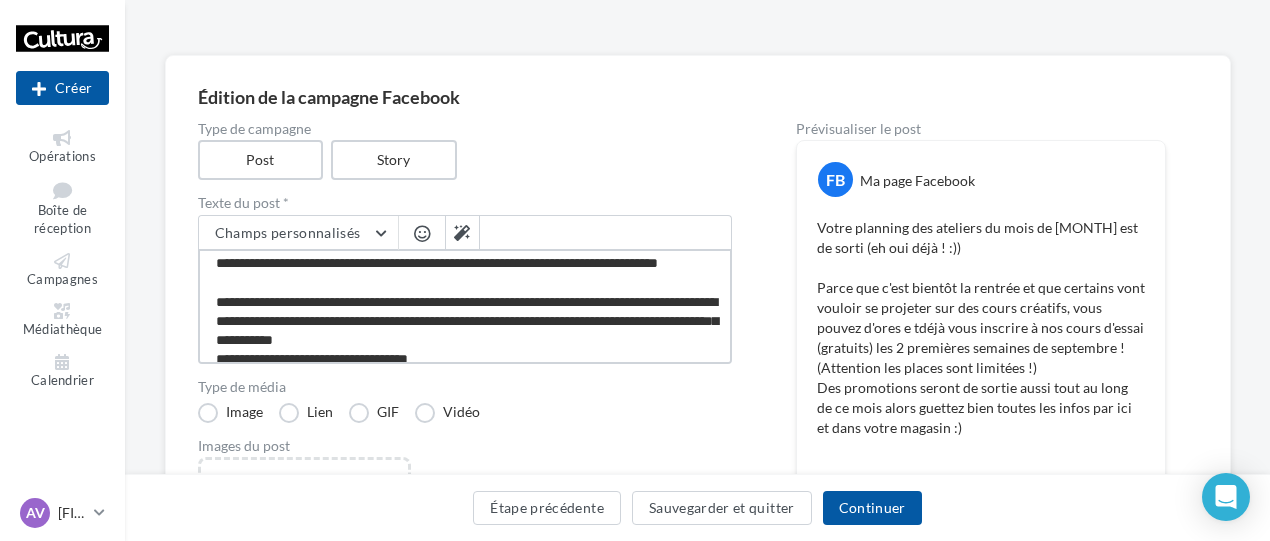 click on "**********" at bounding box center [465, 306] 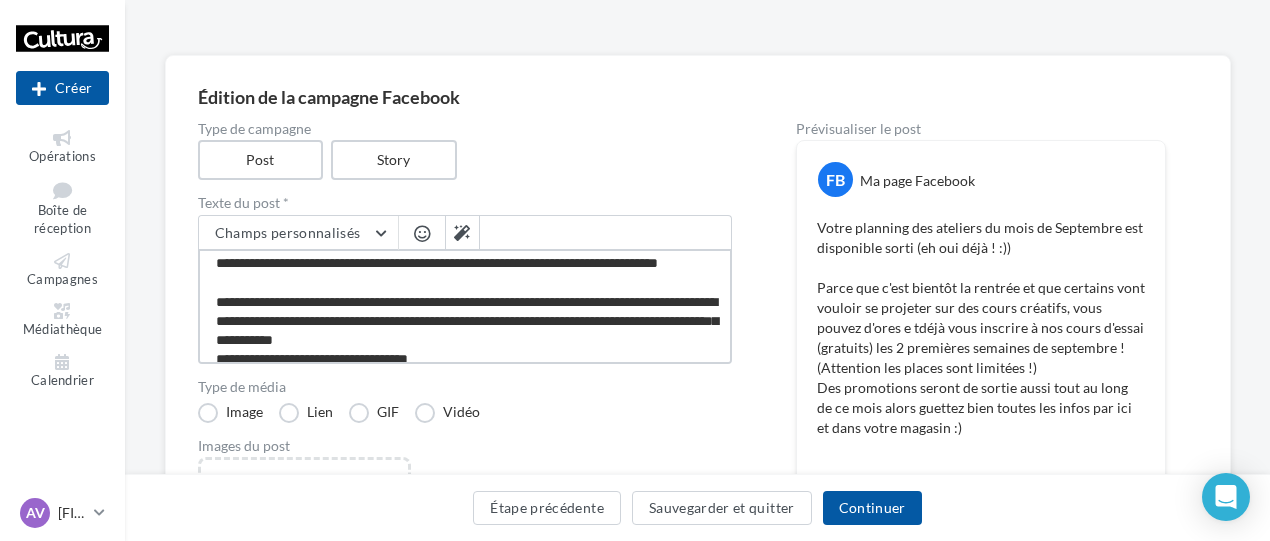 click on "**********" at bounding box center (465, 306) 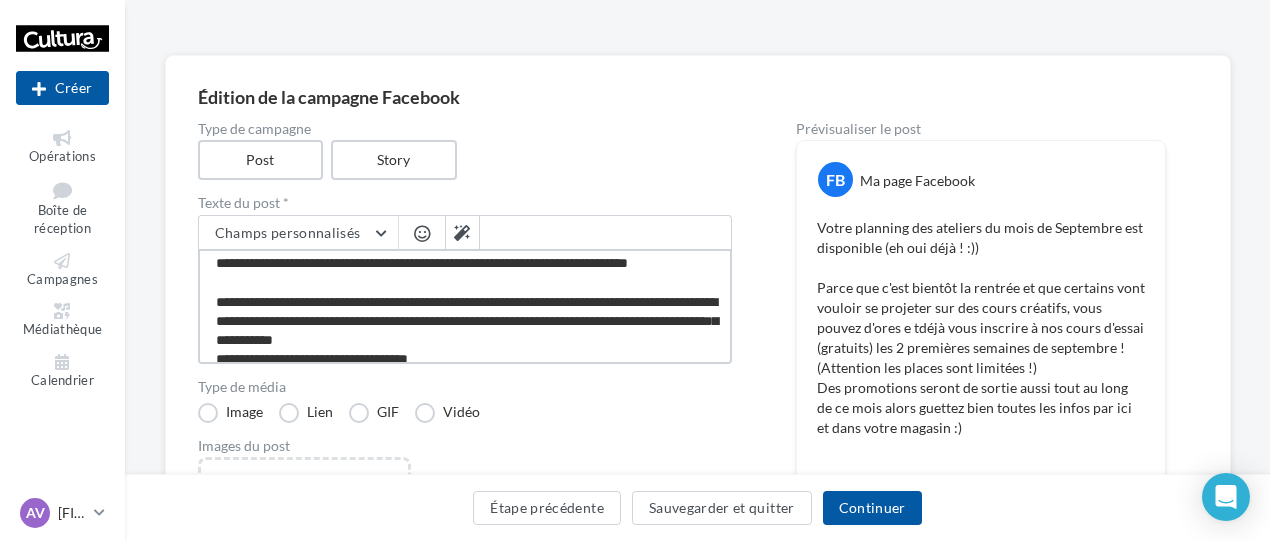 click on "**********" at bounding box center (465, 306) 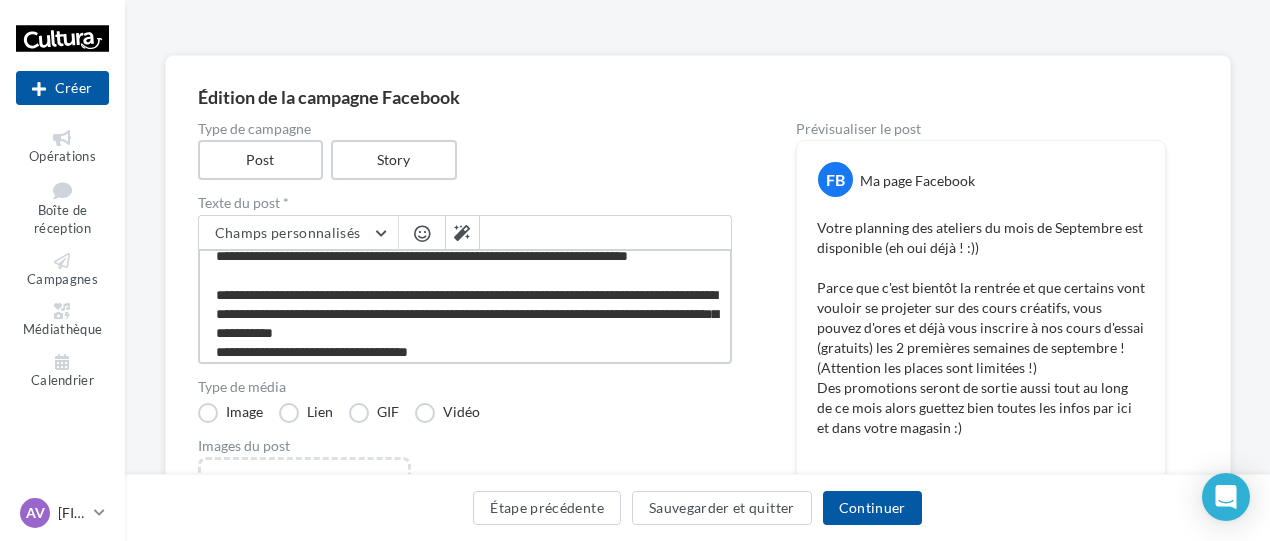 scroll, scrollTop: 17, scrollLeft: 0, axis: vertical 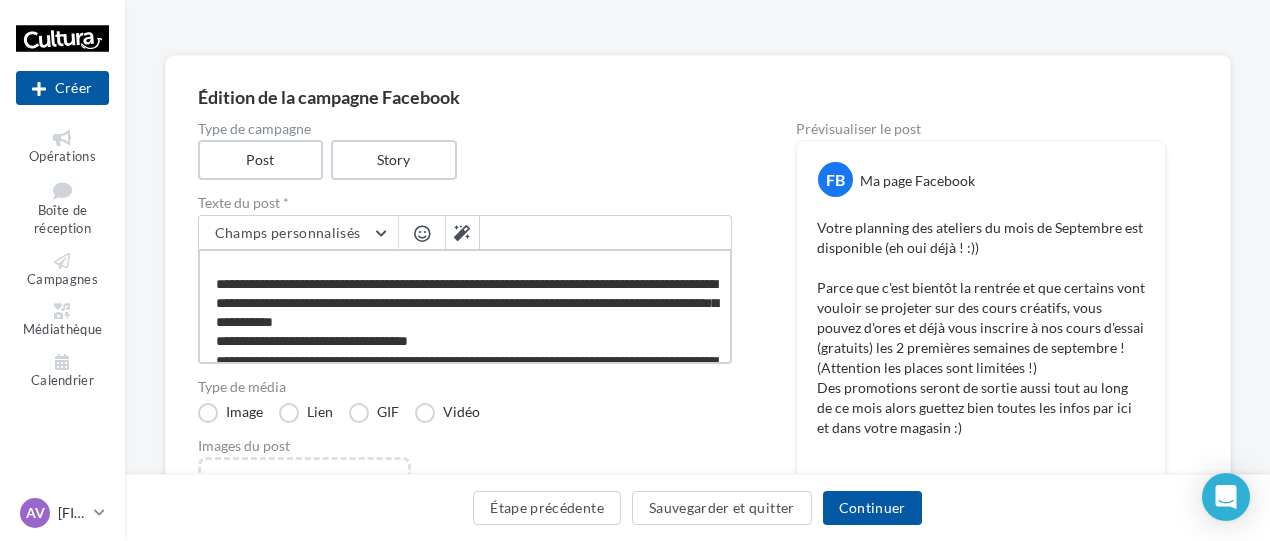 click on "**********" at bounding box center [465, 306] 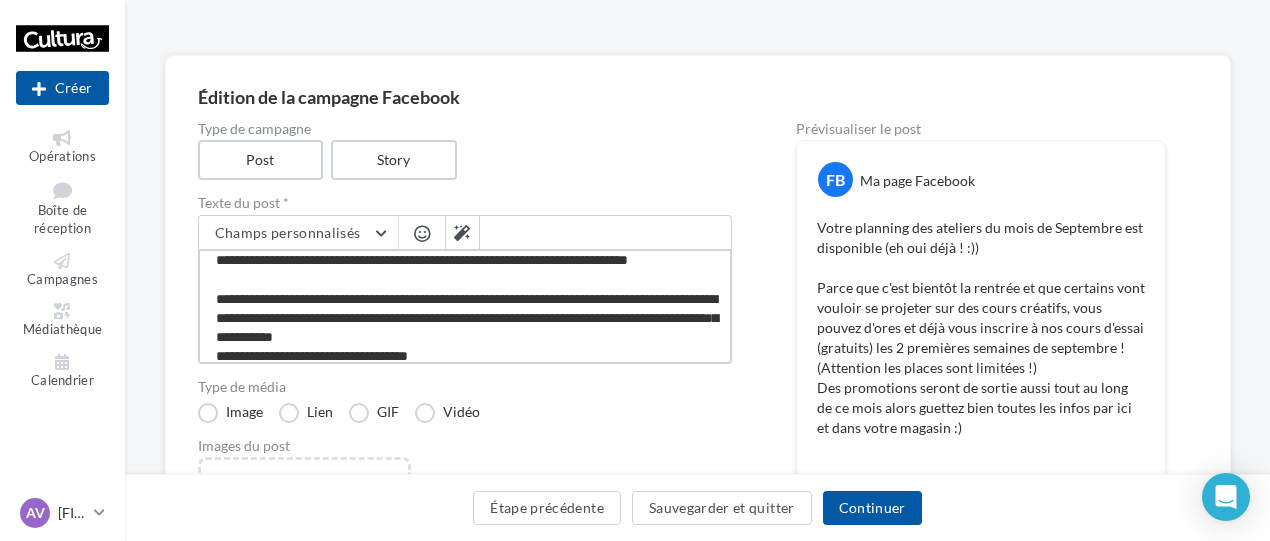 scroll, scrollTop: 0, scrollLeft: 0, axis: both 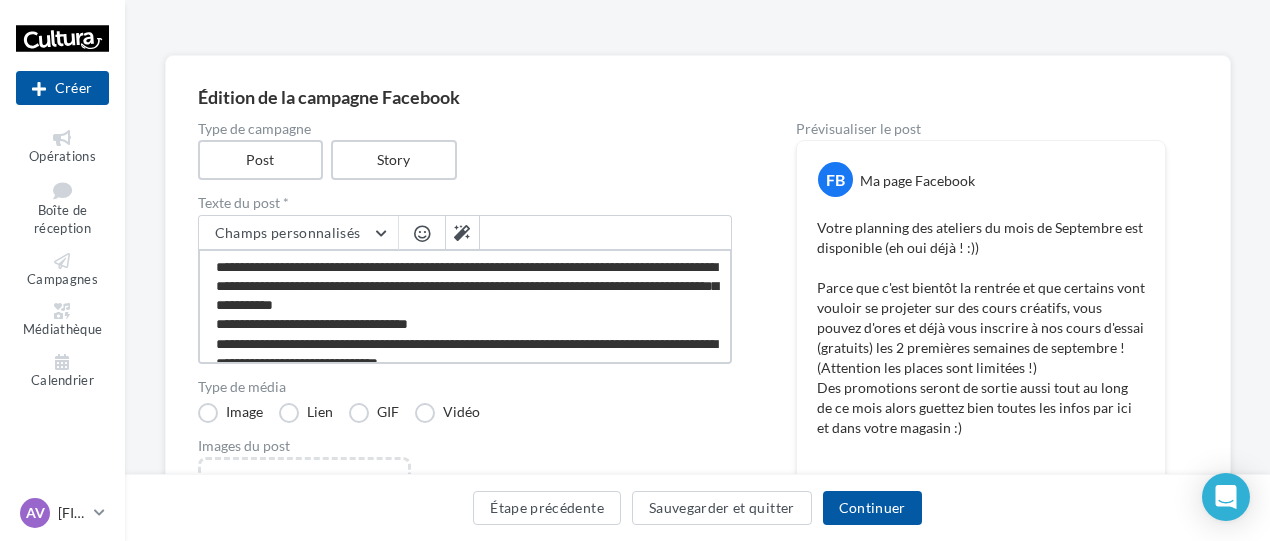 click on "**********" at bounding box center [465, 306] 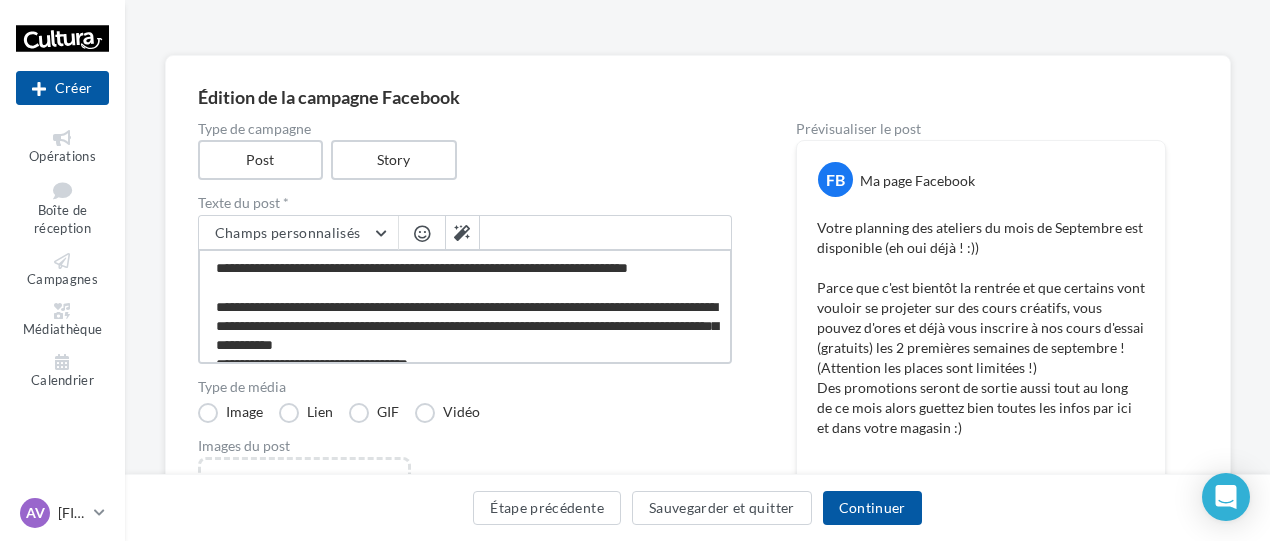 drag, startPoint x: 282, startPoint y: 266, endPoint x: 216, endPoint y: 307, distance: 77.698135 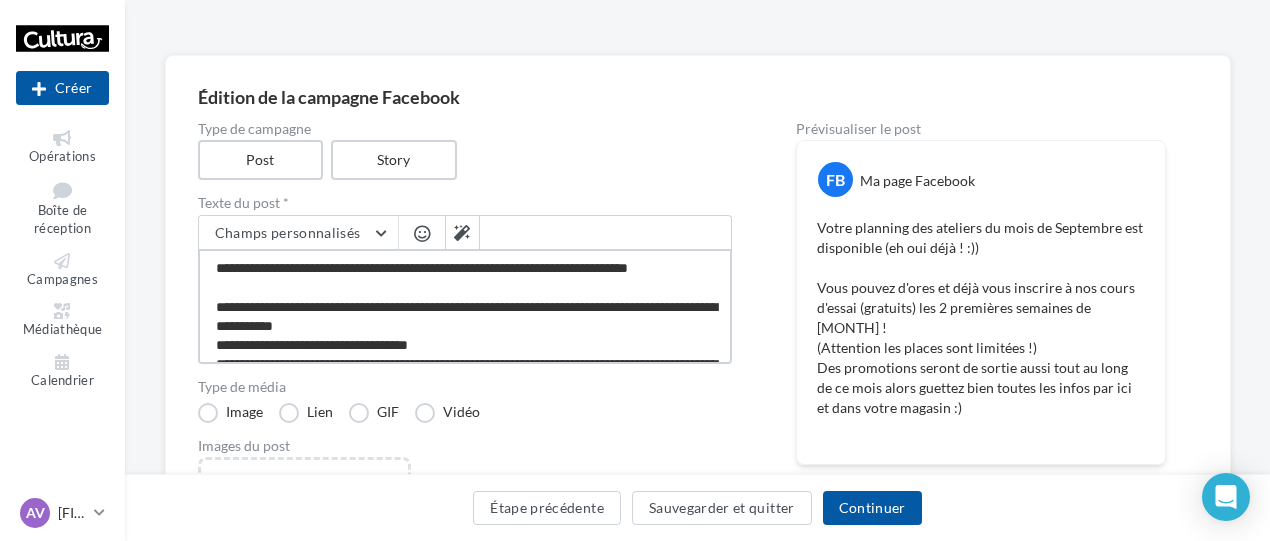 click on "**********" at bounding box center [465, 306] 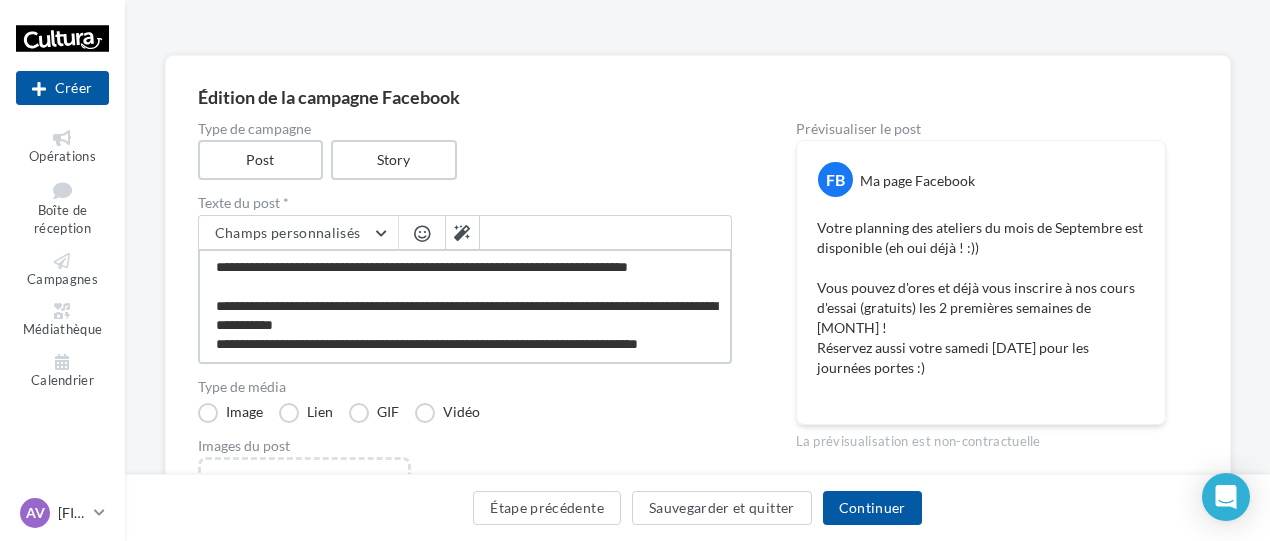 scroll, scrollTop: 10, scrollLeft: 0, axis: vertical 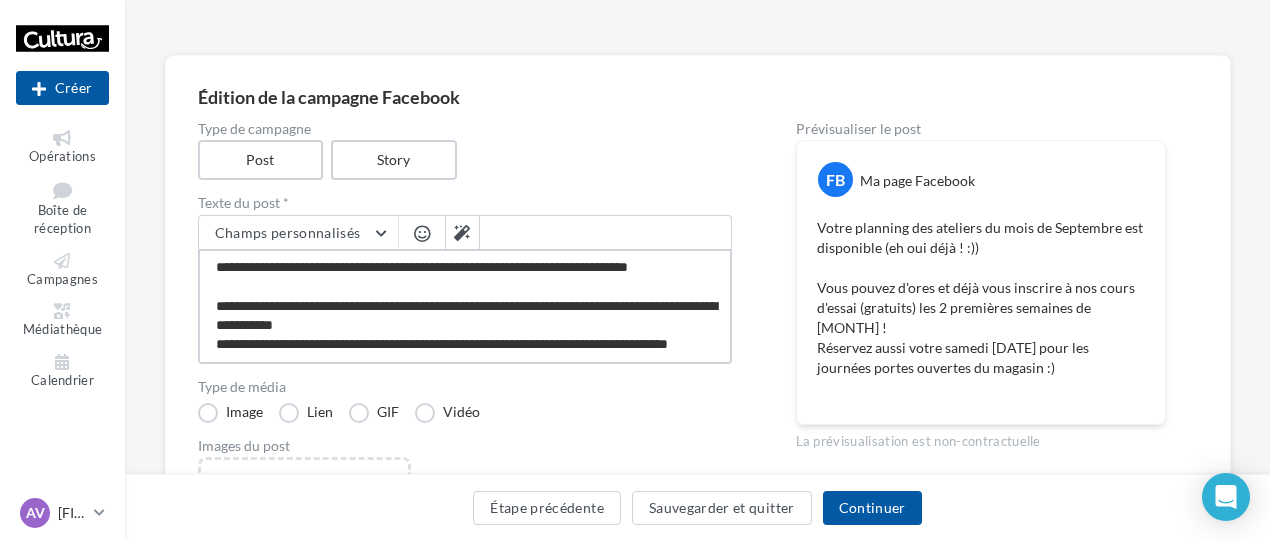 click on "**********" at bounding box center (465, 306) 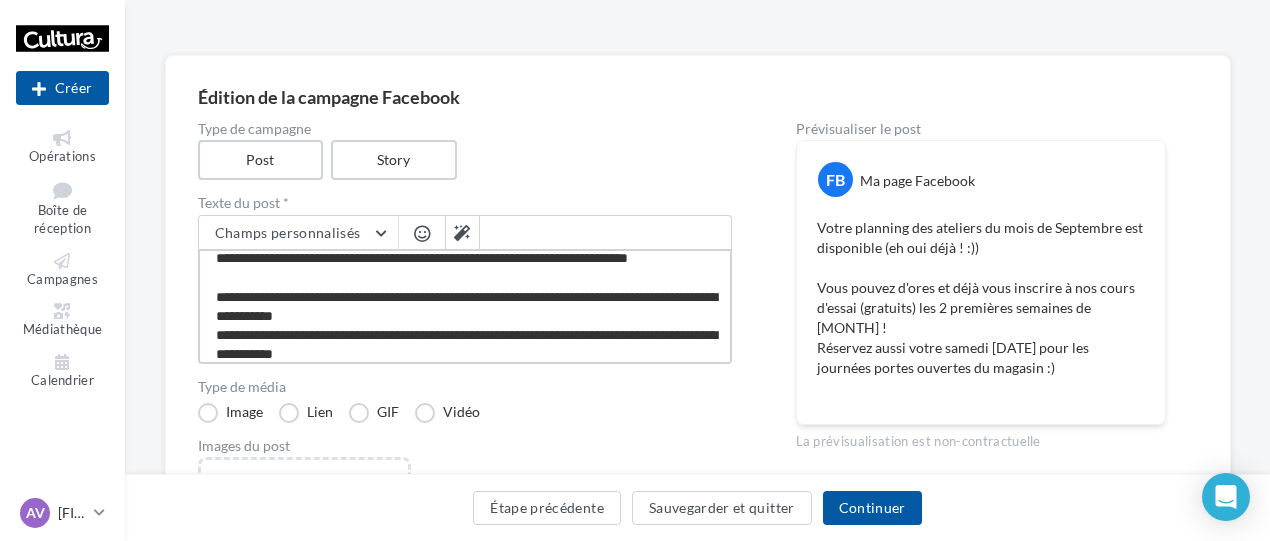click on "**********" at bounding box center [465, 306] 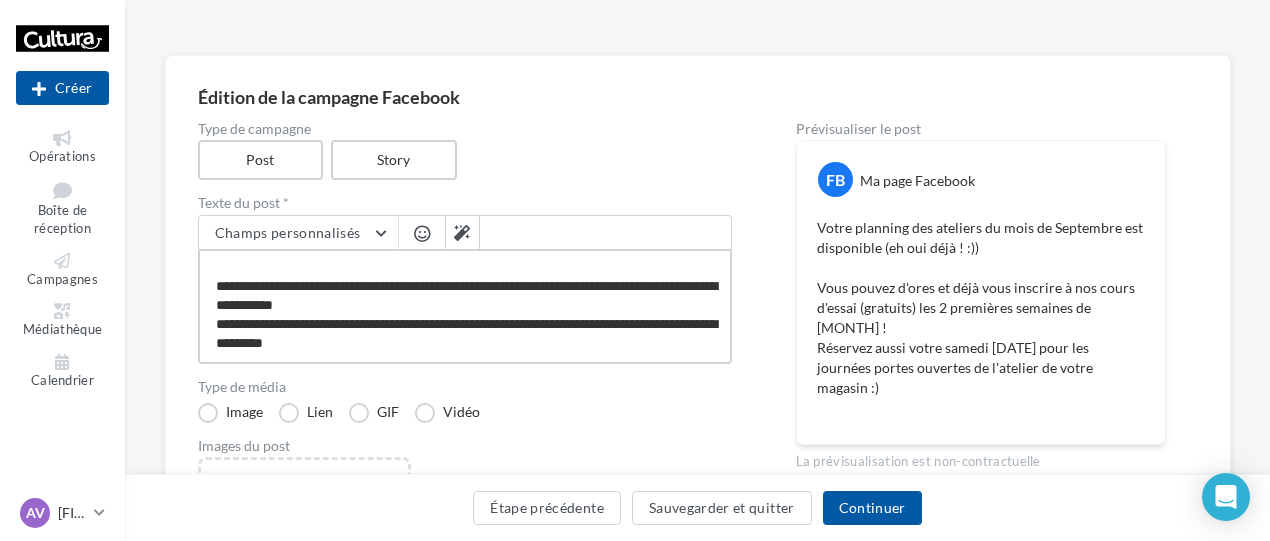 scroll, scrollTop: 58, scrollLeft: 0, axis: vertical 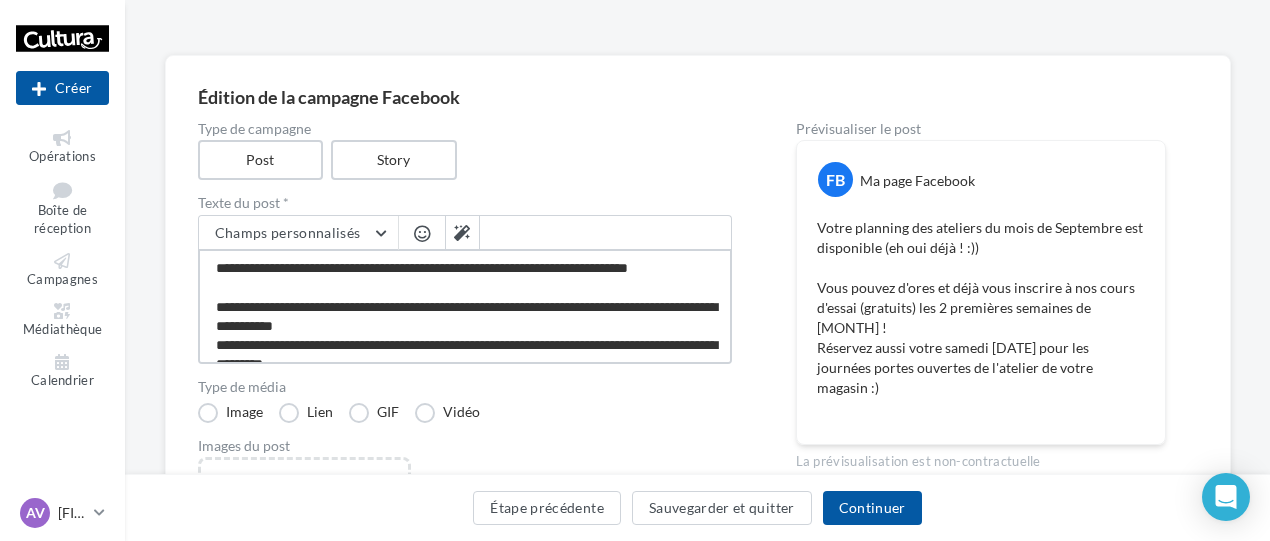 click on "**********" at bounding box center [465, 306] 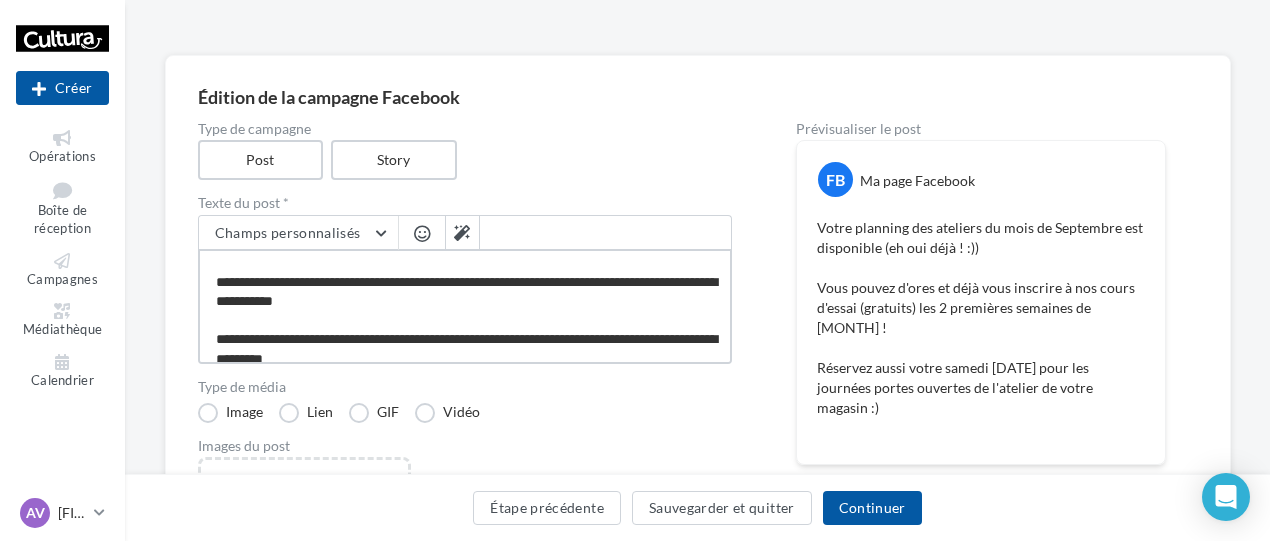 scroll, scrollTop: 34, scrollLeft: 0, axis: vertical 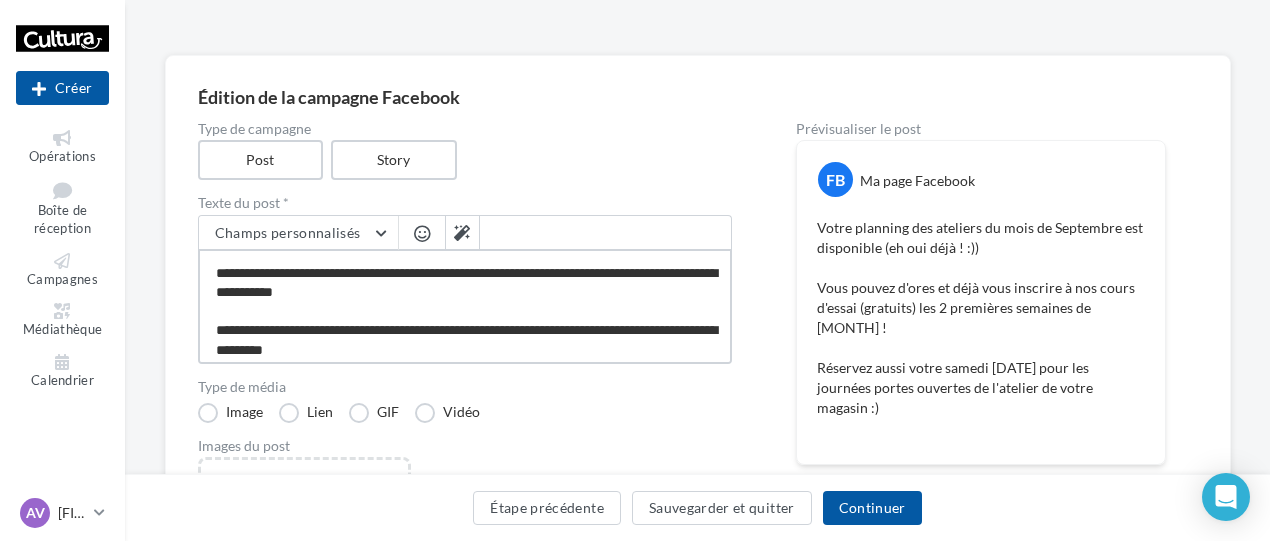 click on "**********" at bounding box center [465, 306] 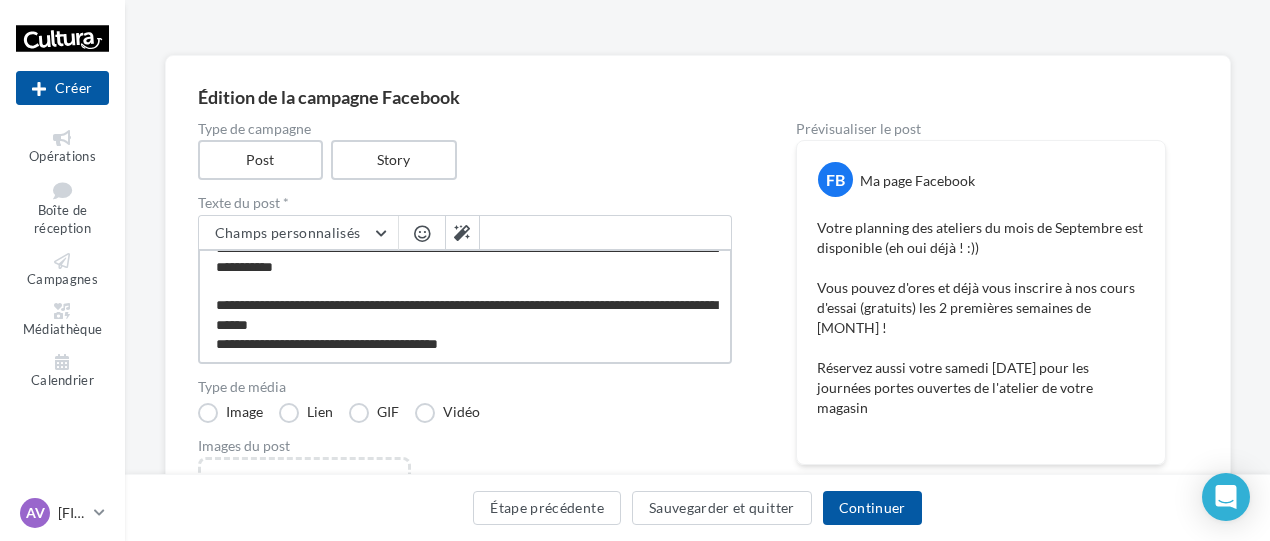 scroll, scrollTop: 88, scrollLeft: 0, axis: vertical 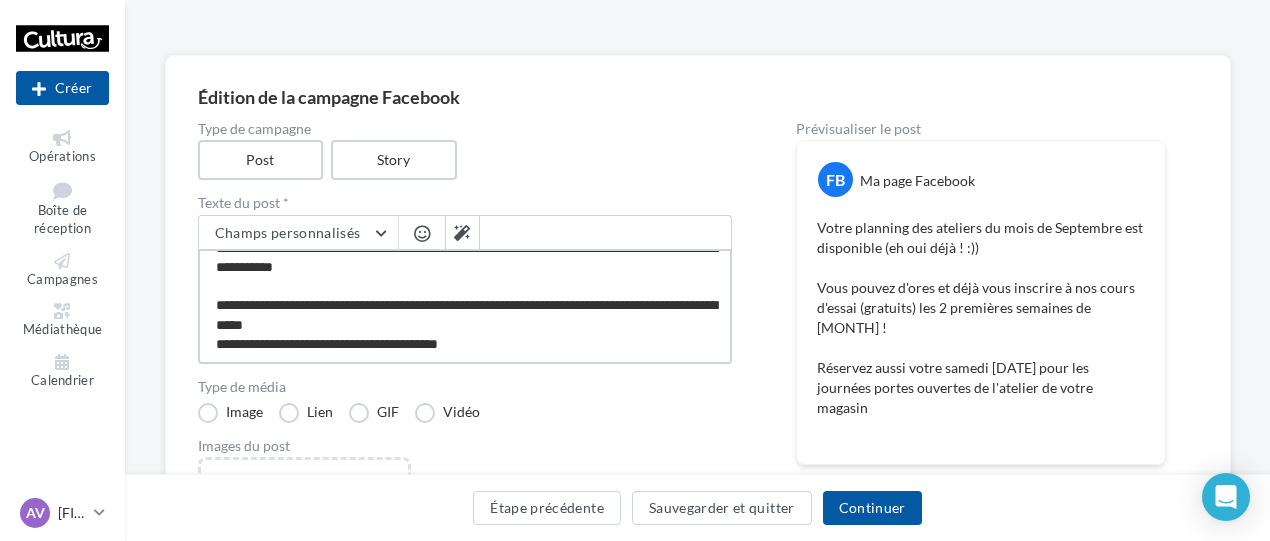 click on "**********" at bounding box center (465, 306) 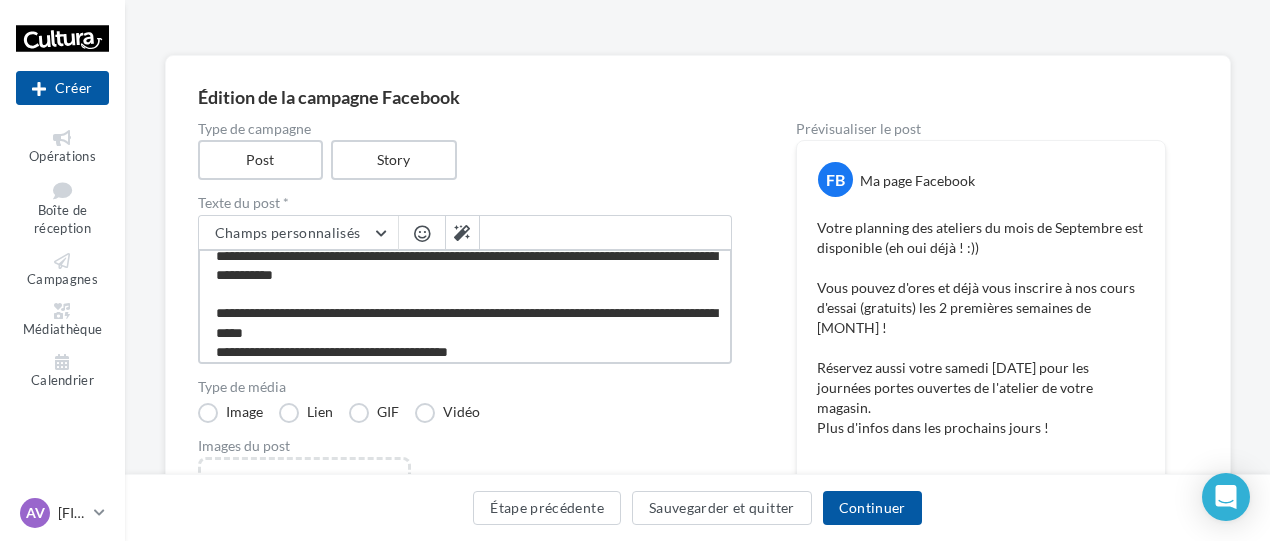scroll, scrollTop: 14, scrollLeft: 0, axis: vertical 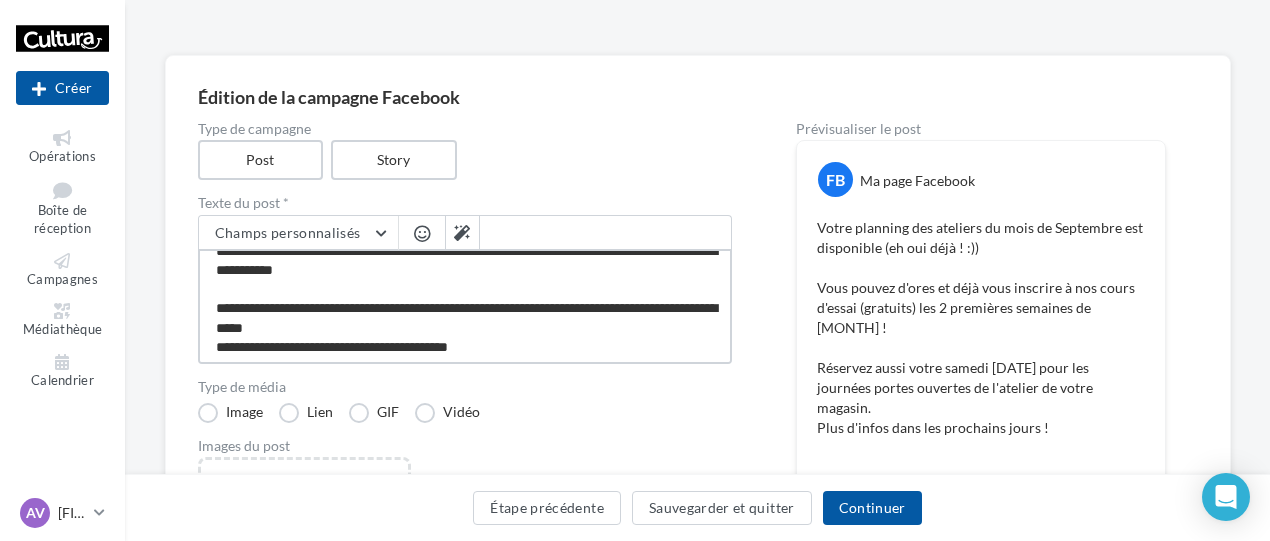 click on "**********" at bounding box center [465, 306] 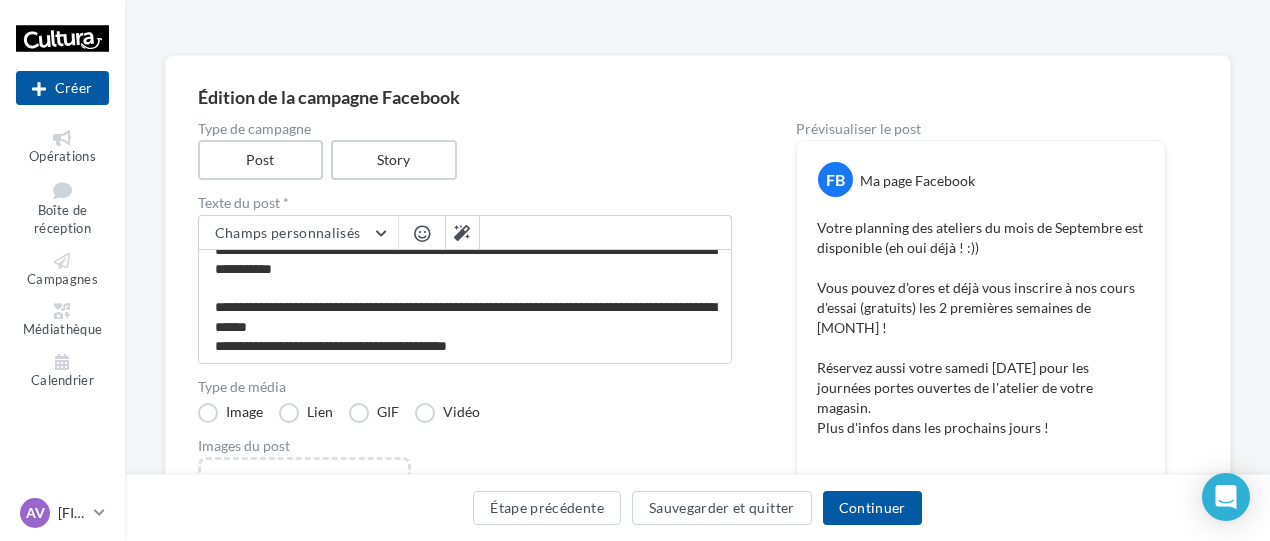 click at bounding box center (422, 233) 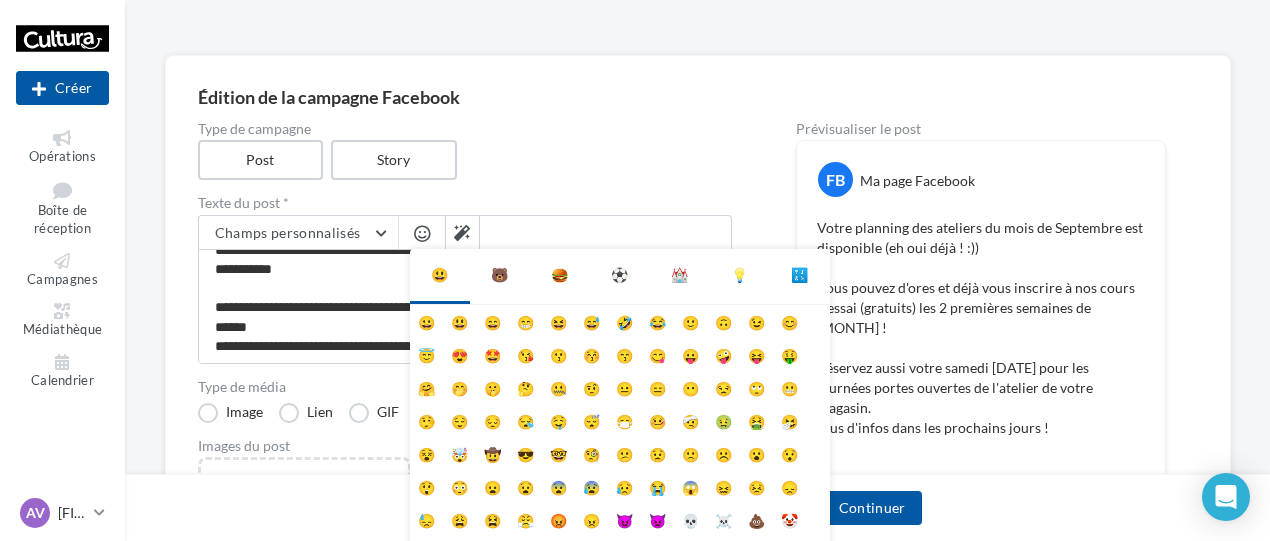 scroll, scrollTop: 55, scrollLeft: 0, axis: vertical 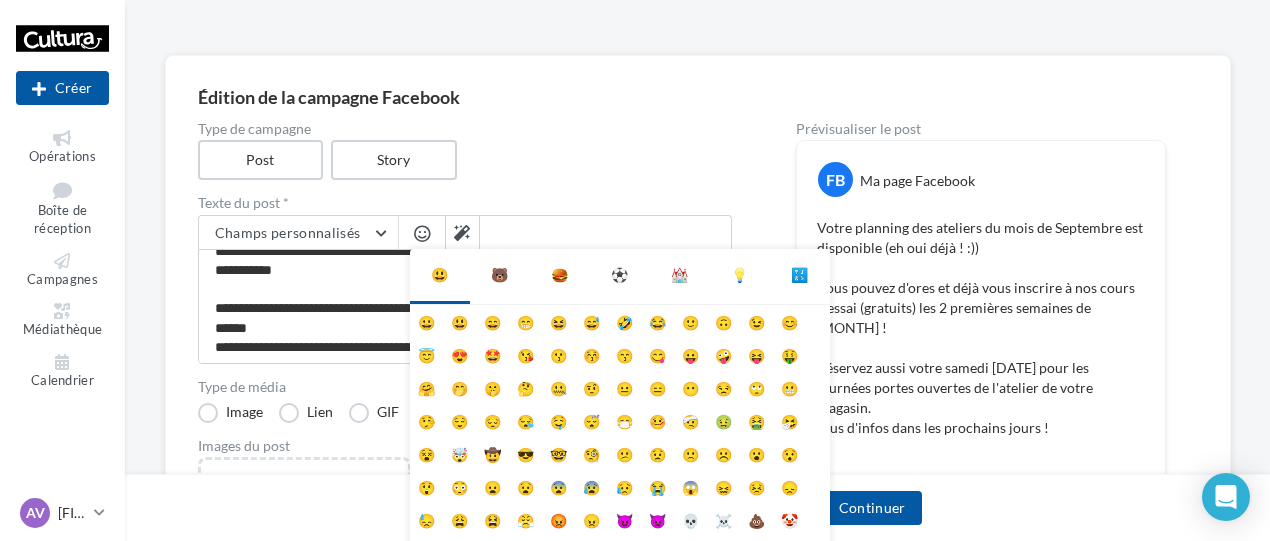 click on "🐻" at bounding box center [499, 275] 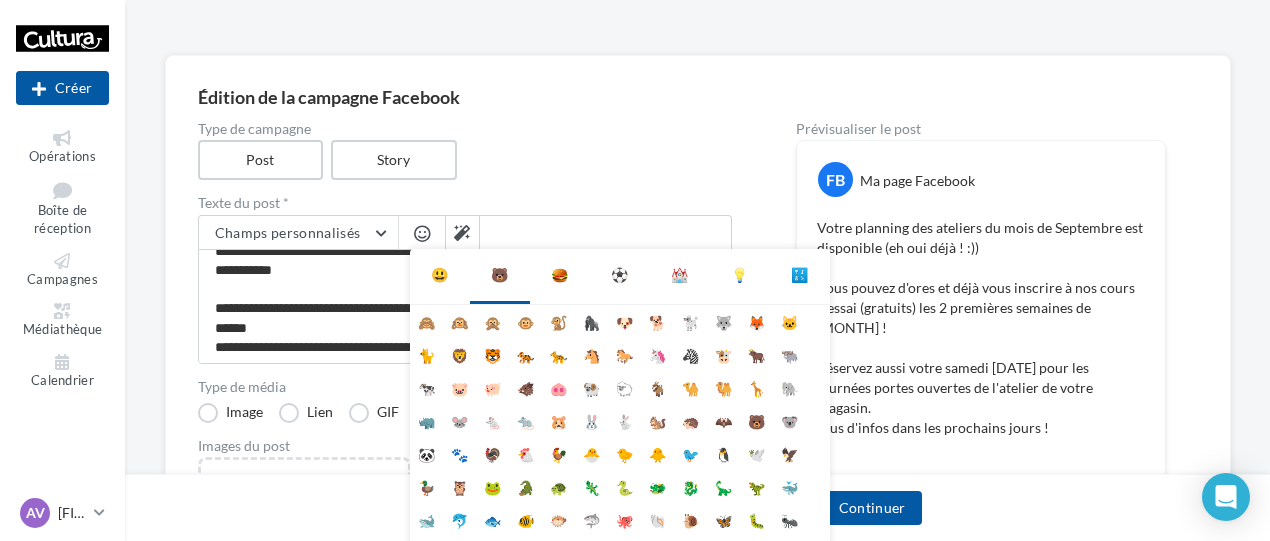 click on "🍔" at bounding box center (559, 275) 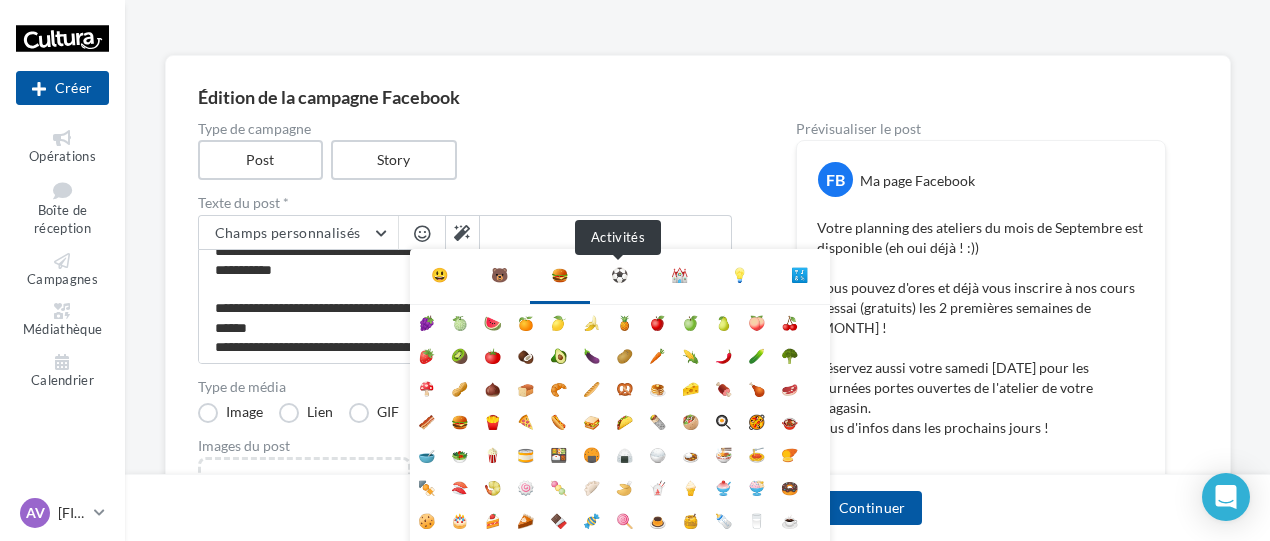 click on "⚽" at bounding box center [619, 275] 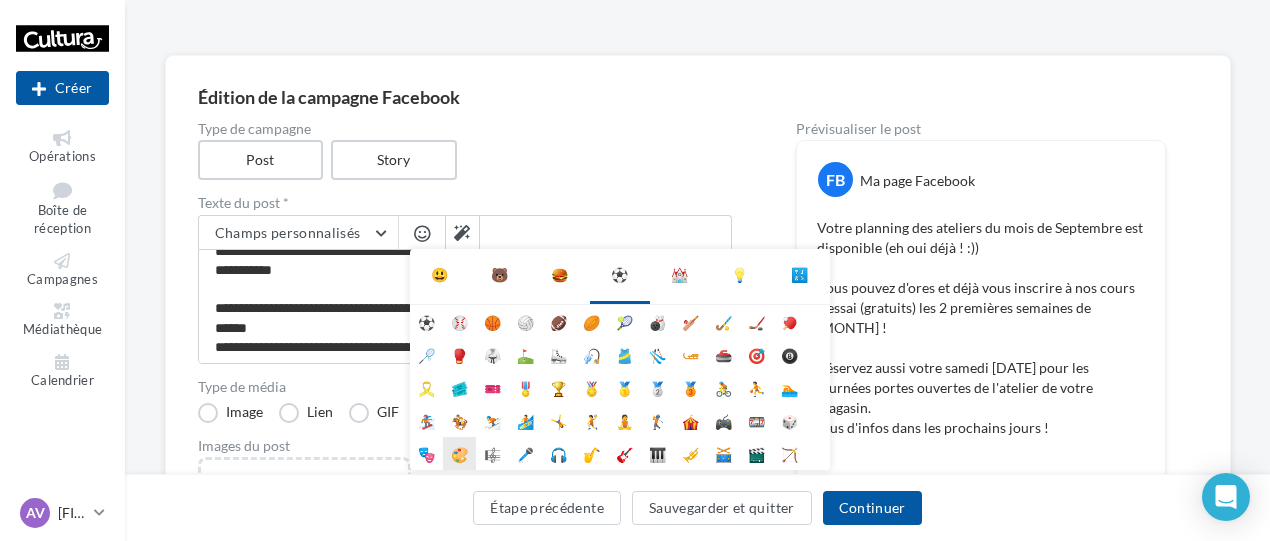 click on "🎨" at bounding box center [459, 453] 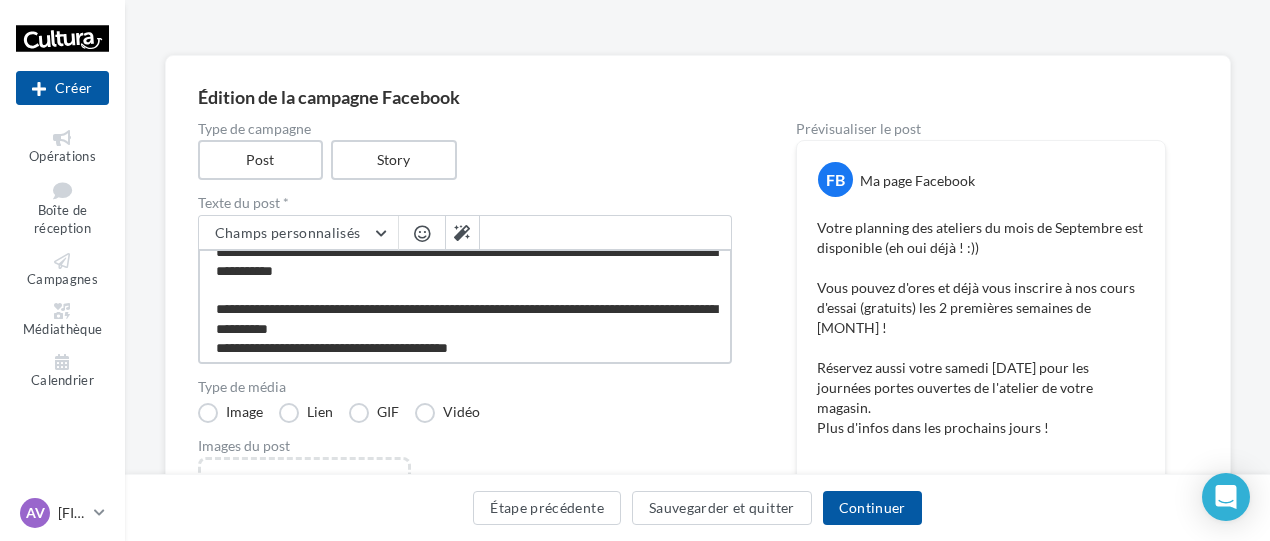 scroll, scrollTop: 56, scrollLeft: 0, axis: vertical 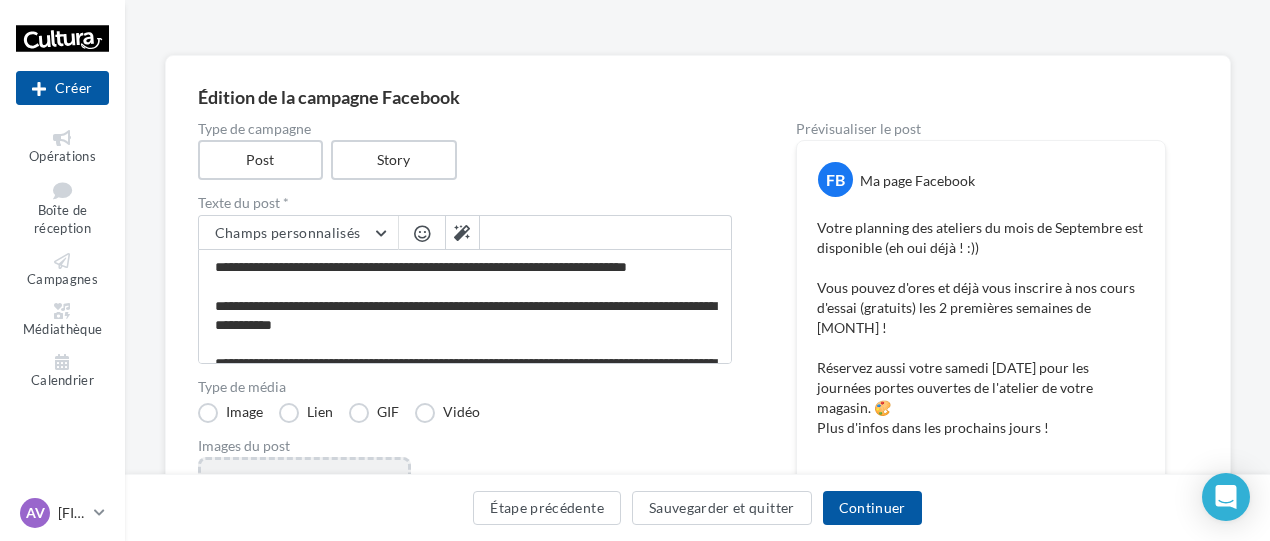 click on "Ajouter une image     Format: png, jpg" at bounding box center [304, 587] 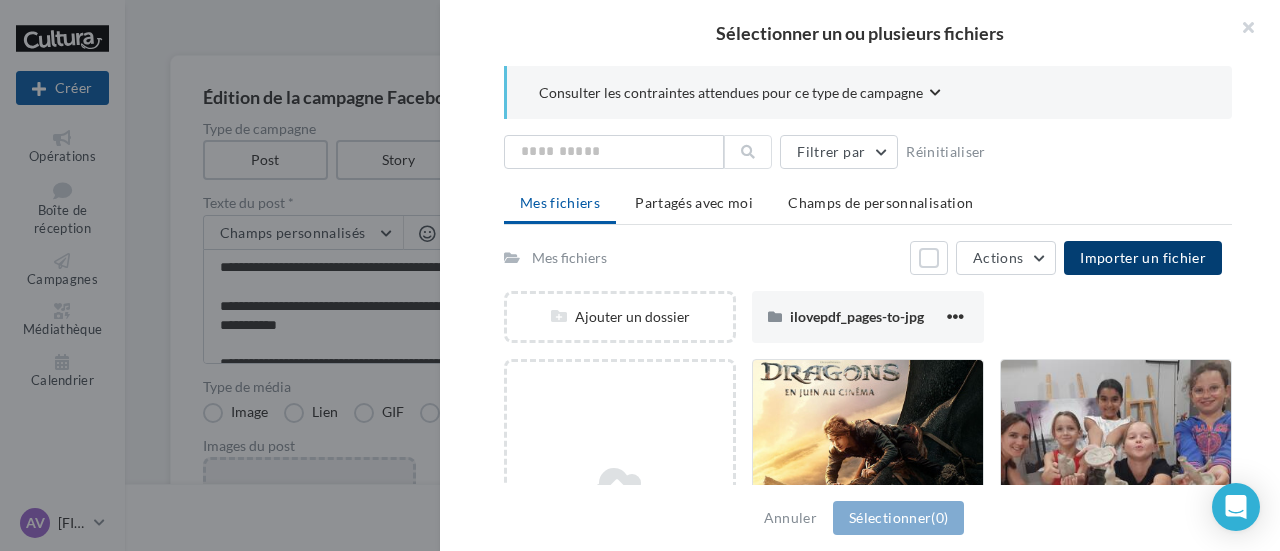 click on "Importer un fichier" at bounding box center [1143, 257] 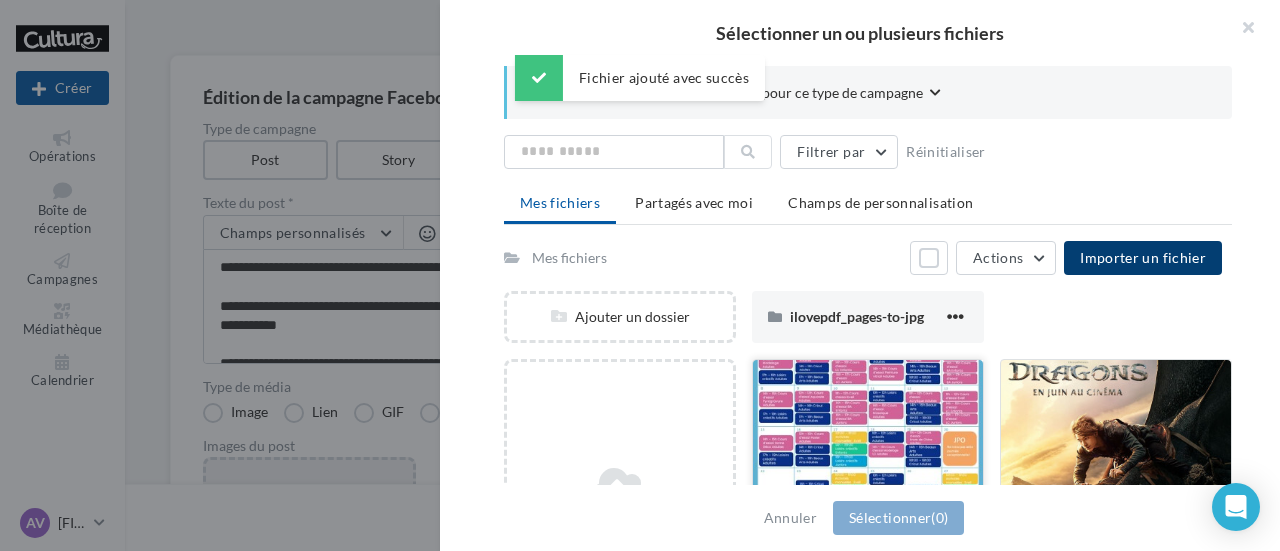 click at bounding box center (868, 460) 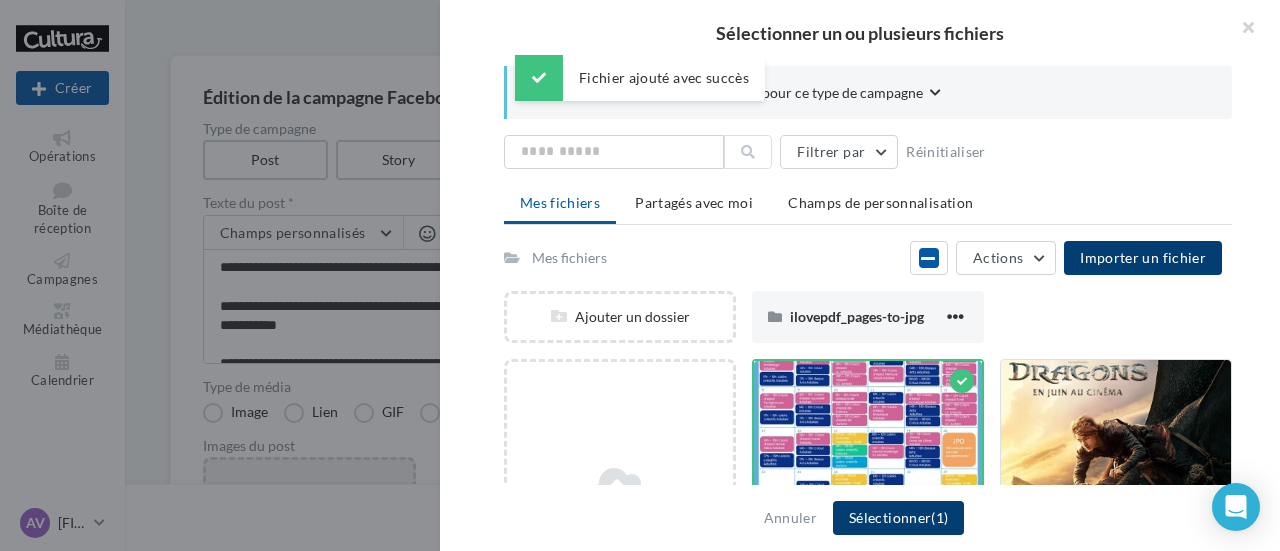 click on "Sélectionner   (1)" at bounding box center (898, 518) 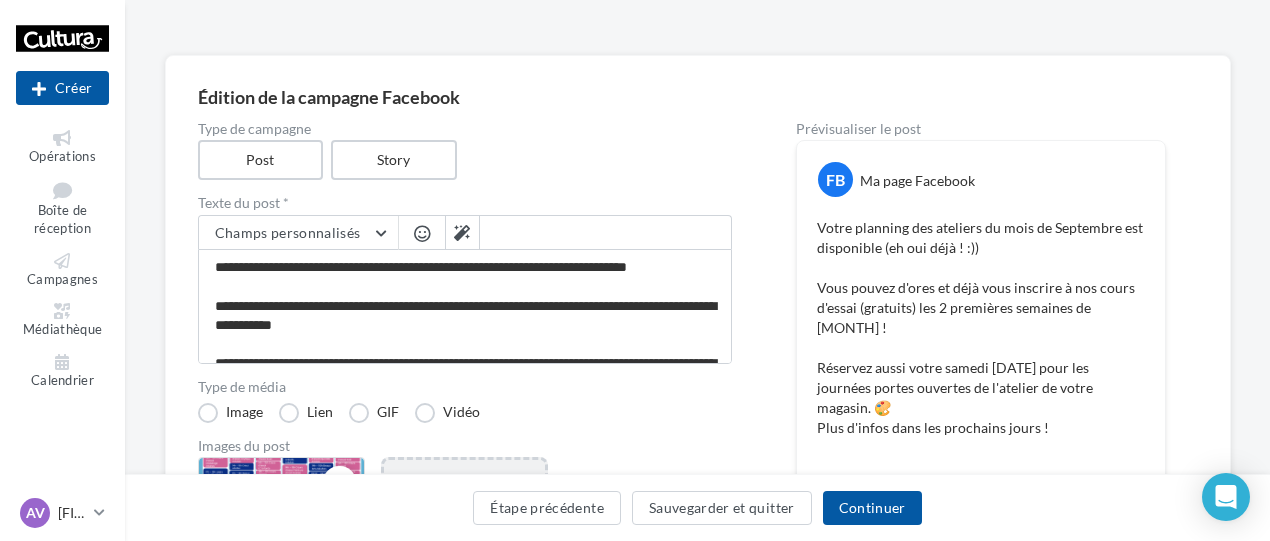 scroll, scrollTop: 112, scrollLeft: 0, axis: vertical 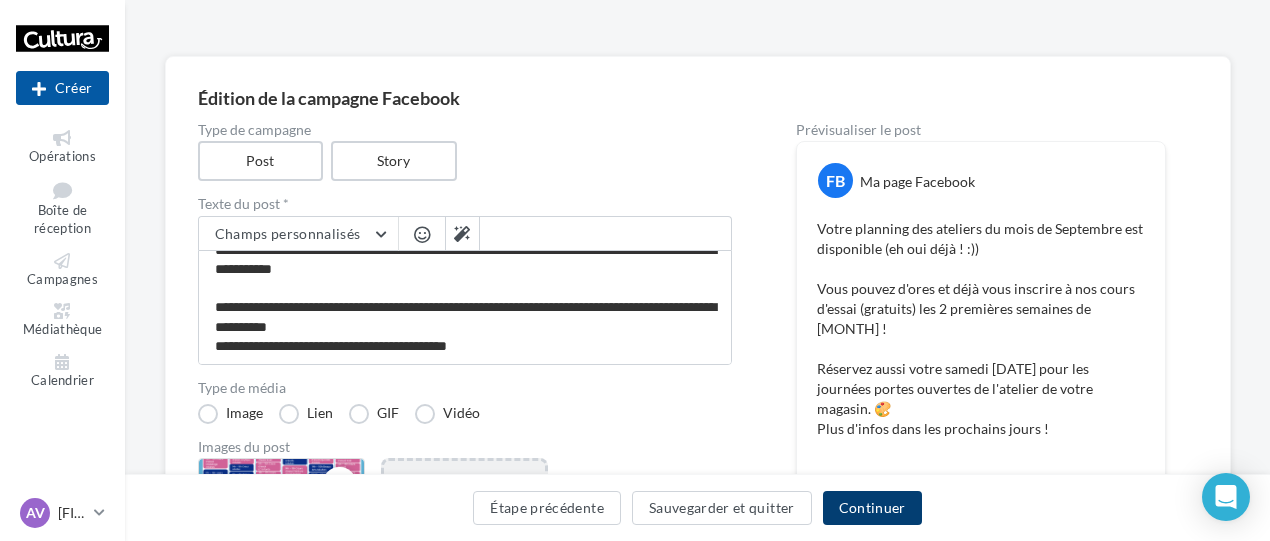 click on "Continuer" at bounding box center [872, 508] 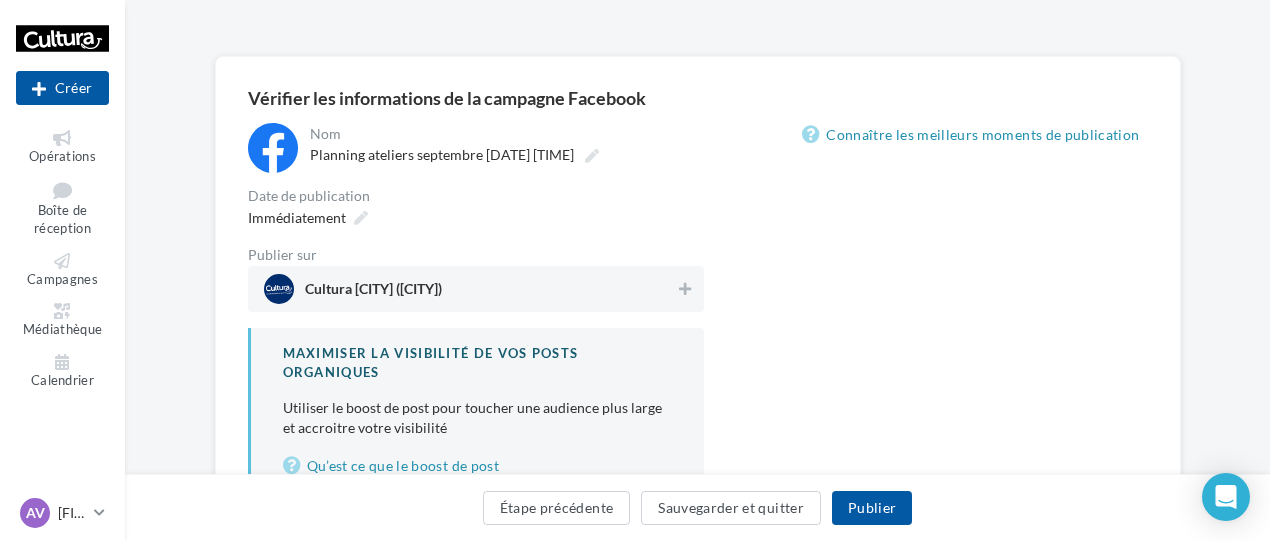 click on "Cultura [CITY] ([CITY])" at bounding box center [470, 289] 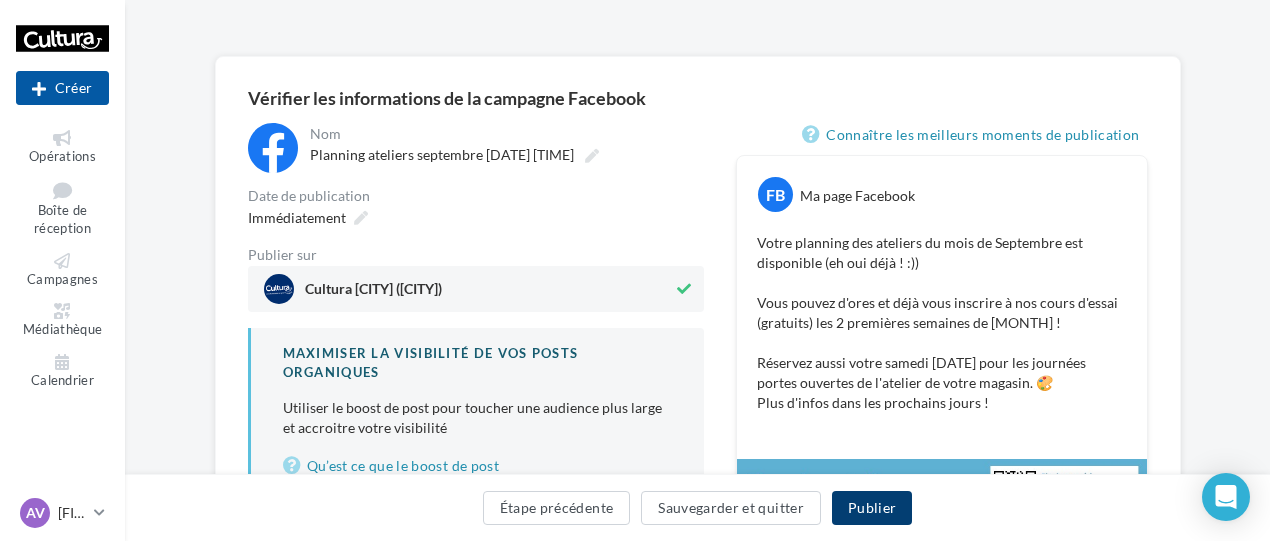 click on "Publier" at bounding box center [872, 508] 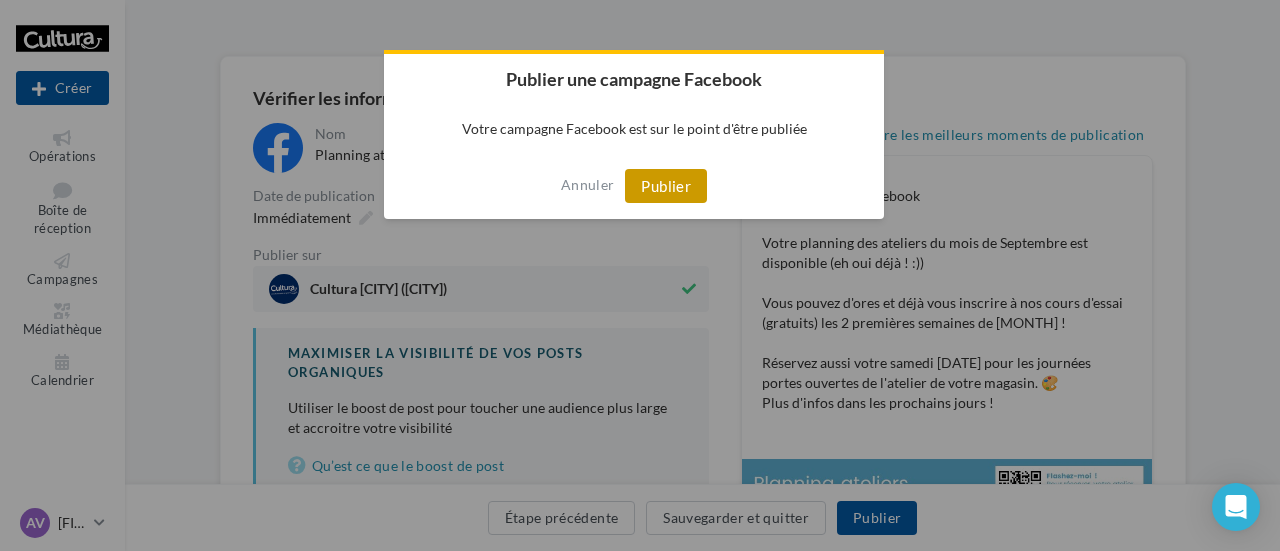 click on "Publier" at bounding box center [666, 186] 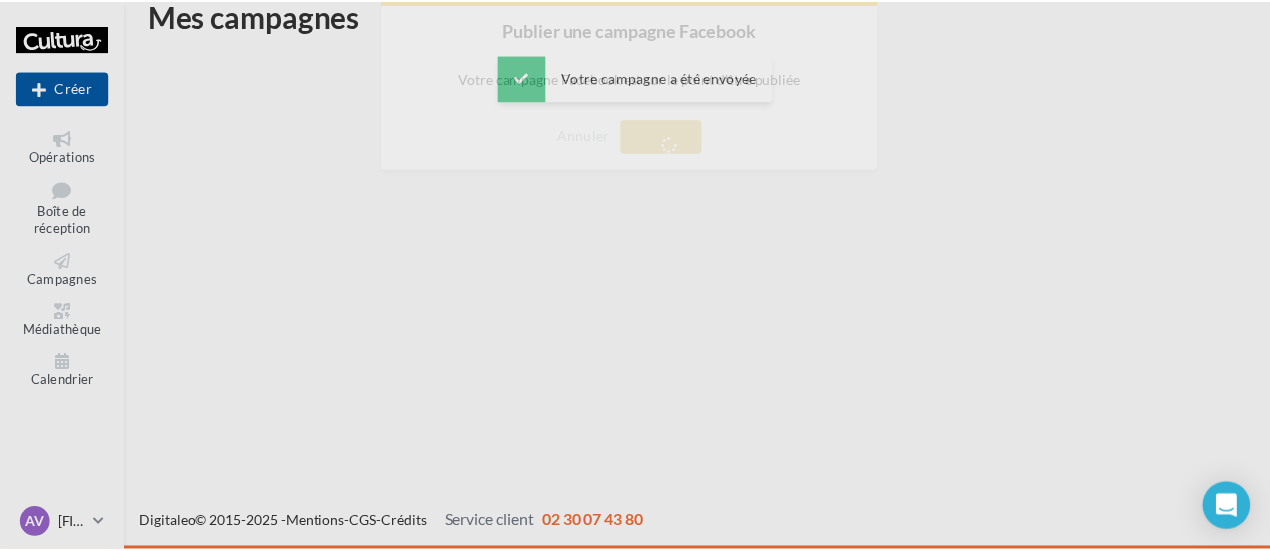 scroll, scrollTop: 32, scrollLeft: 0, axis: vertical 